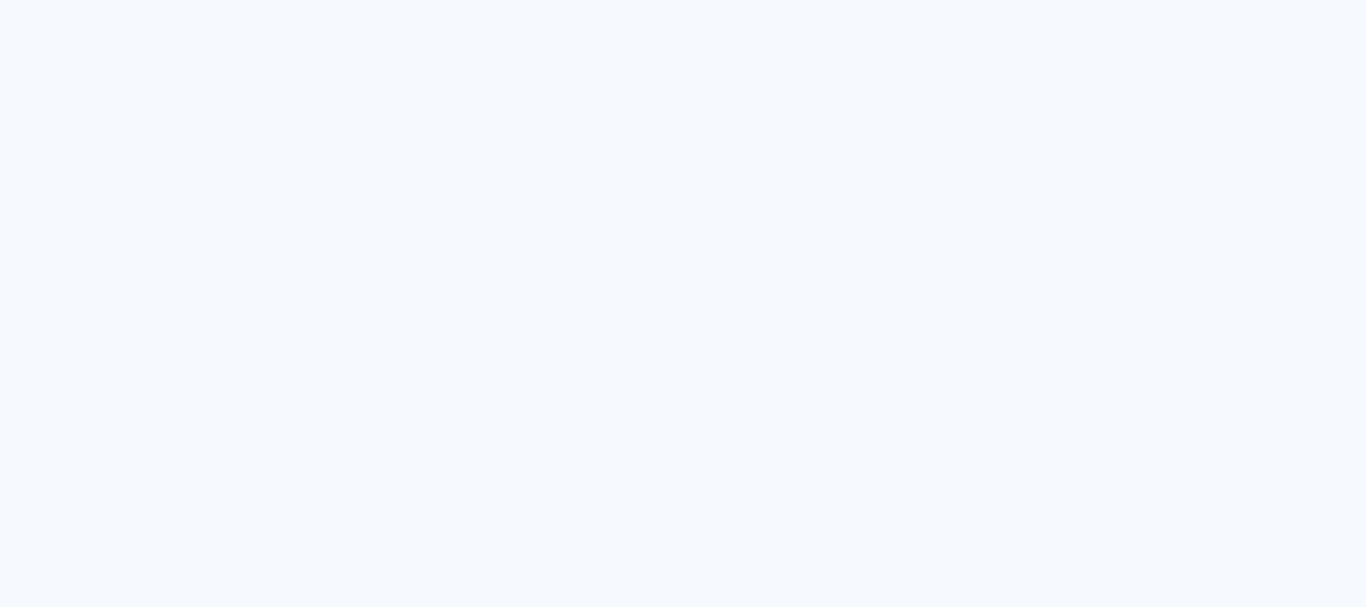 scroll, scrollTop: 0, scrollLeft: 0, axis: both 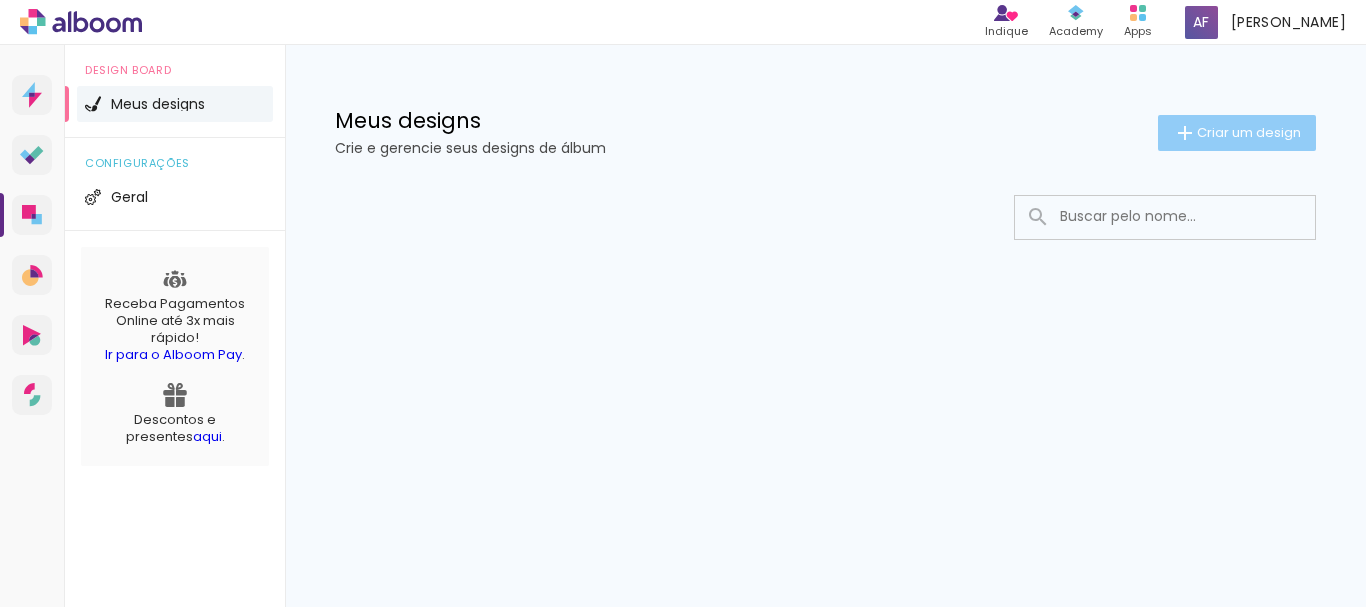 click on "Criar um design" 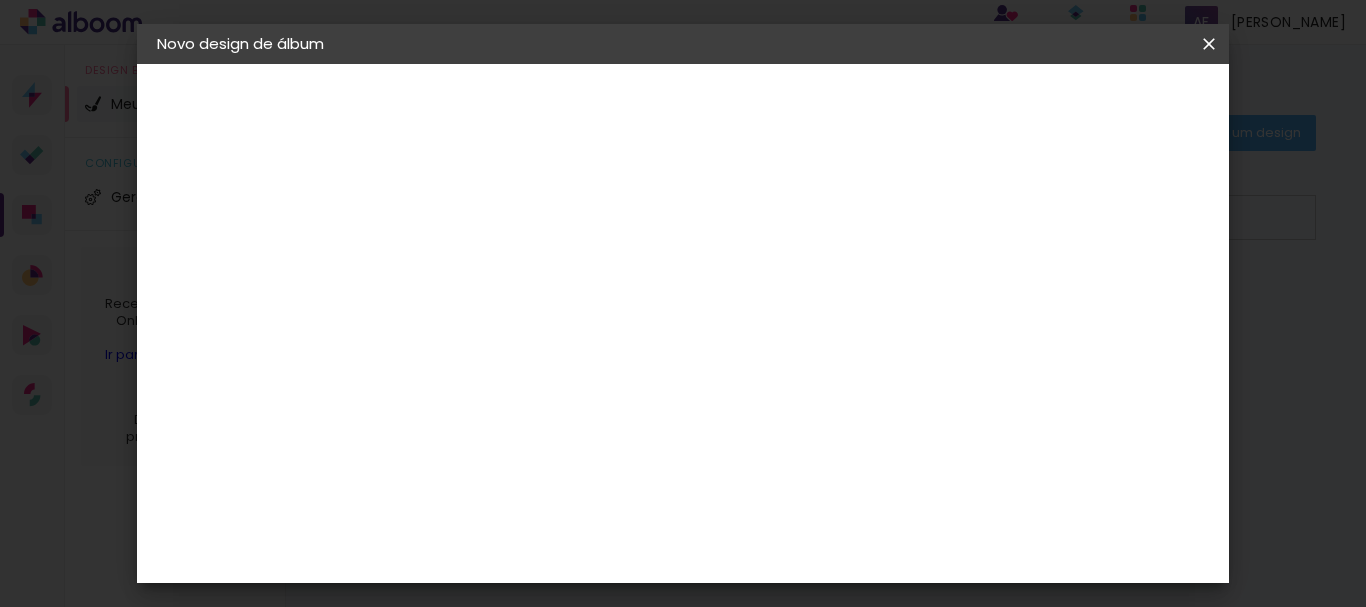 click on "Título do álbum" at bounding box center [0, 0] 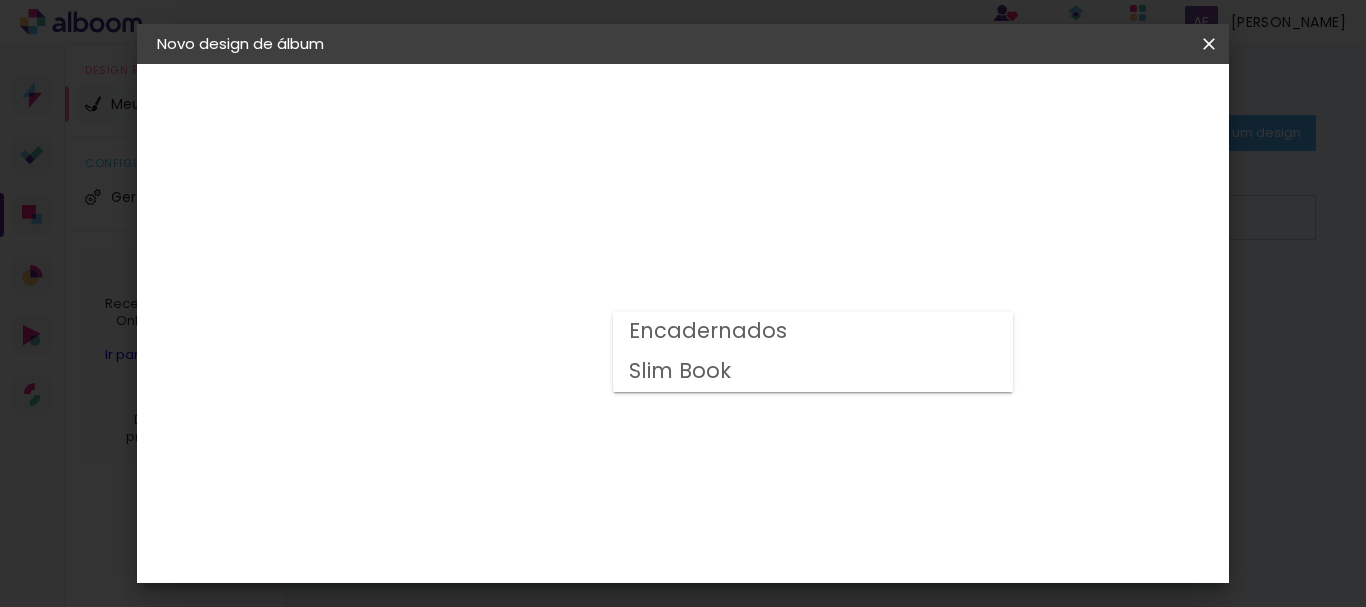 click on "Slim Book" at bounding box center (813, 372) 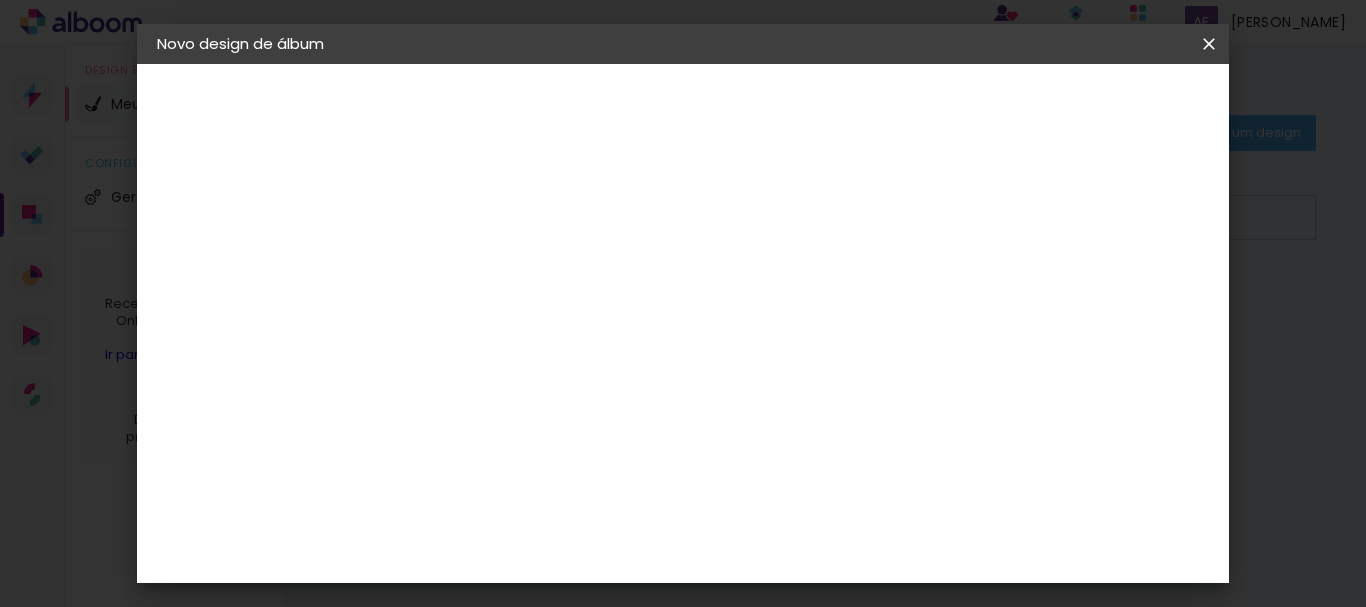 scroll, scrollTop: 900, scrollLeft: 0, axis: vertical 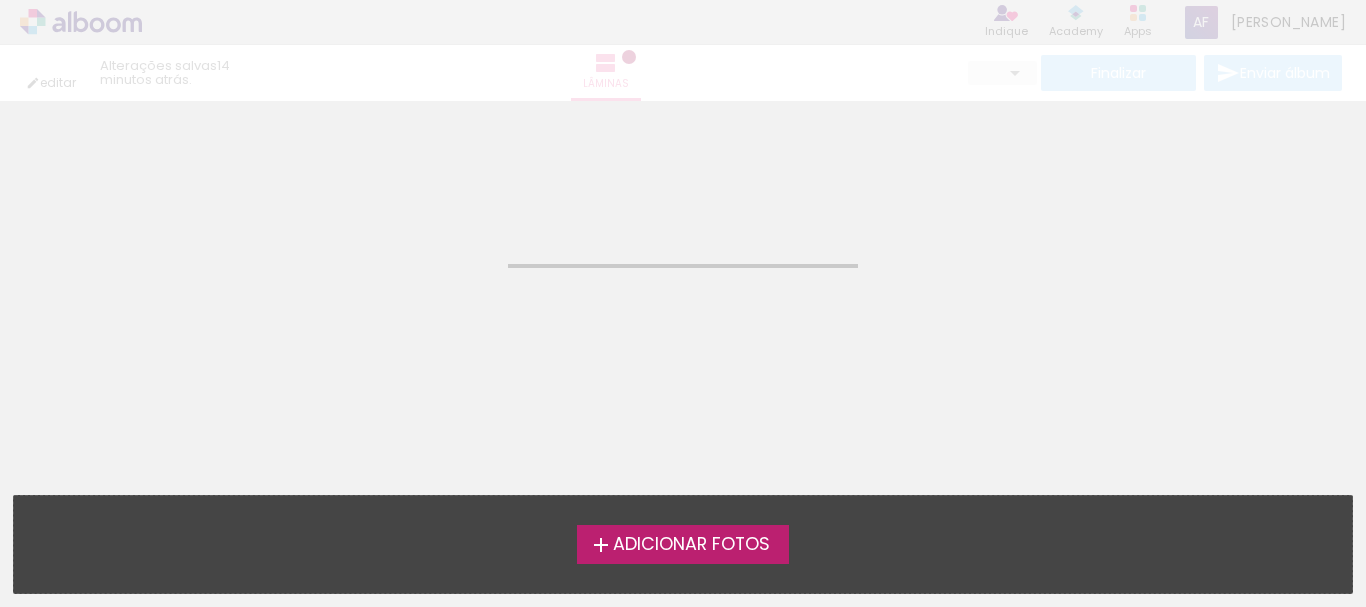 click on "Adicionar Fotos" at bounding box center (691, 545) 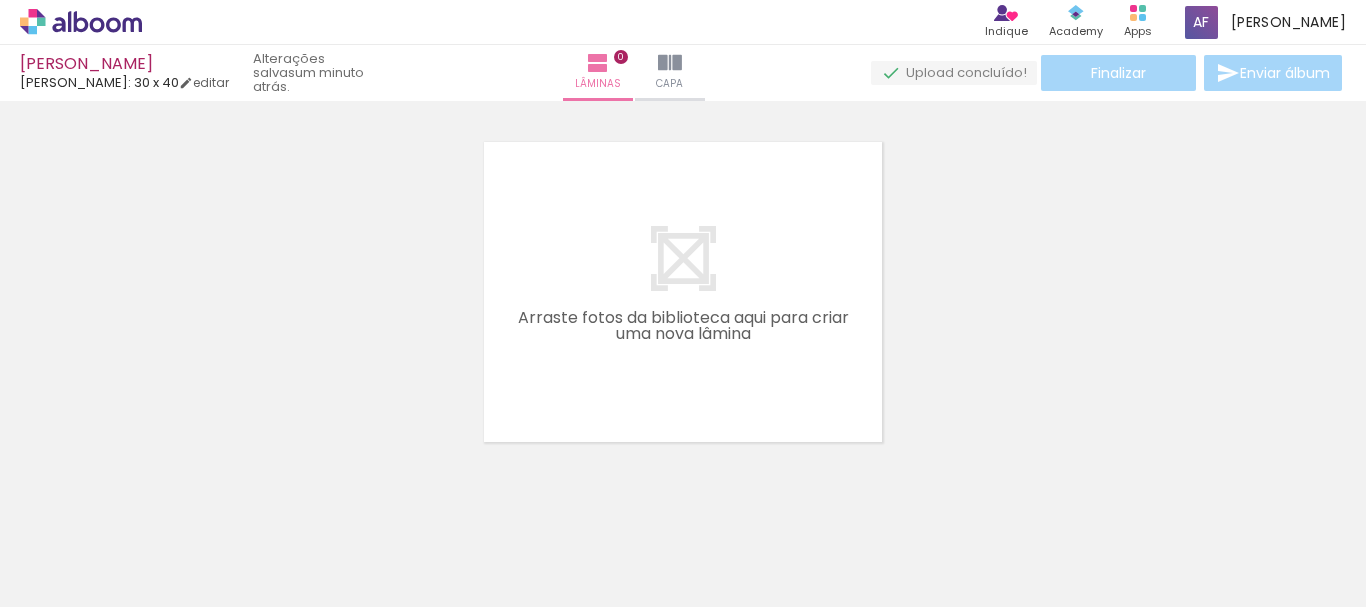 scroll, scrollTop: 26, scrollLeft: 0, axis: vertical 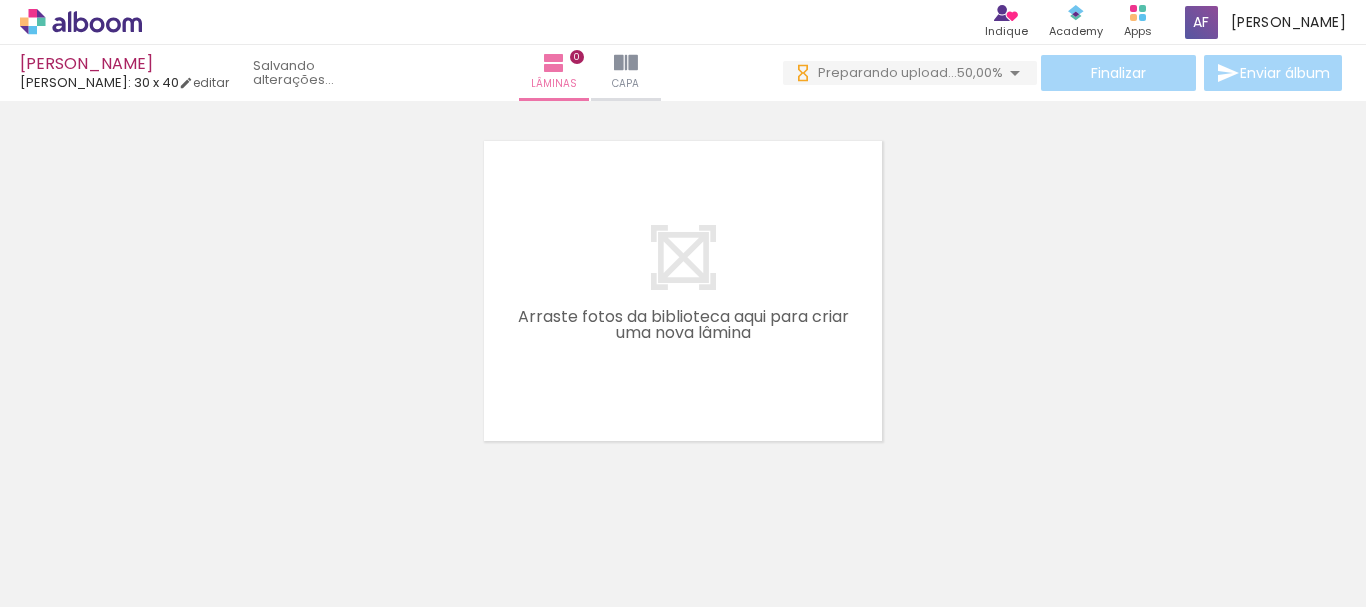 click on "Todas as fotos" at bounding box center (56, 546) 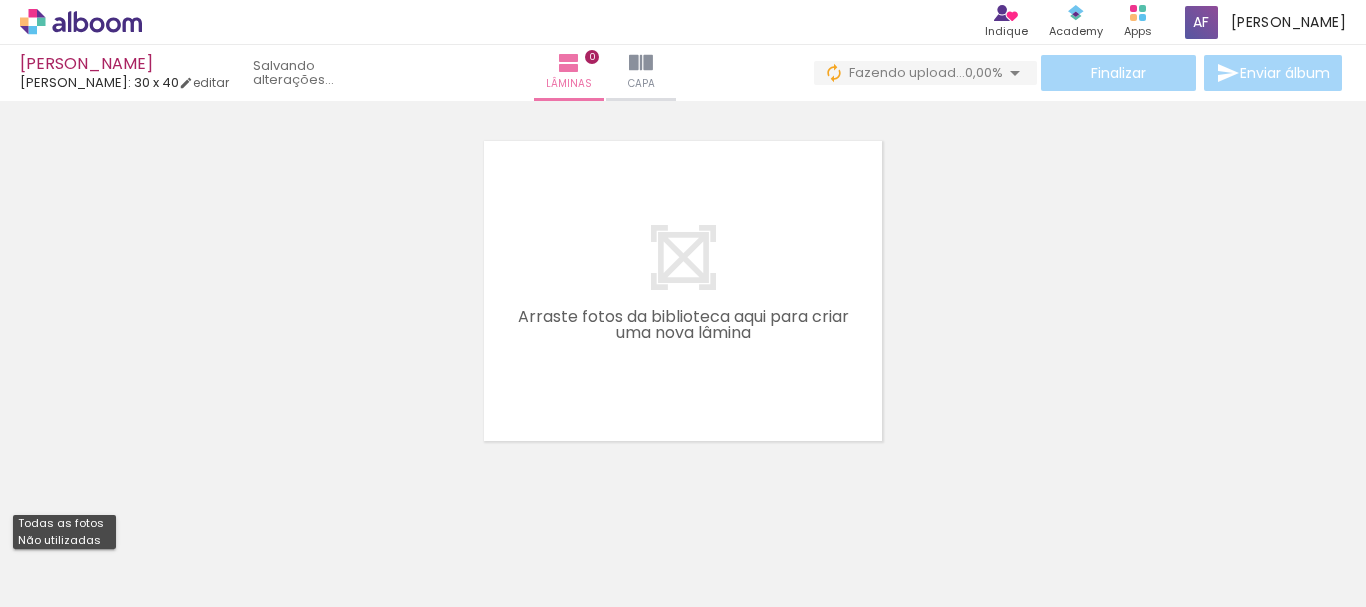 scroll, scrollTop: 0, scrollLeft: 0, axis: both 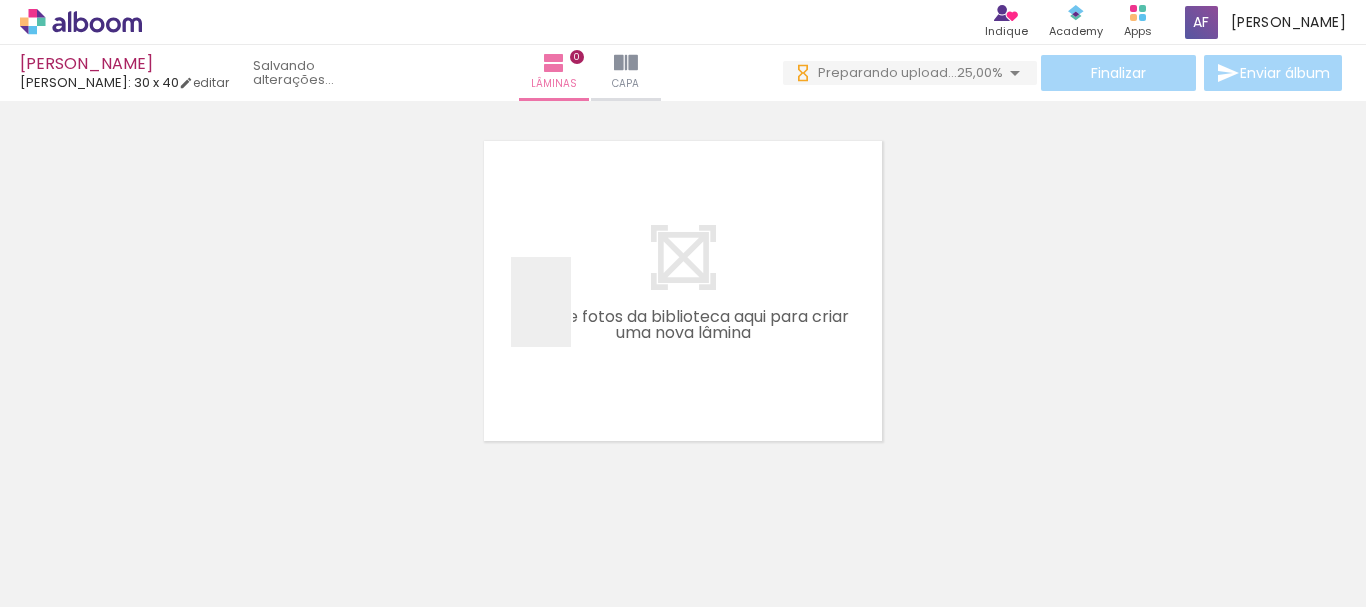drag, startPoint x: 199, startPoint y: 547, endPoint x: 571, endPoint y: 317, distance: 437.36026 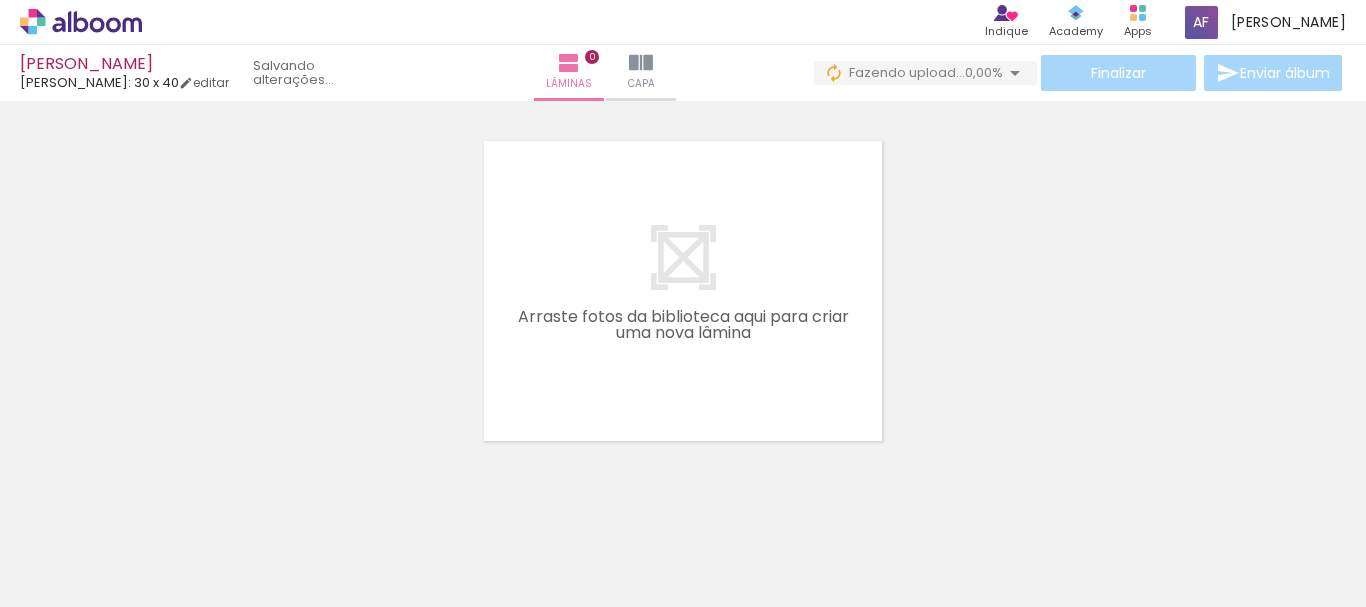 scroll, scrollTop: 0, scrollLeft: 0, axis: both 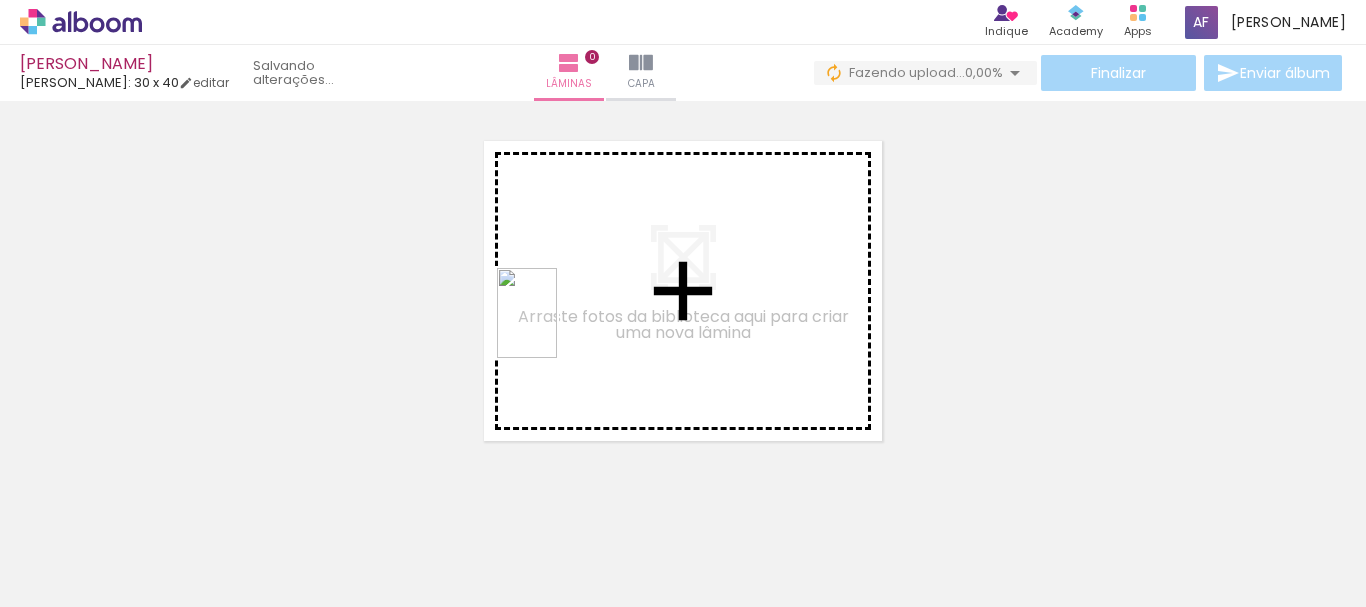 drag, startPoint x: 315, startPoint y: 551, endPoint x: 557, endPoint y: 328, distance: 329.079 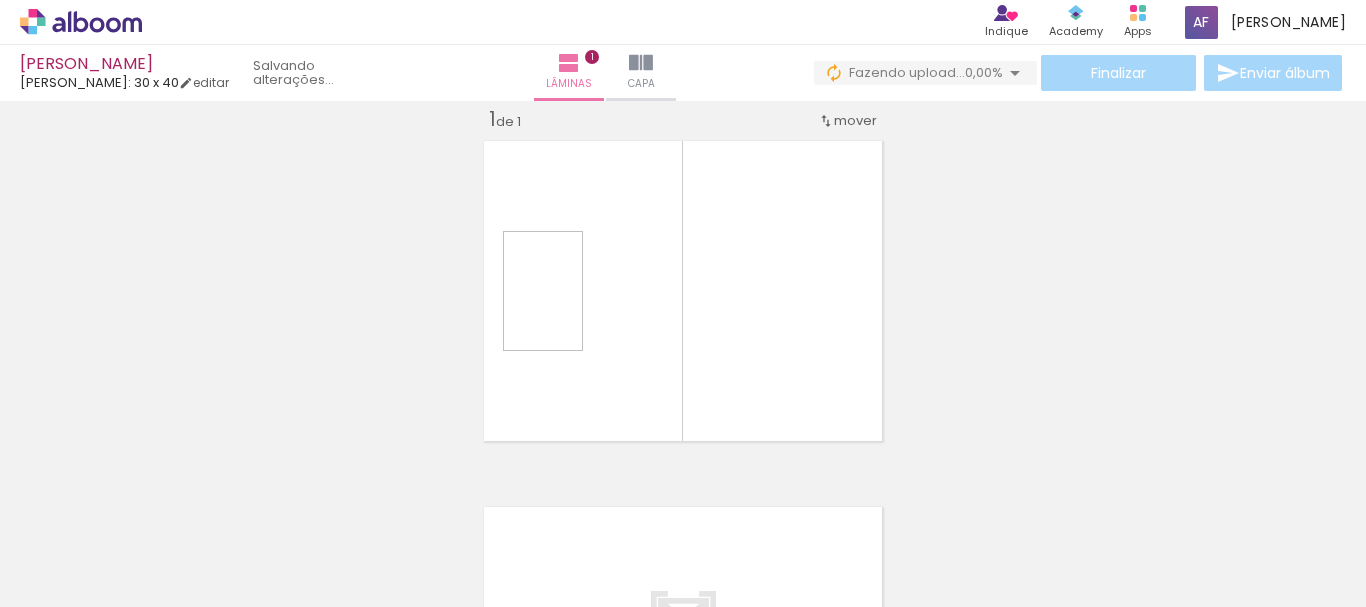 scroll, scrollTop: 26, scrollLeft: 0, axis: vertical 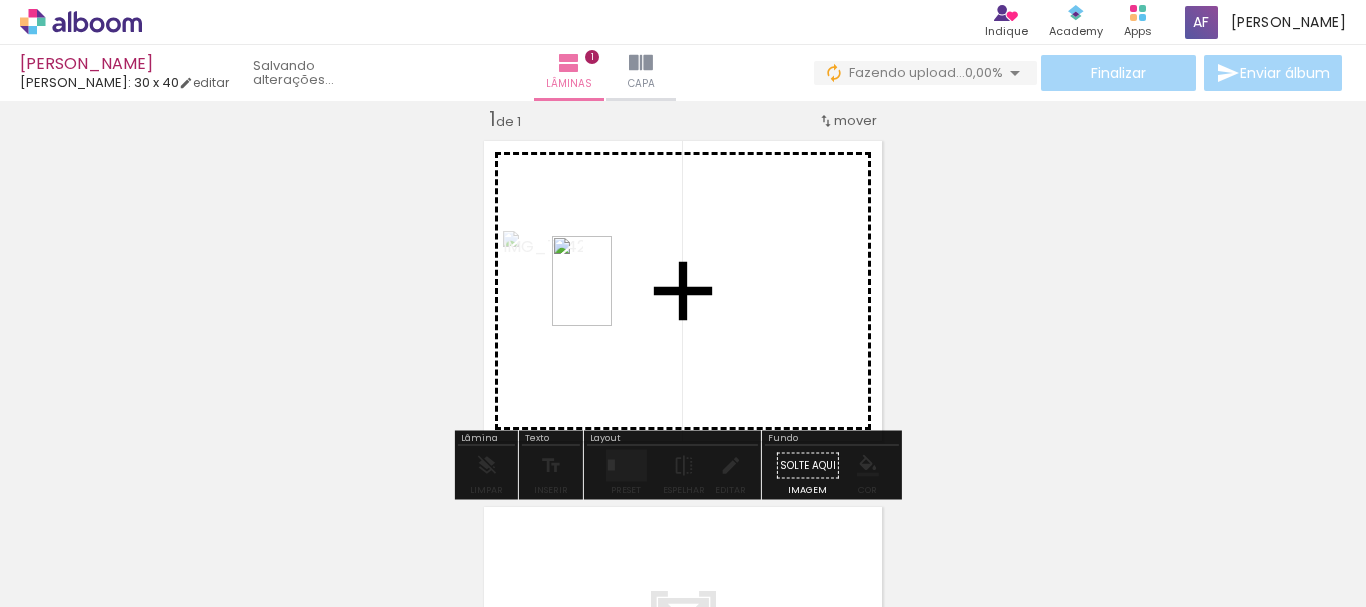 drag, startPoint x: 306, startPoint y: 553, endPoint x: 291, endPoint y: 516, distance: 39.92493 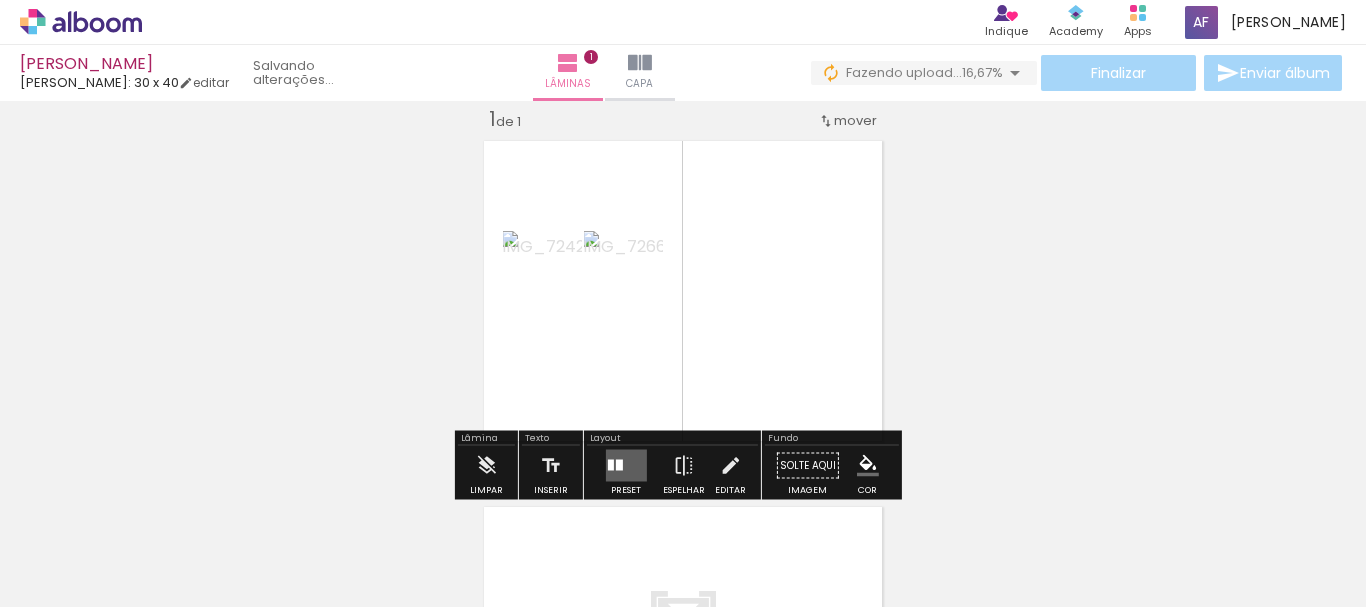 scroll, scrollTop: 0, scrollLeft: 0, axis: both 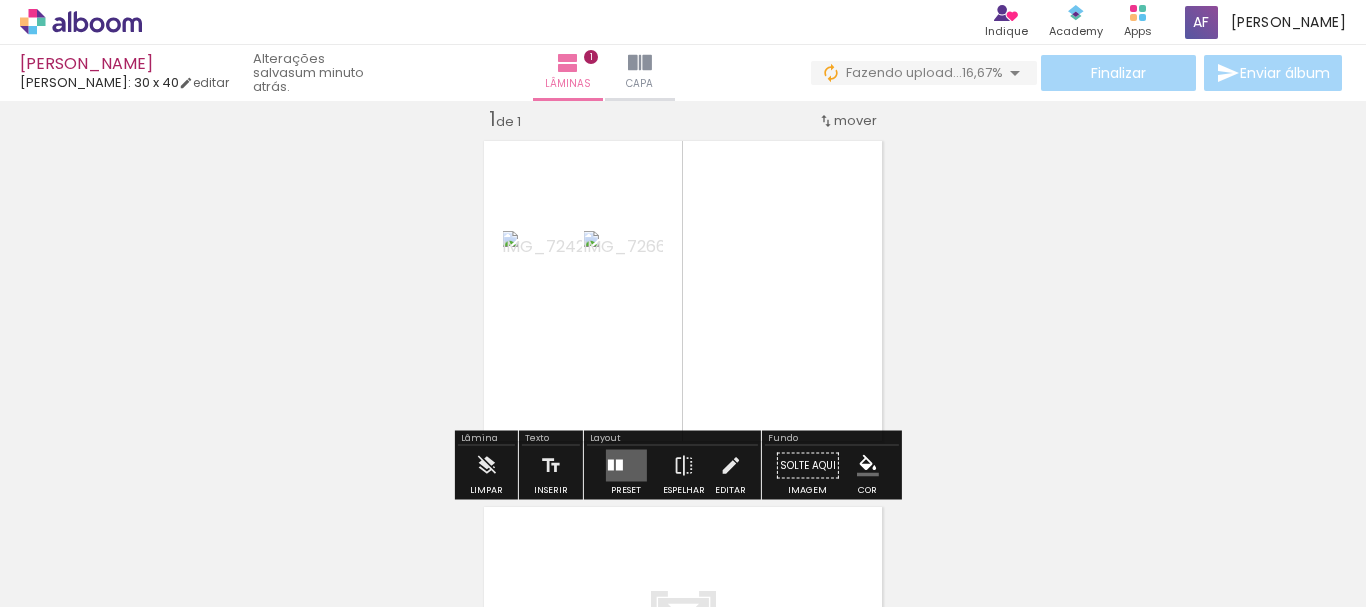 click at bounding box center [683, 303] 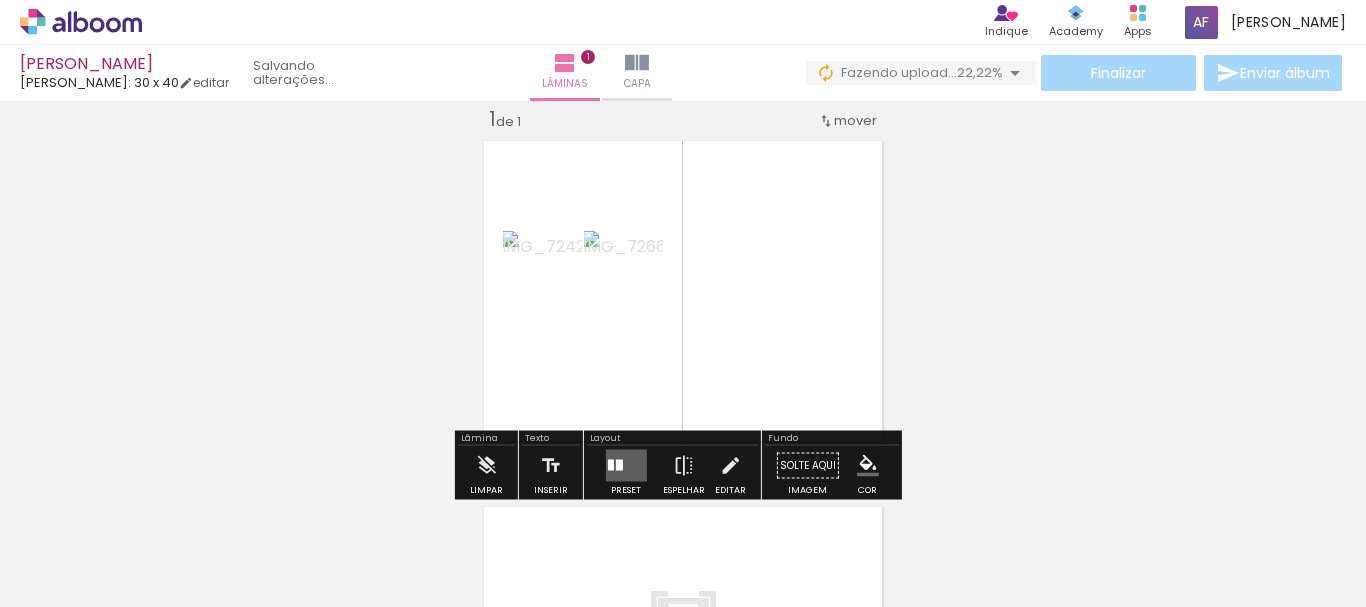 scroll, scrollTop: 0, scrollLeft: 0, axis: both 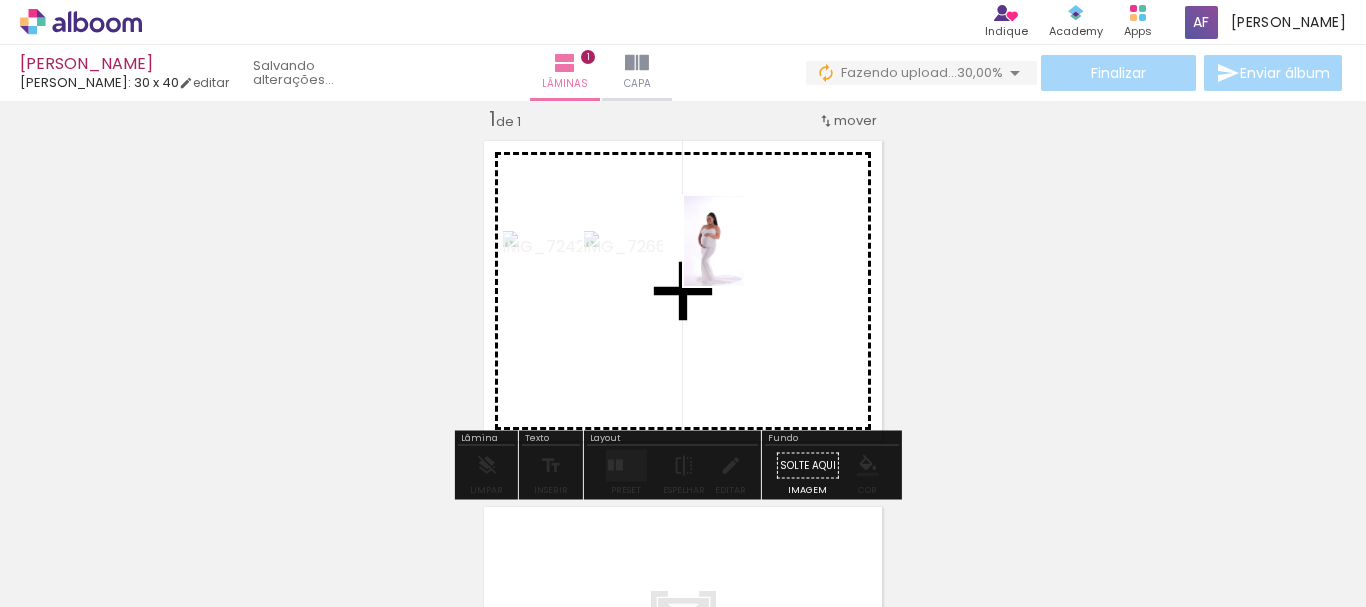 drag, startPoint x: 206, startPoint y: 556, endPoint x: 744, endPoint y: 256, distance: 615.99023 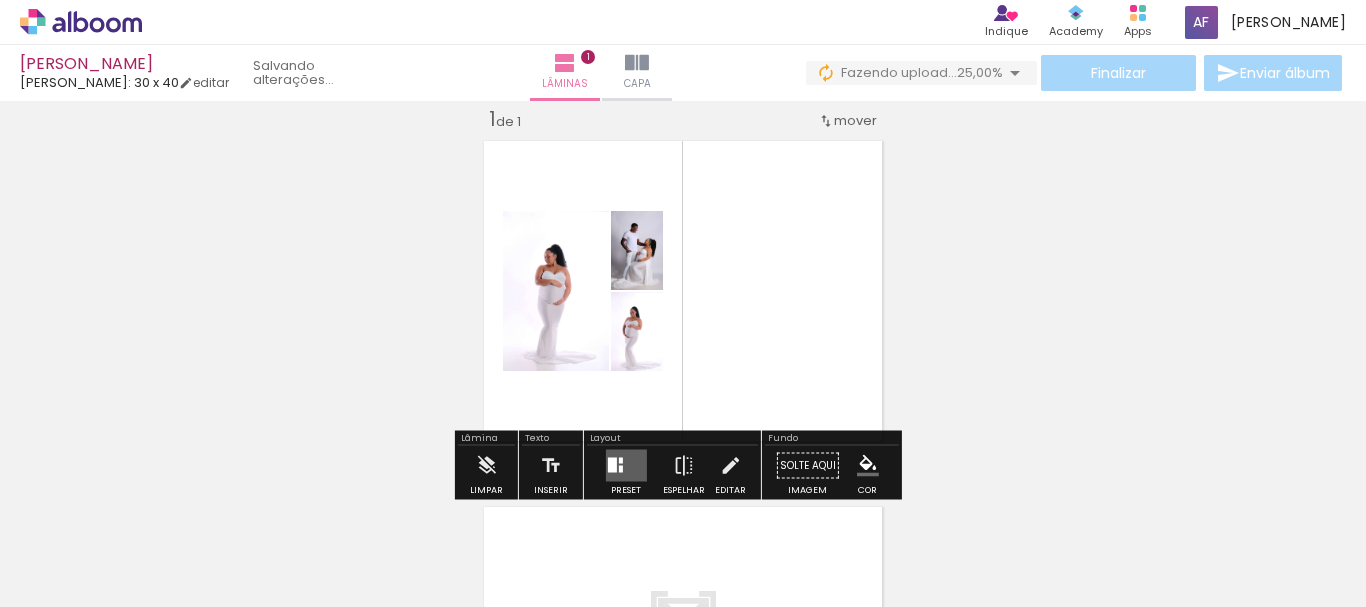 scroll, scrollTop: 0, scrollLeft: 0, axis: both 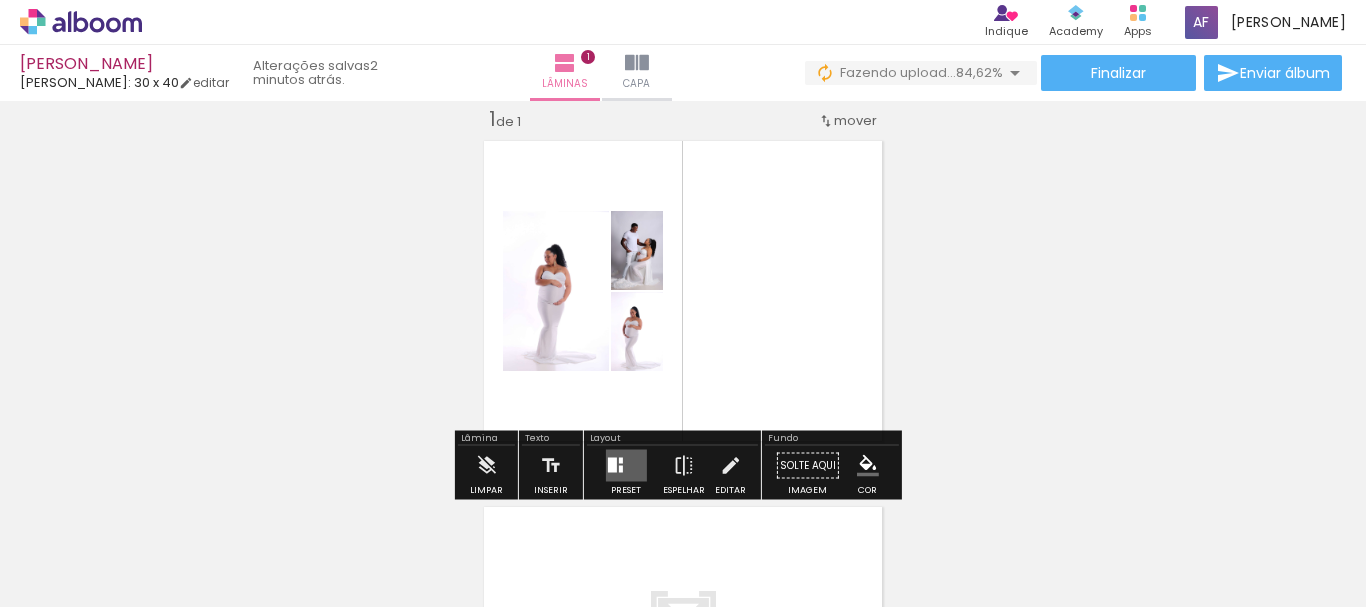 click at bounding box center (625, 466) 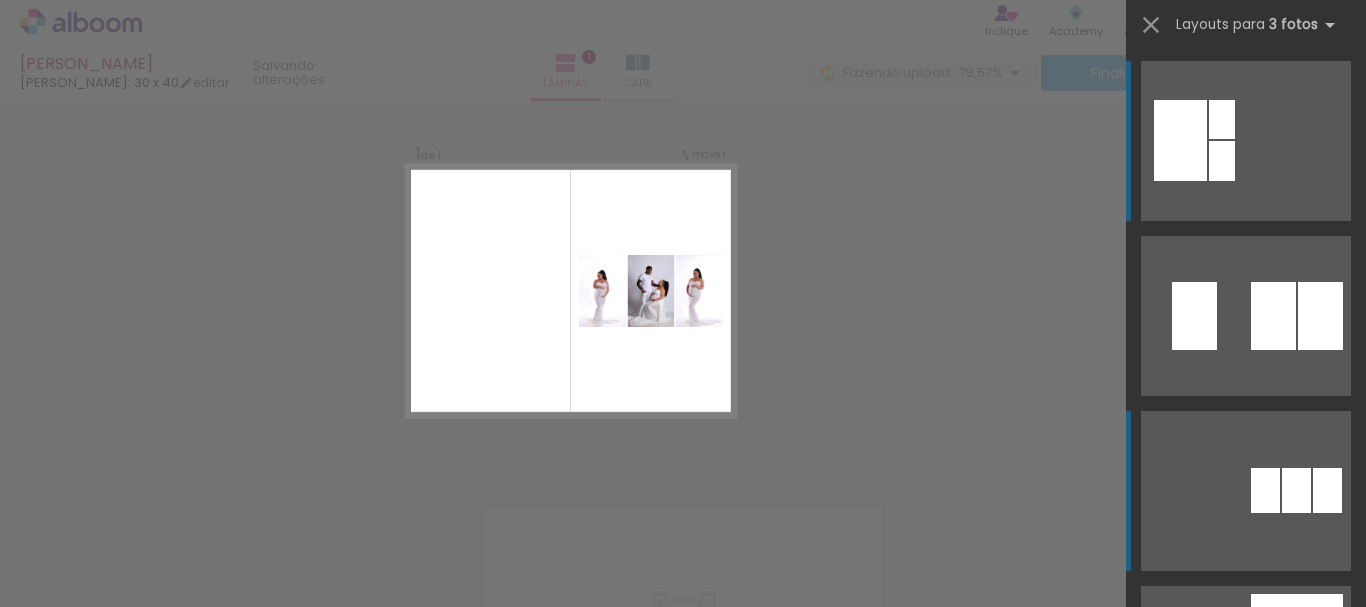 scroll, scrollTop: 0, scrollLeft: 0, axis: both 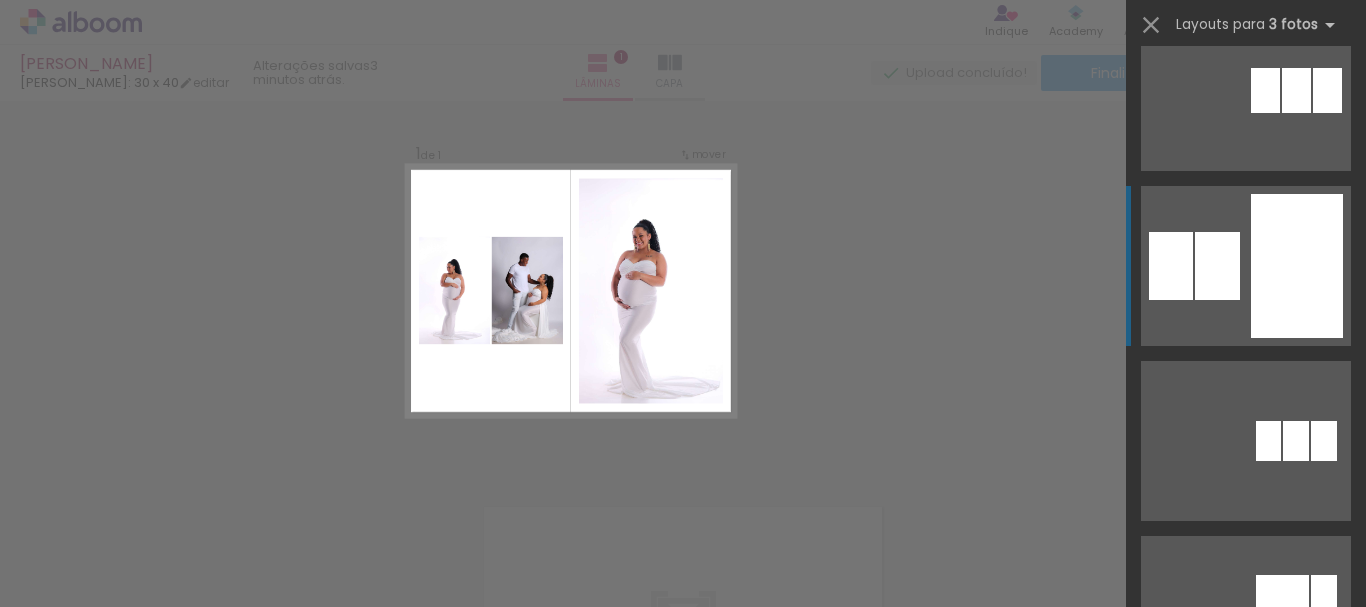click at bounding box center (1246, -259) 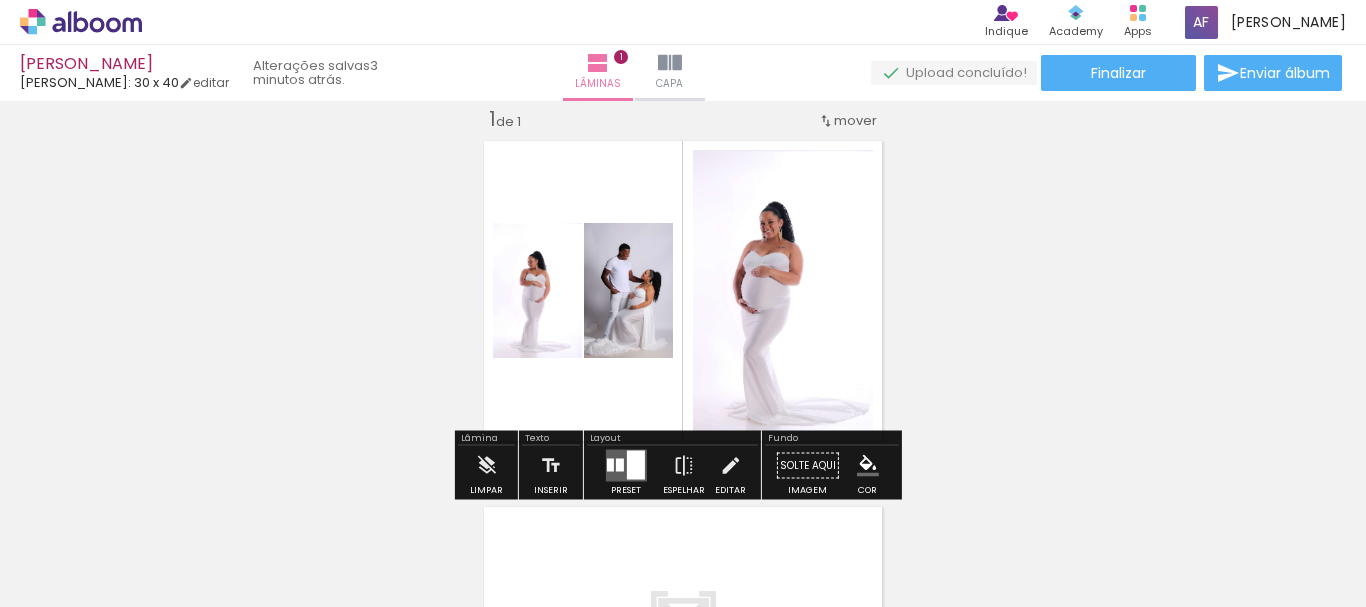 click on "Inserir lâmina 1  de 1" at bounding box center (683, 448) 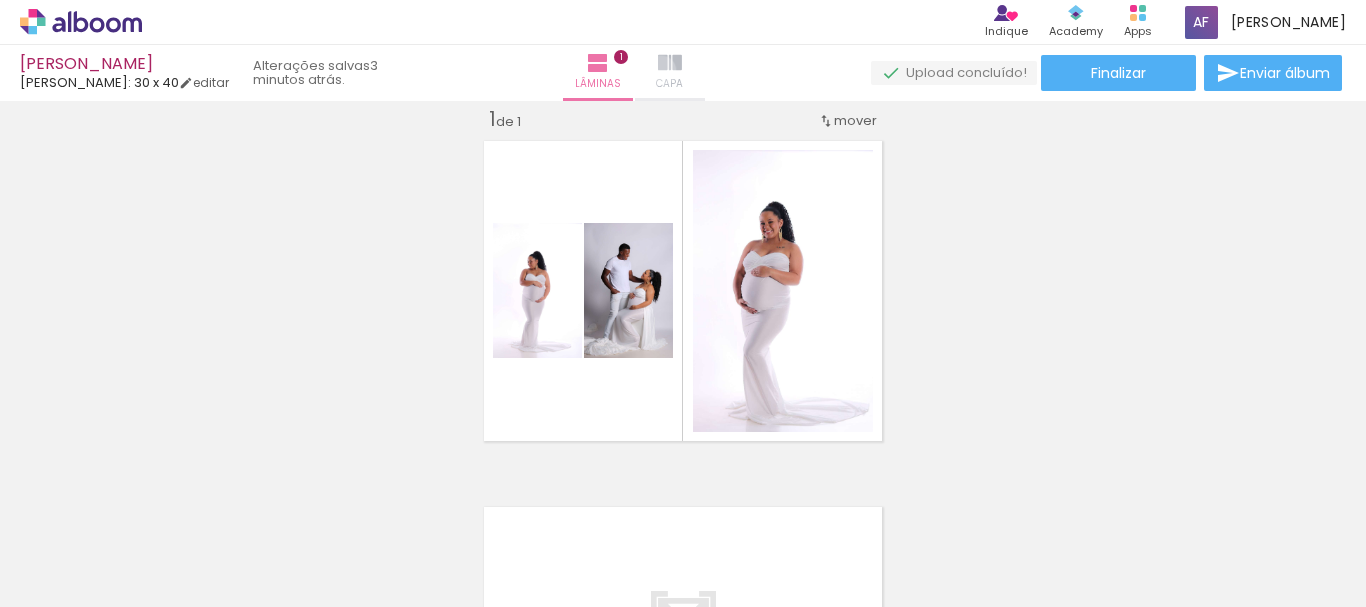 click at bounding box center (670, 63) 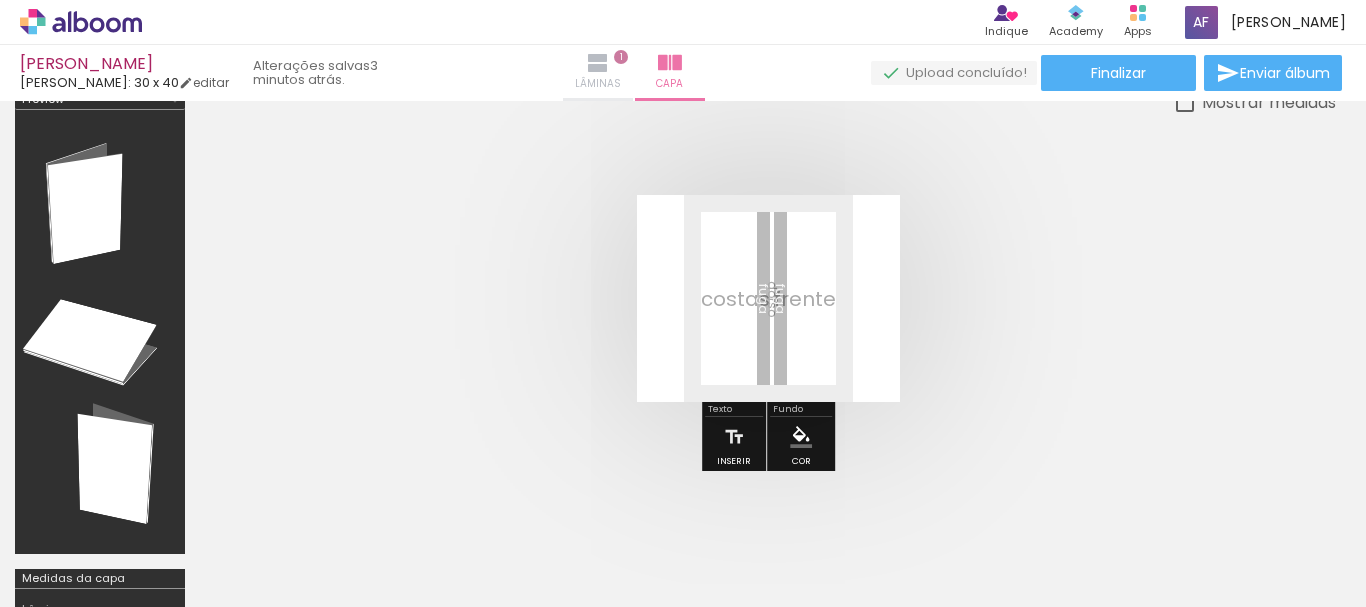 click at bounding box center [598, 63] 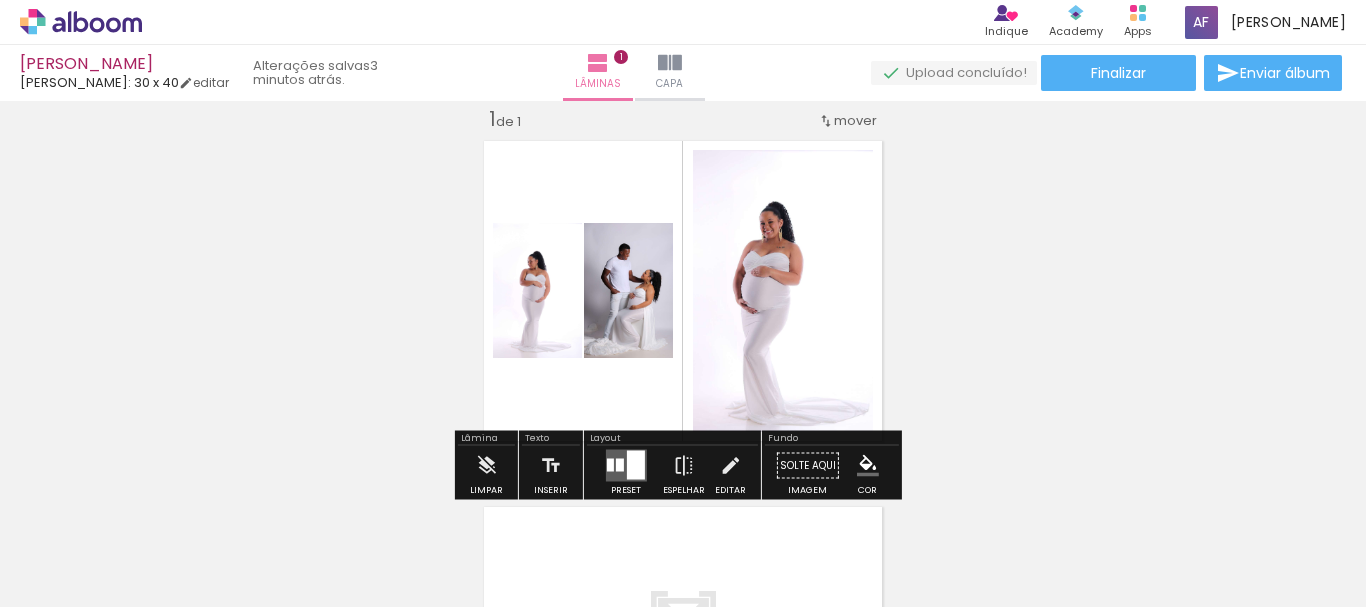 click on "Inserir lâmina 1  de 1" at bounding box center (683, 448) 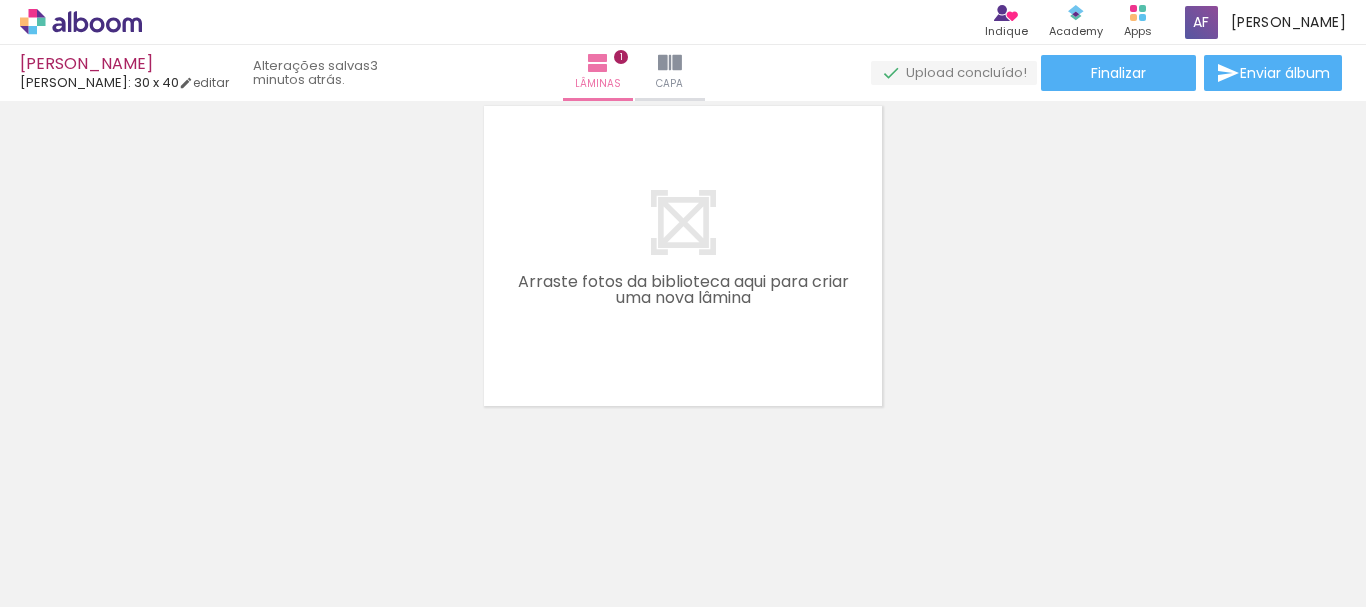 scroll, scrollTop: 429, scrollLeft: 0, axis: vertical 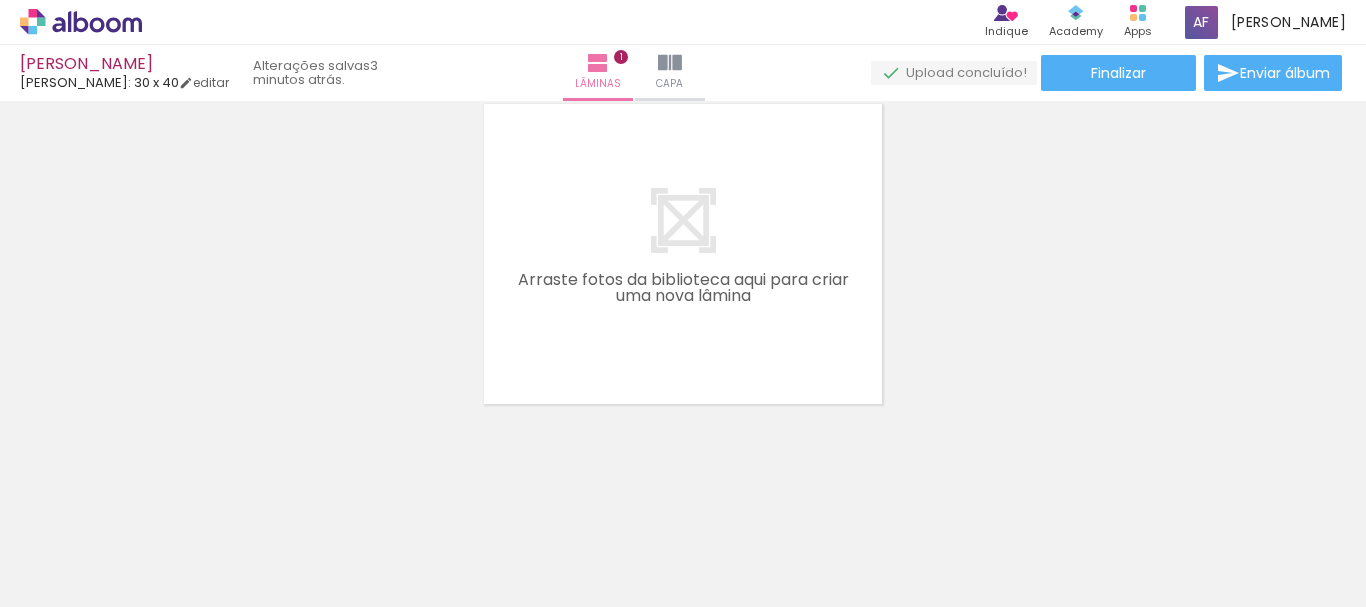click at bounding box center [200, 540] 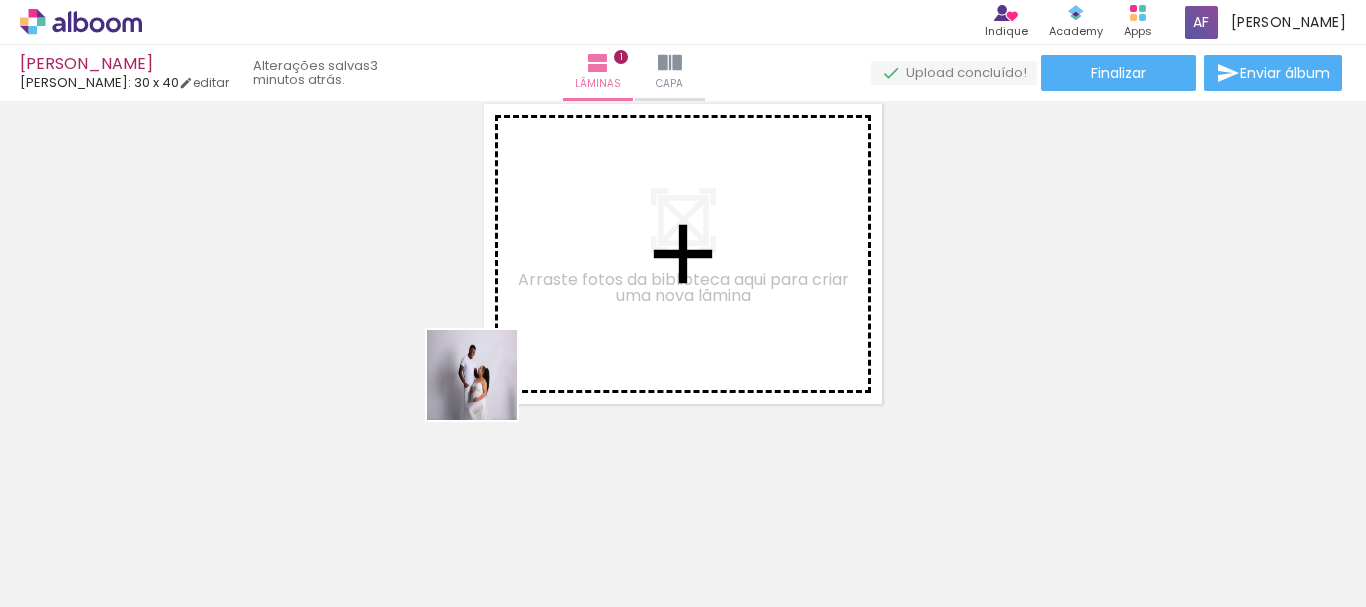 drag, startPoint x: 211, startPoint y: 555, endPoint x: 679, endPoint y: 273, distance: 546.39545 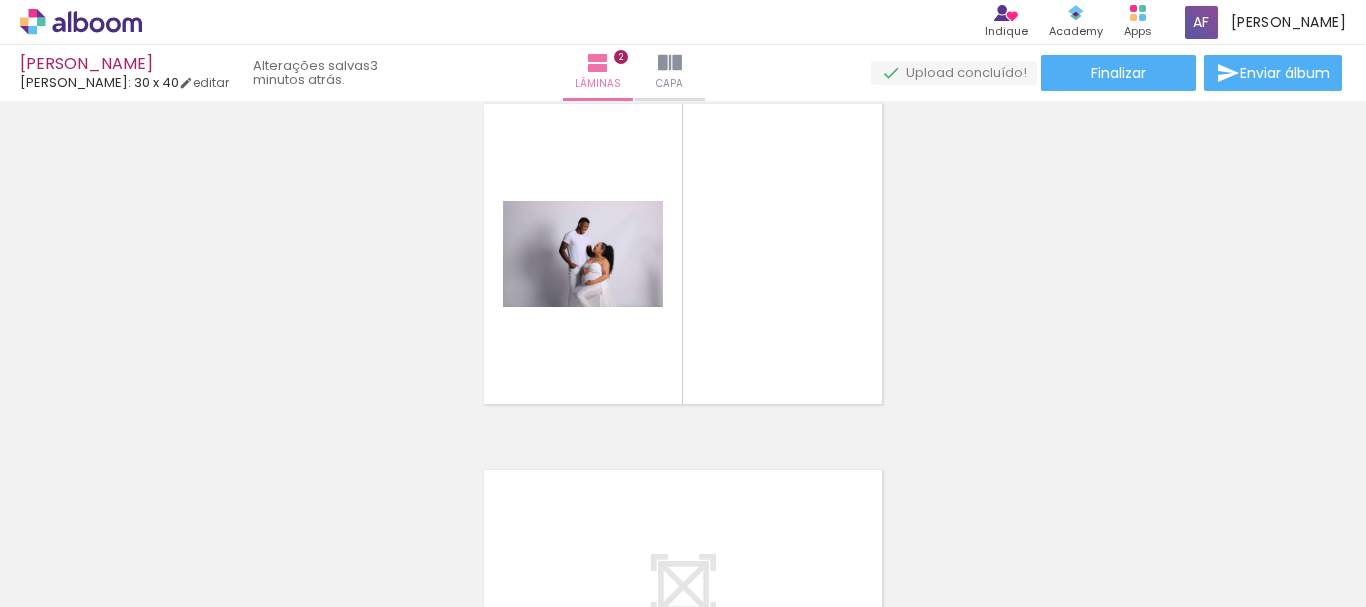 scroll, scrollTop: 392, scrollLeft: 0, axis: vertical 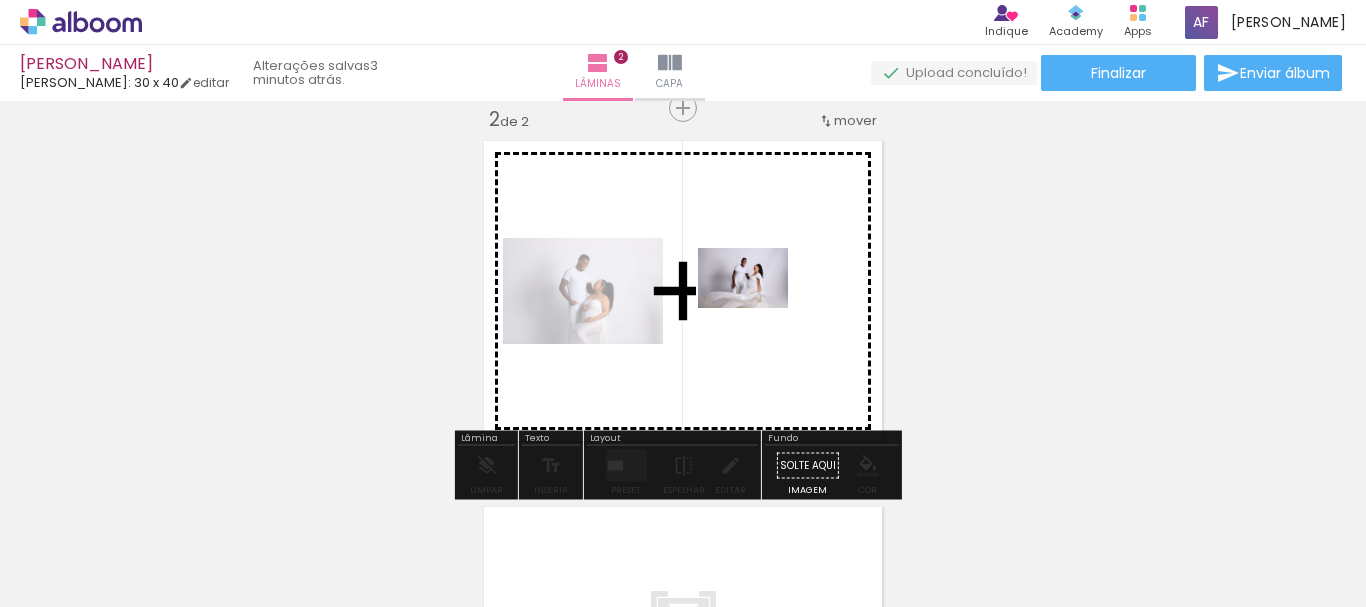 drag, startPoint x: 210, startPoint y: 546, endPoint x: 576, endPoint y: 453, distance: 377.63077 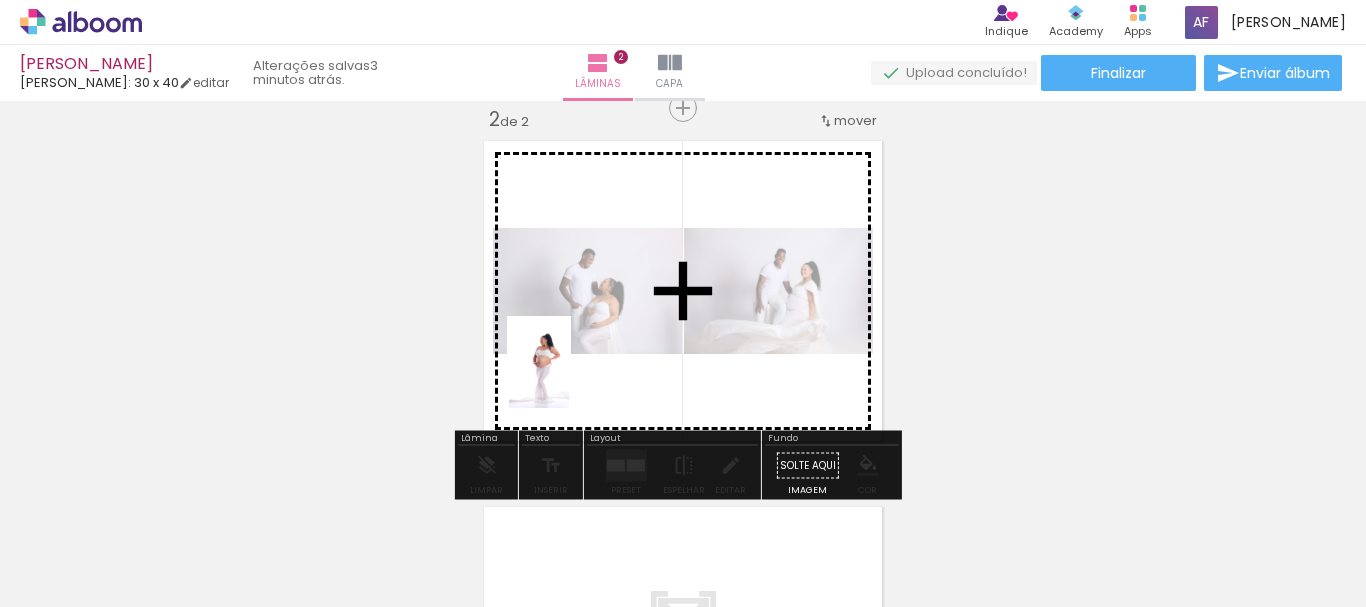 drag, startPoint x: 192, startPoint y: 557, endPoint x: 211, endPoint y: 570, distance: 23.021729 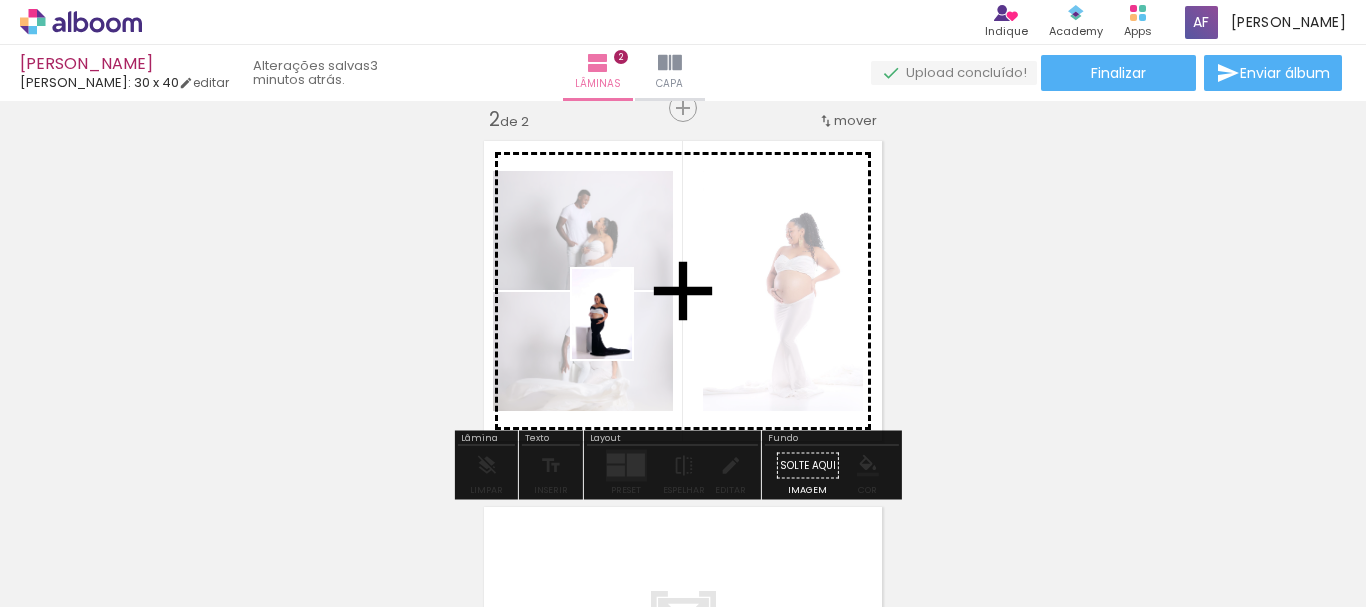 drag, startPoint x: 257, startPoint y: 522, endPoint x: 632, endPoint y: 329, distance: 421.7511 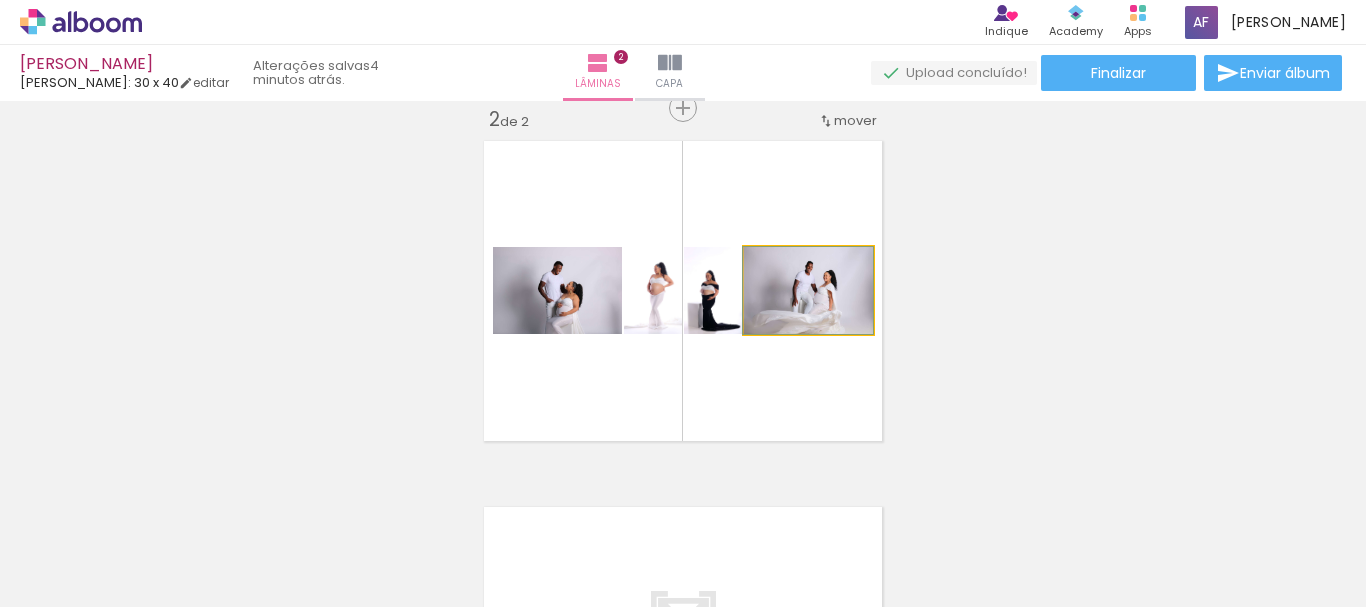 click 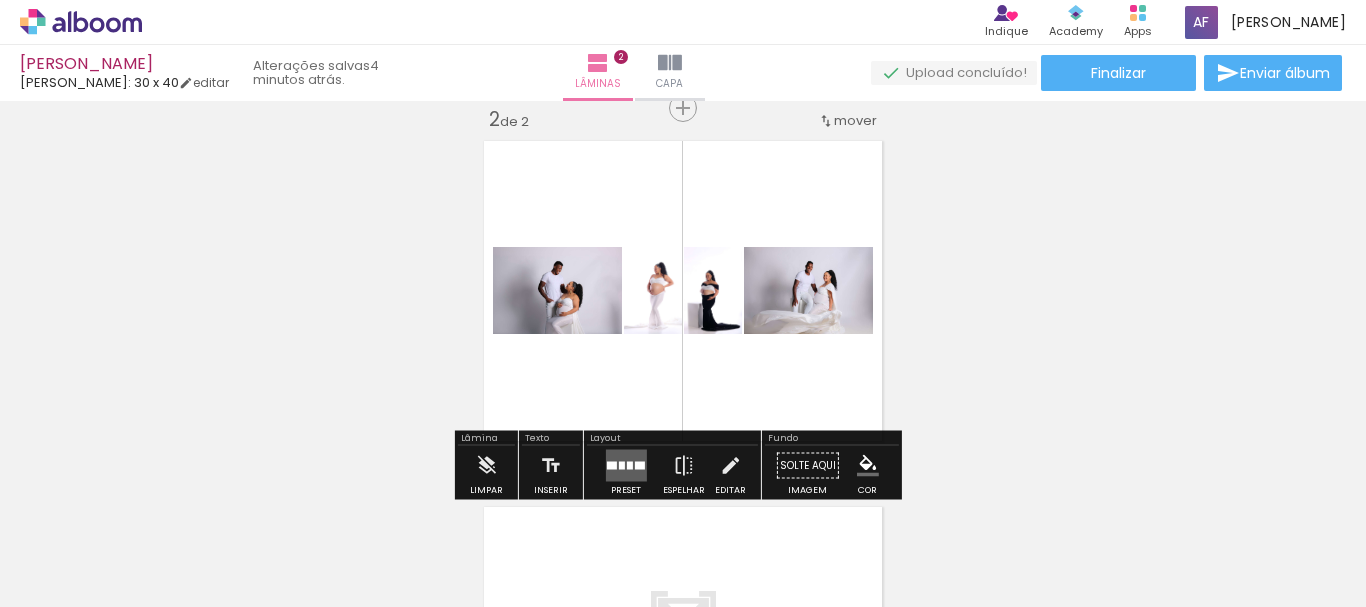click 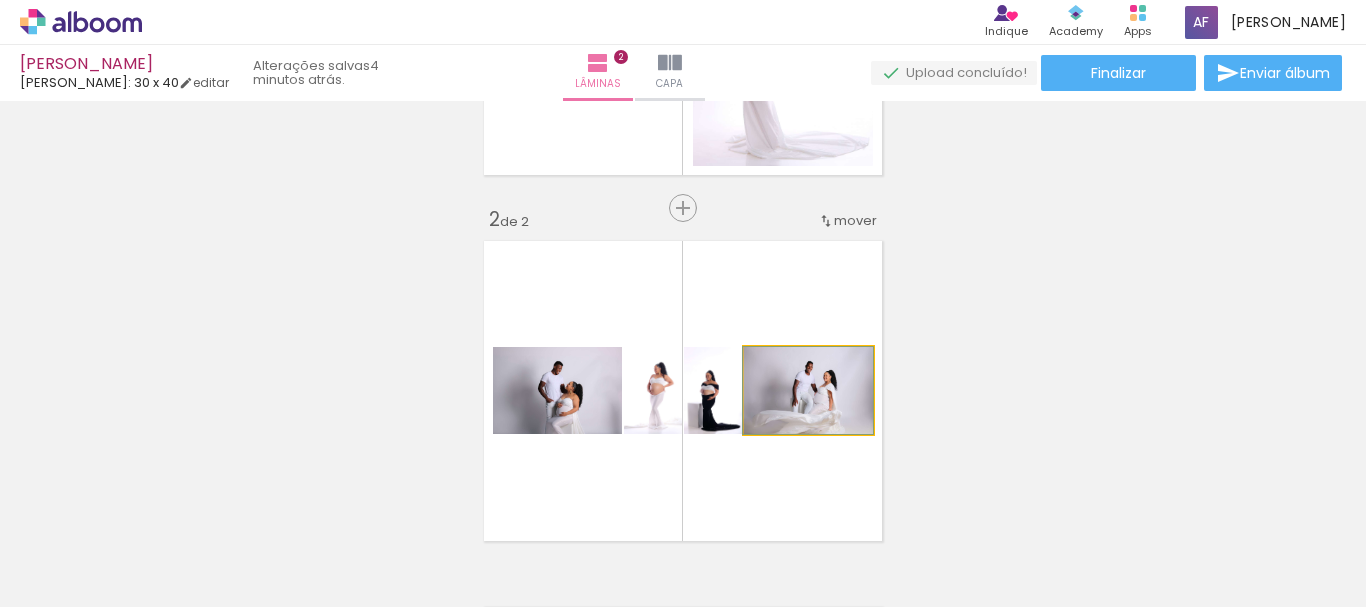 drag, startPoint x: 781, startPoint y: 369, endPoint x: 764, endPoint y: 365, distance: 17.464249 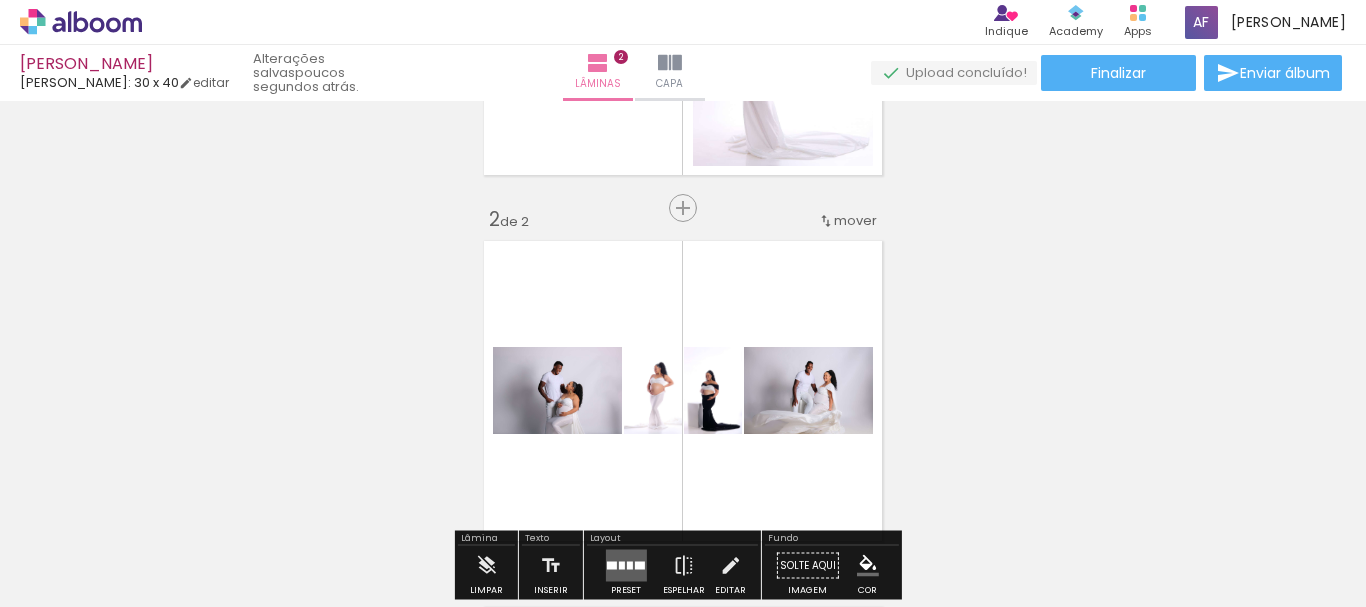 click at bounding box center (557, 399) 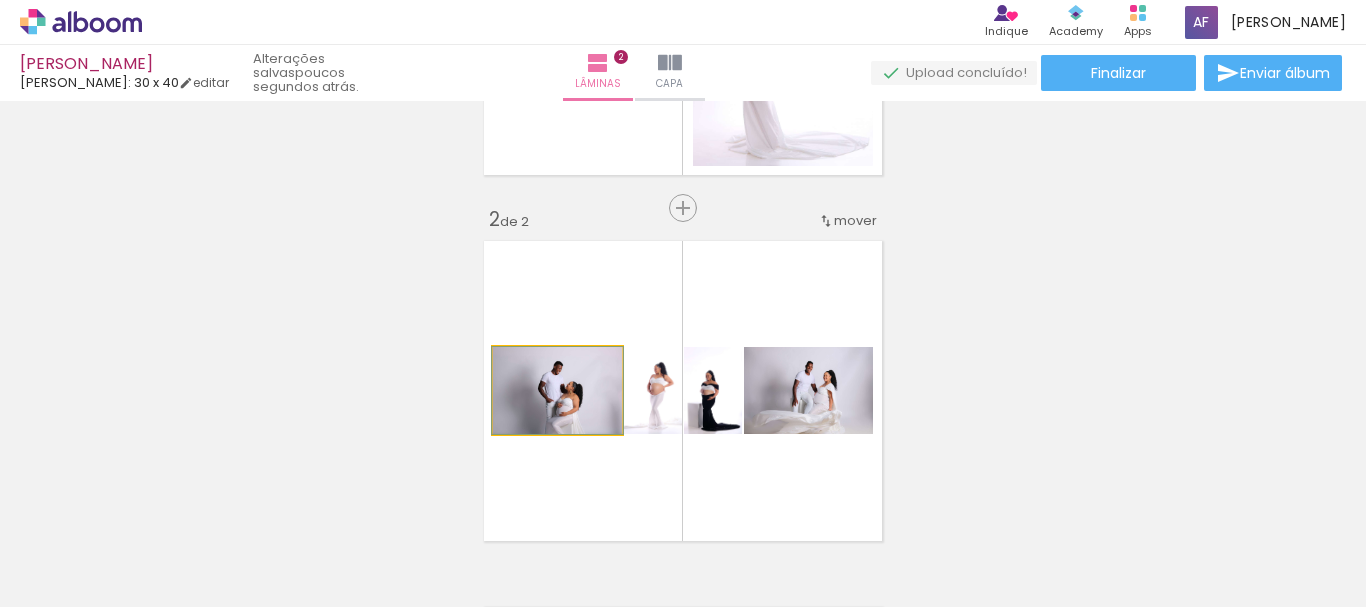 click at bounding box center (537, 368) 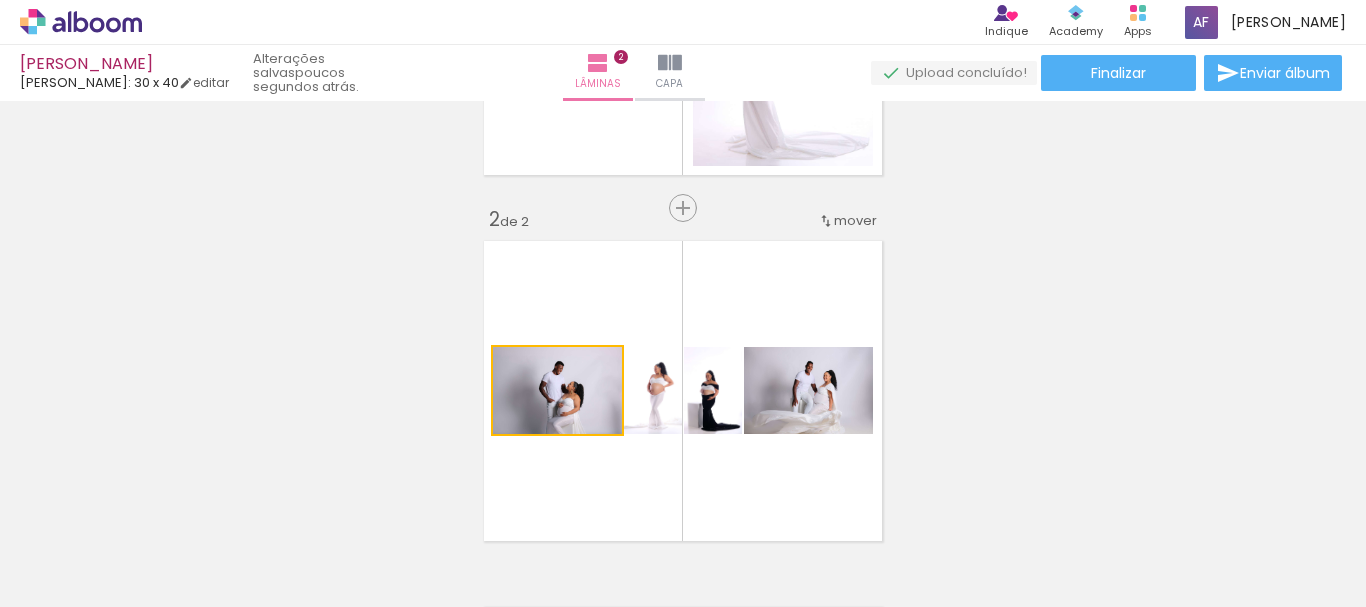 drag, startPoint x: 613, startPoint y: 433, endPoint x: 623, endPoint y: 444, distance: 14.866069 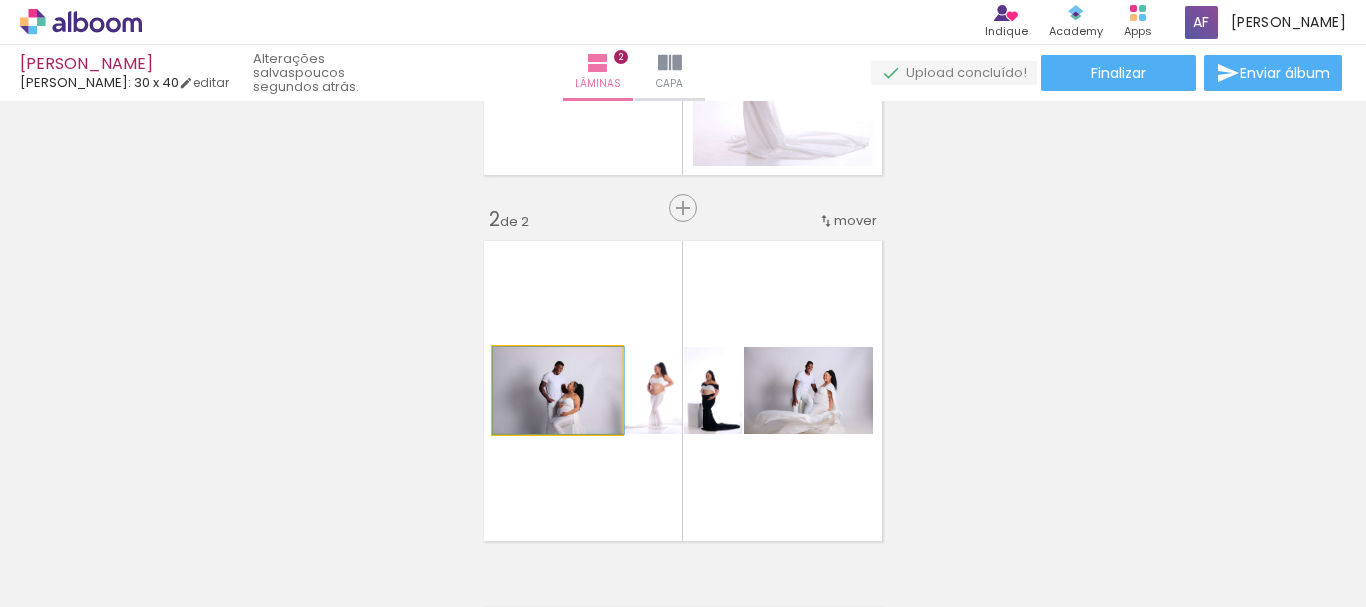 click 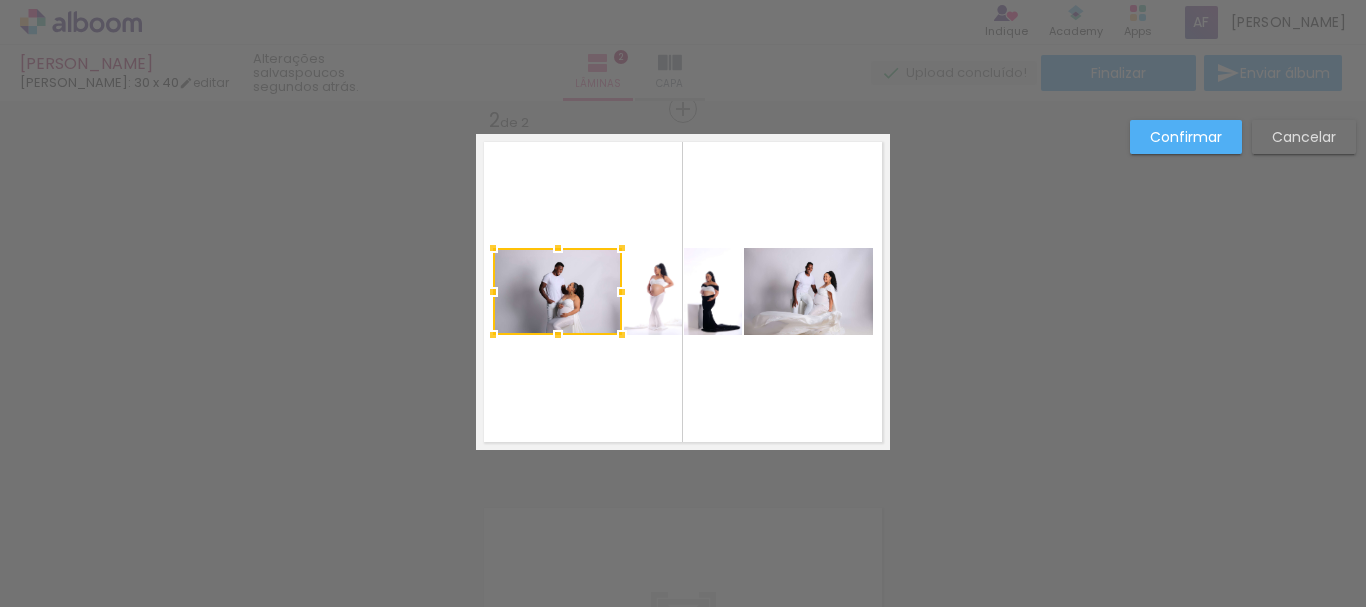 scroll, scrollTop: 392, scrollLeft: 0, axis: vertical 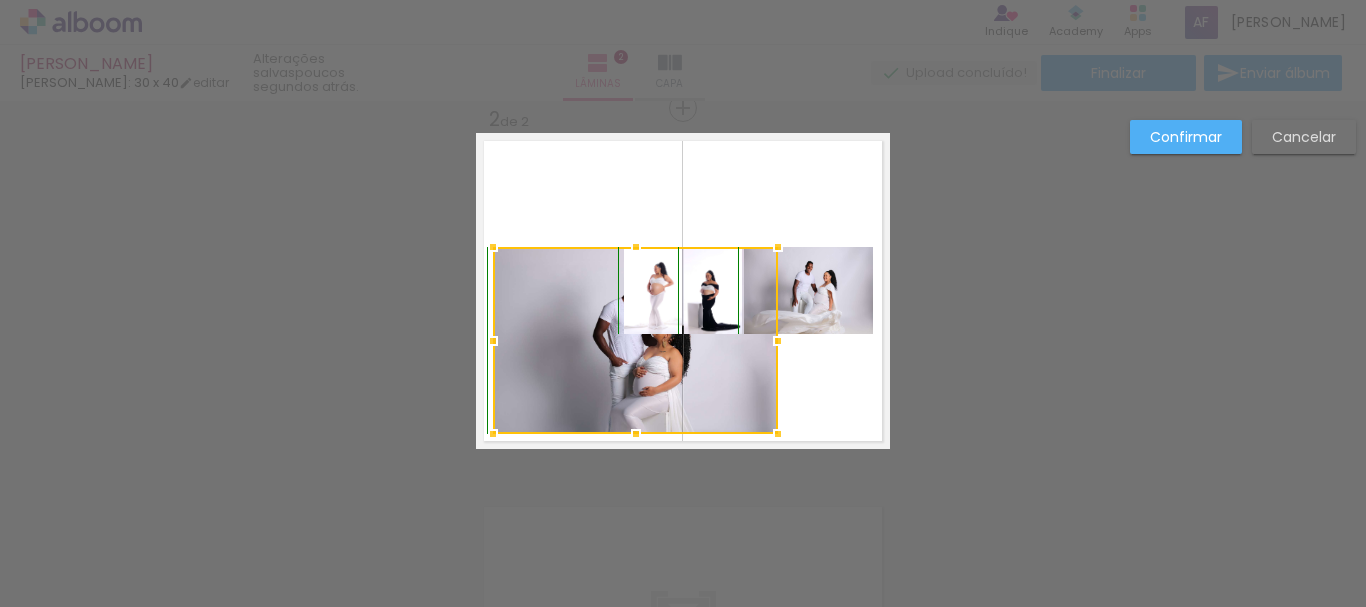 drag, startPoint x: 627, startPoint y: 341, endPoint x: 773, endPoint y: 430, distance: 170.9883 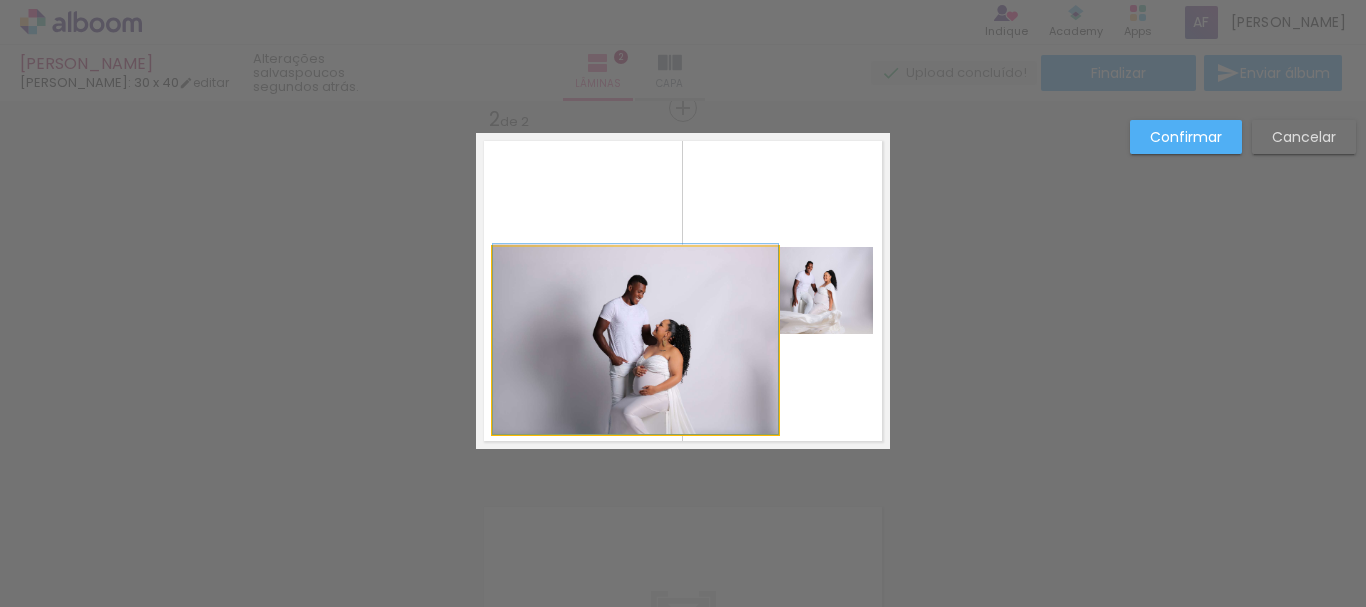 drag, startPoint x: 731, startPoint y: 403, endPoint x: 709, endPoint y: 346, distance: 61.09828 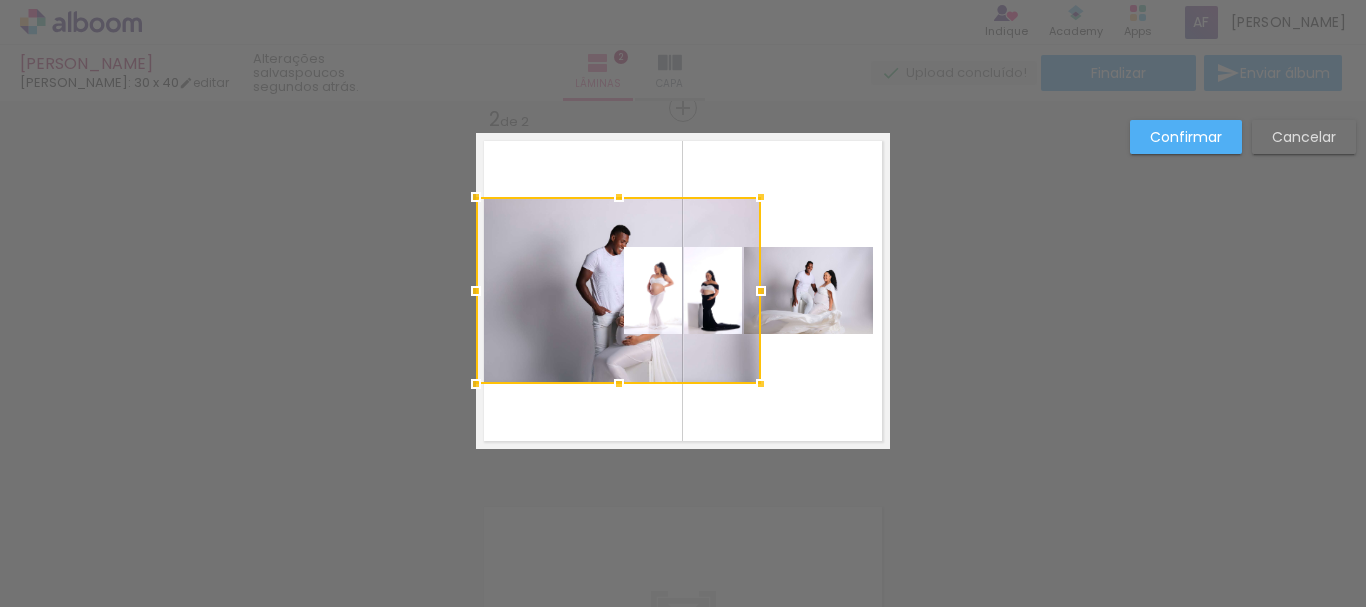 drag, startPoint x: 723, startPoint y: 392, endPoint x: 716, endPoint y: 330, distance: 62.39391 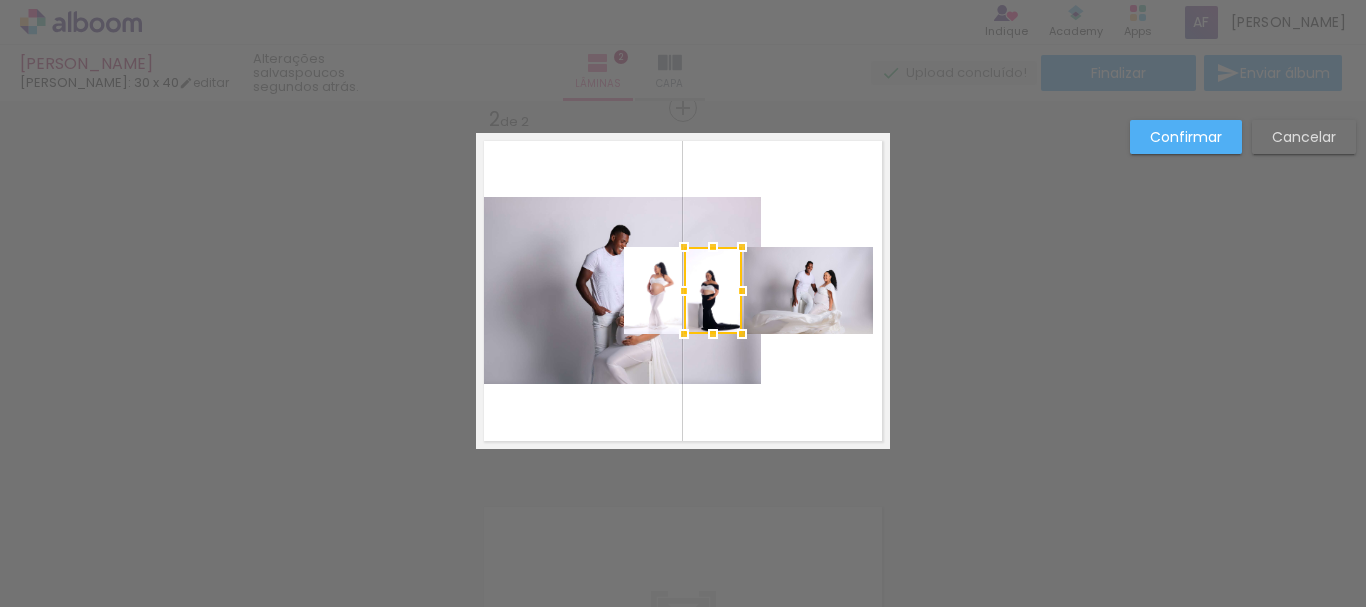 click on "Confirmar Cancelar" at bounding box center (683, 282) 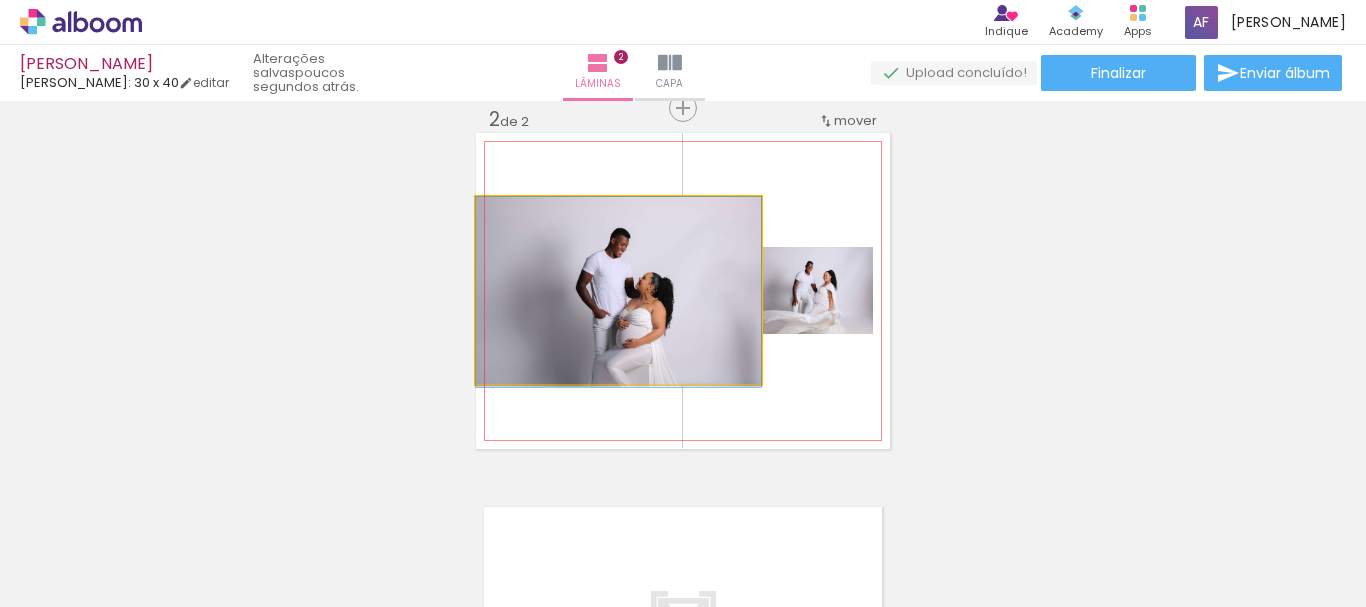 drag, startPoint x: 566, startPoint y: 302, endPoint x: 530, endPoint y: 305, distance: 36.124783 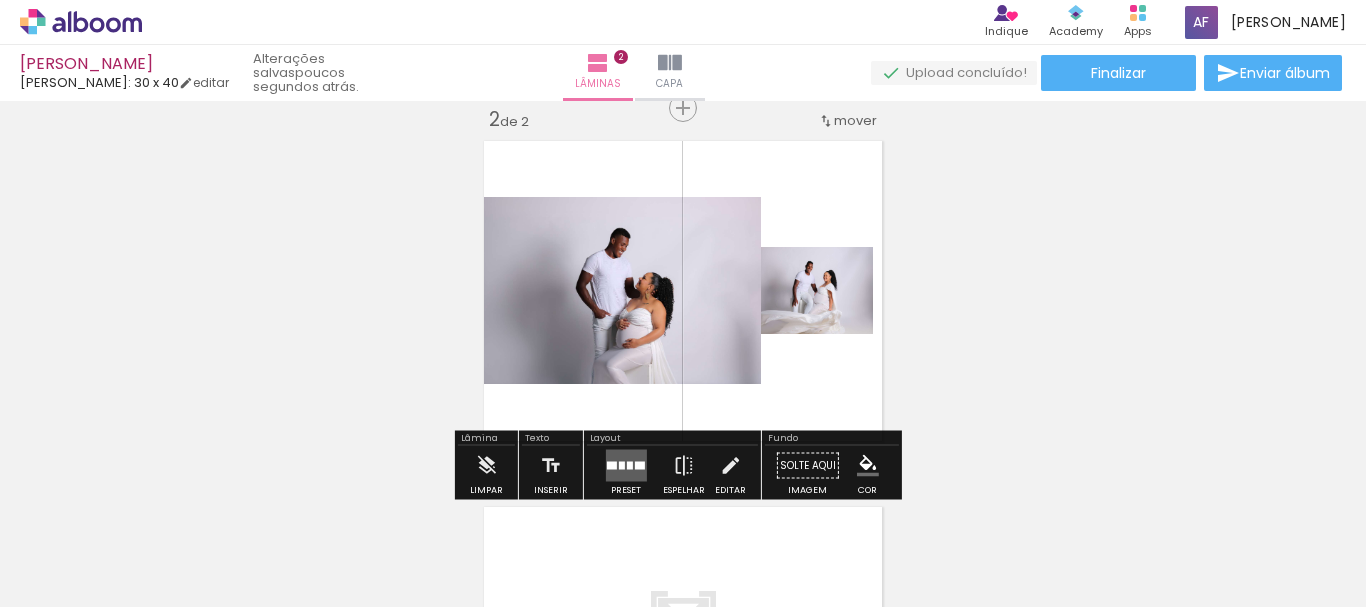 click 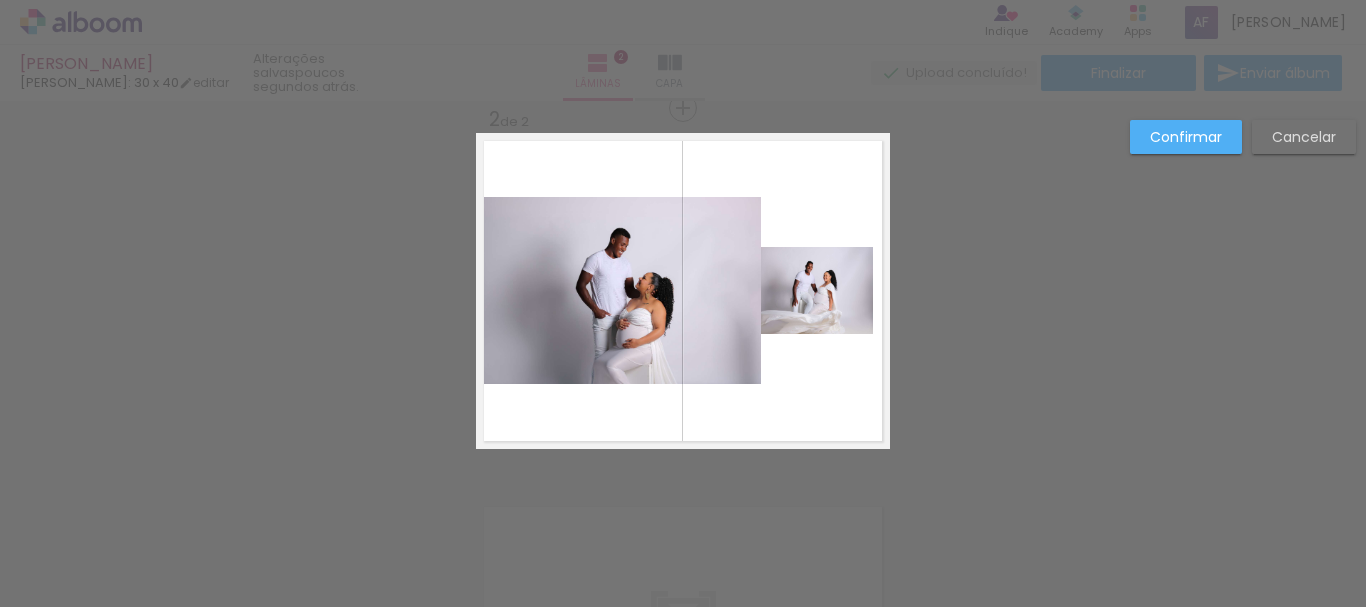 click 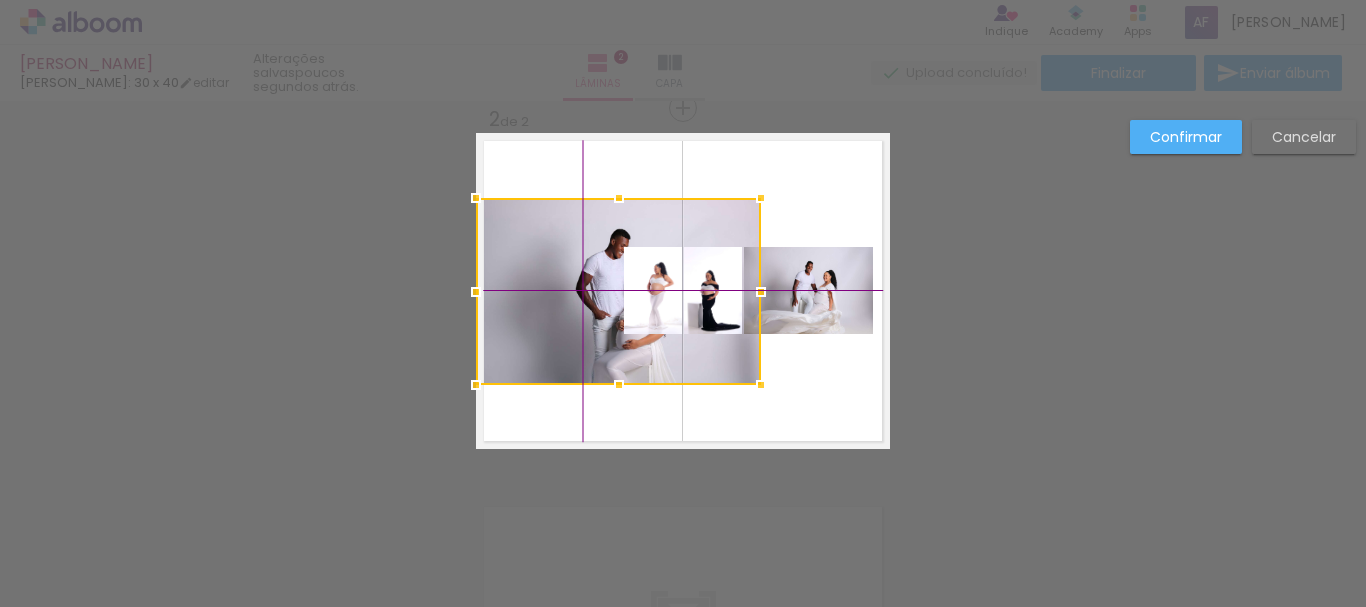 drag, startPoint x: 553, startPoint y: 300, endPoint x: 508, endPoint y: 298, distance: 45.044422 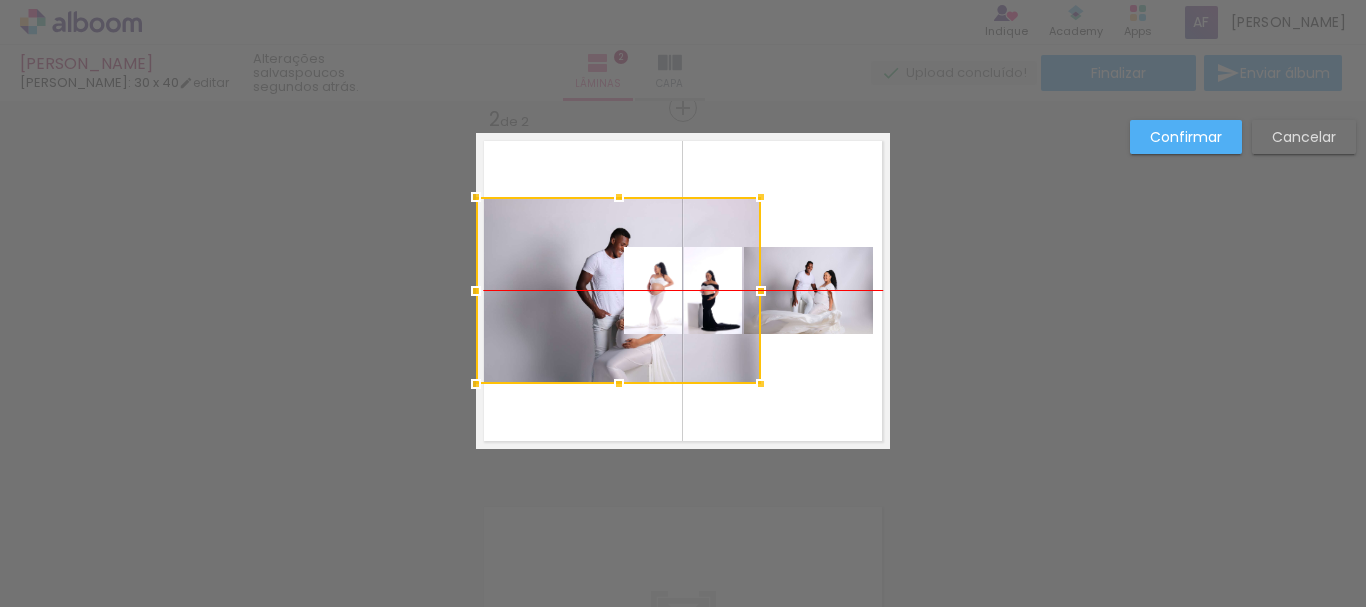 drag, startPoint x: 537, startPoint y: 296, endPoint x: 479, endPoint y: 296, distance: 58 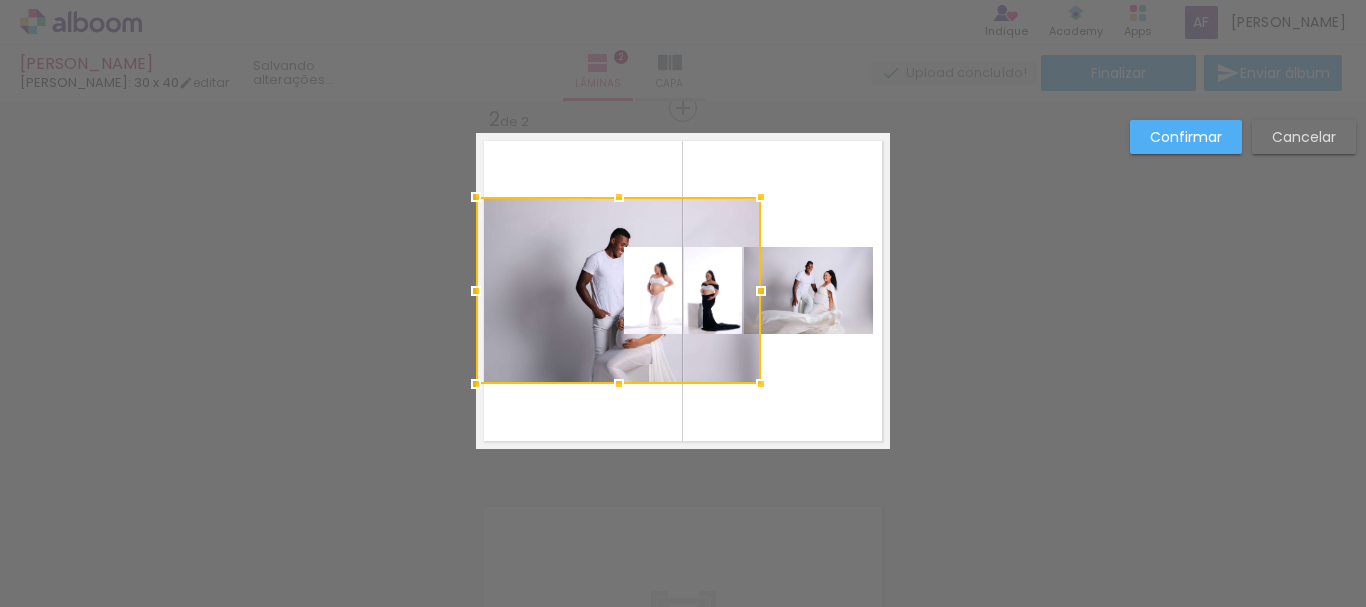 click at bounding box center [618, 290] 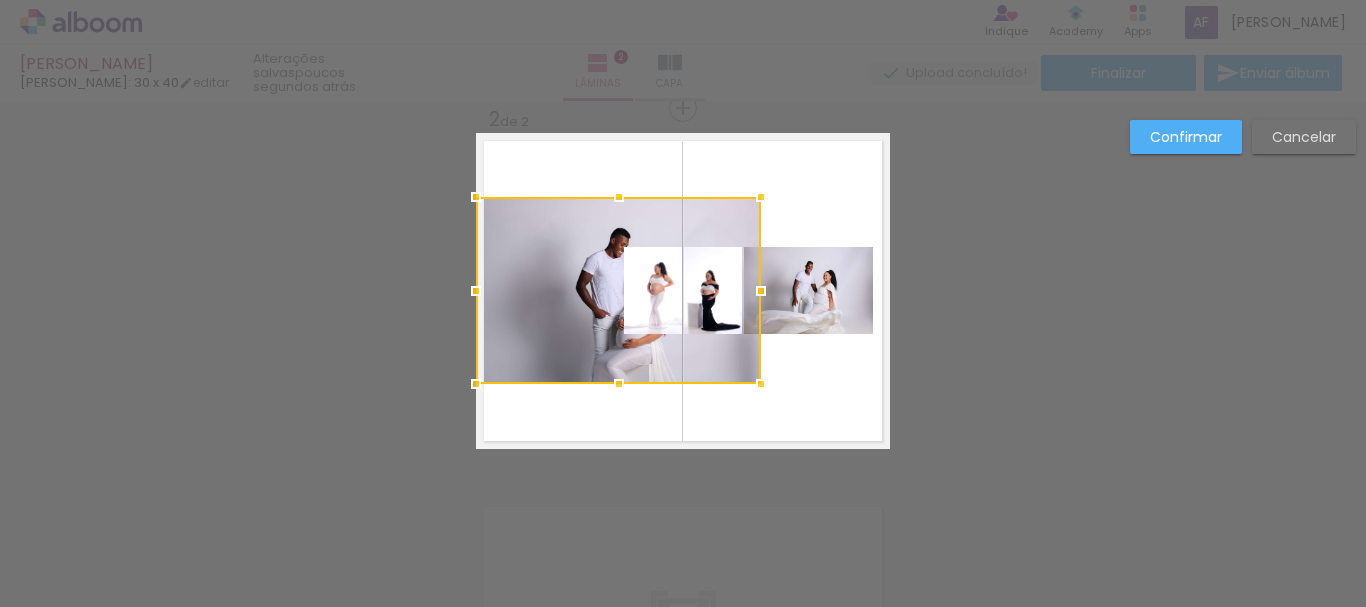 click at bounding box center (618, 290) 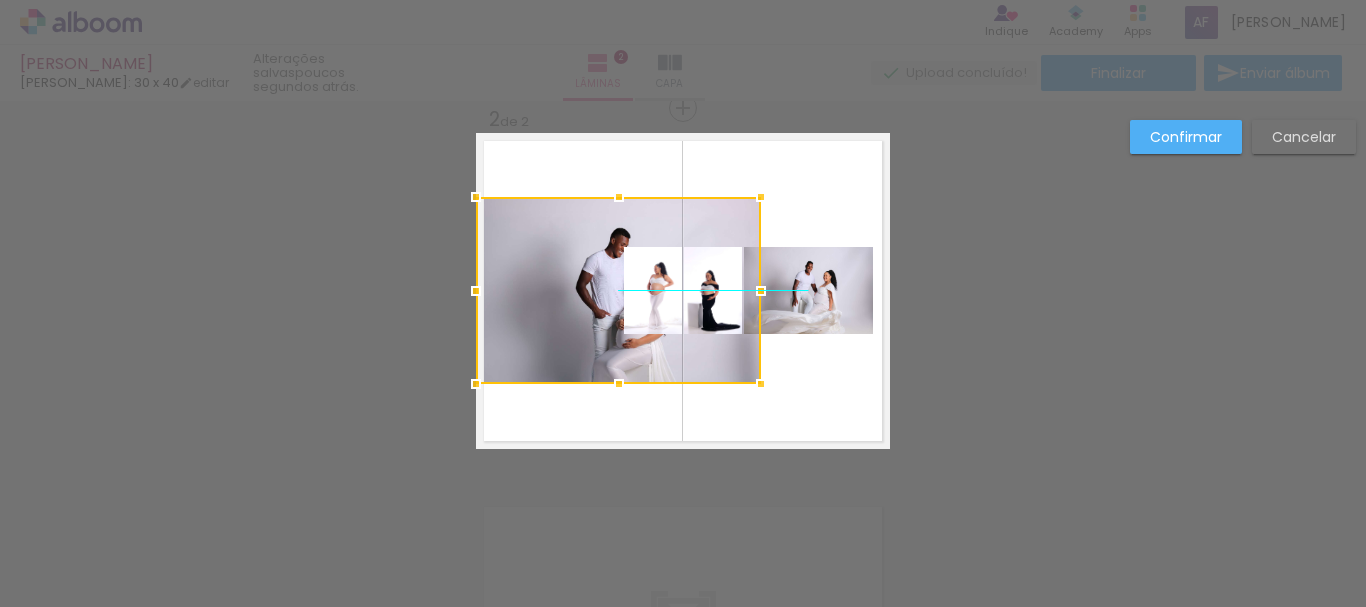 drag, startPoint x: 582, startPoint y: 286, endPoint x: 474, endPoint y: 286, distance: 108 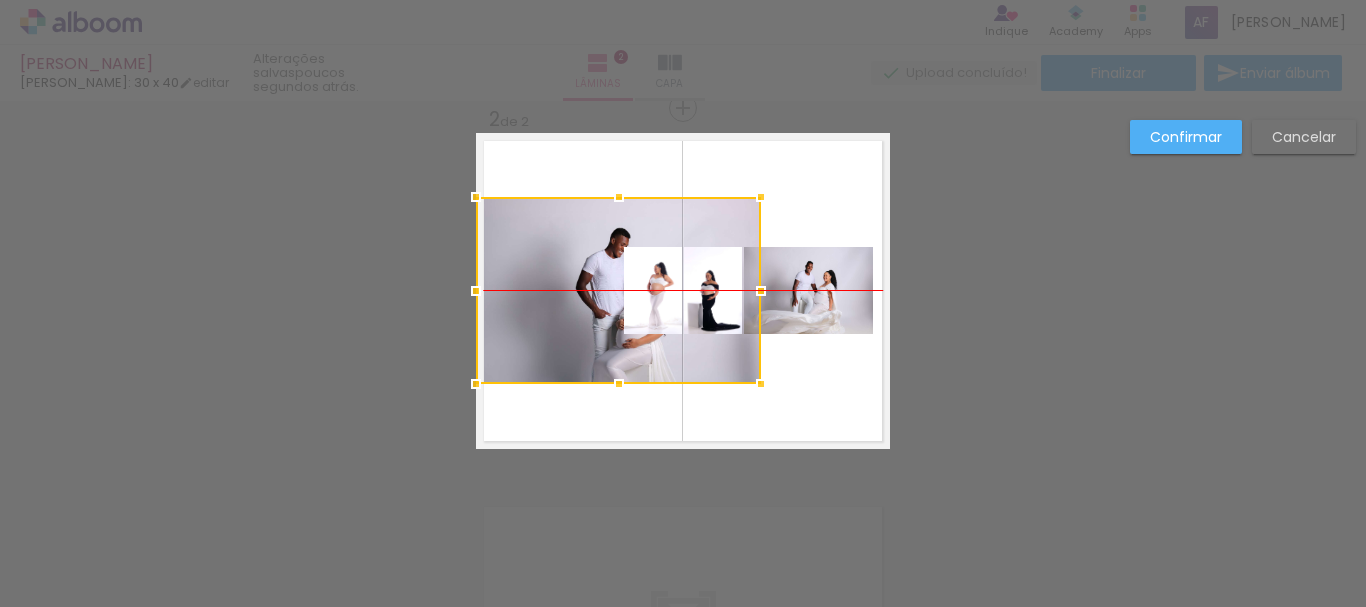 drag, startPoint x: 592, startPoint y: 297, endPoint x: 493, endPoint y: 296, distance: 99.00505 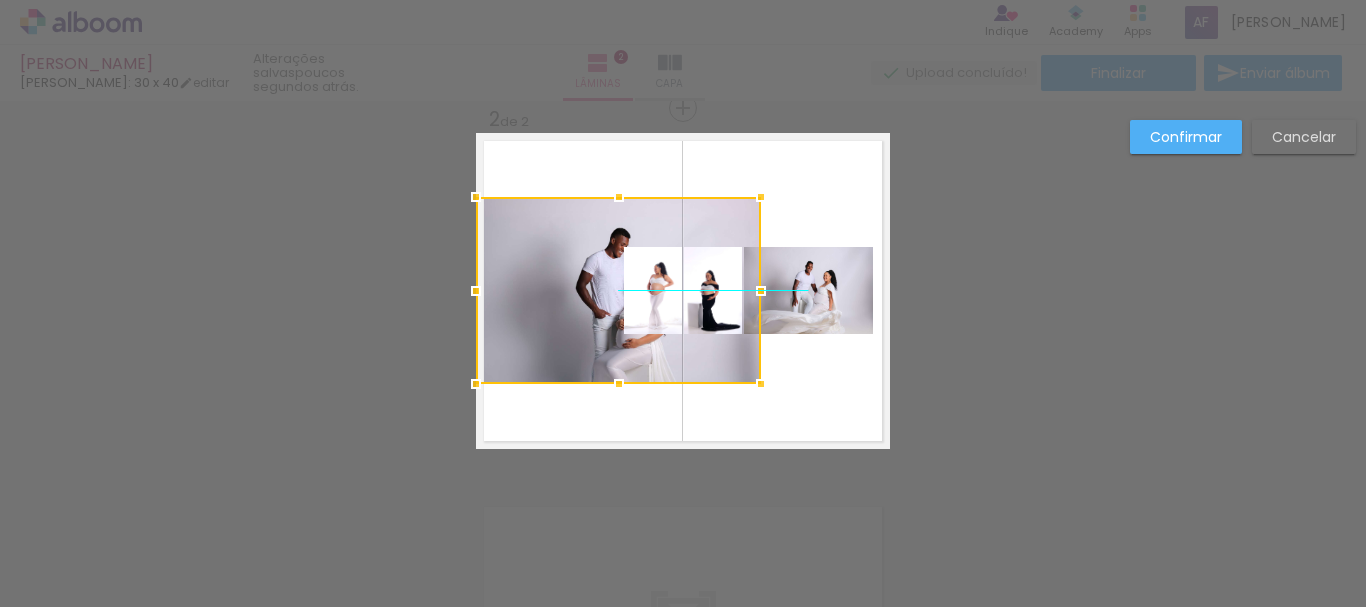 drag, startPoint x: 573, startPoint y: 292, endPoint x: 518, endPoint y: 292, distance: 55 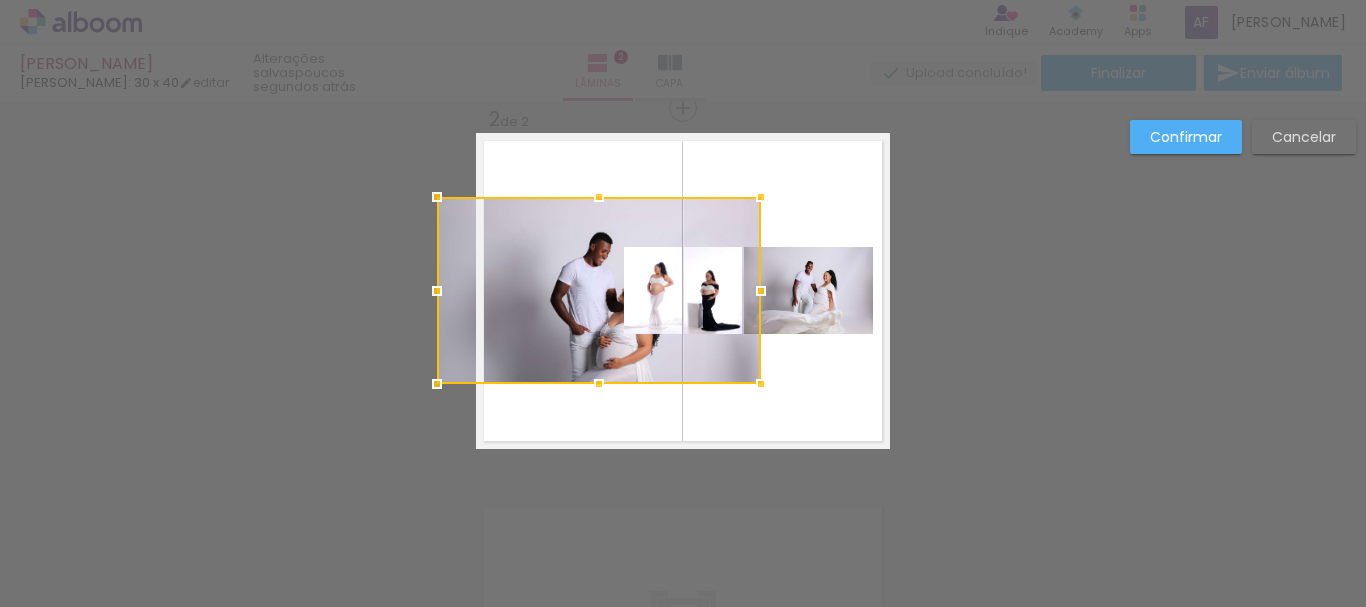drag, startPoint x: 465, startPoint y: 289, endPoint x: 482, endPoint y: 285, distance: 17.464249 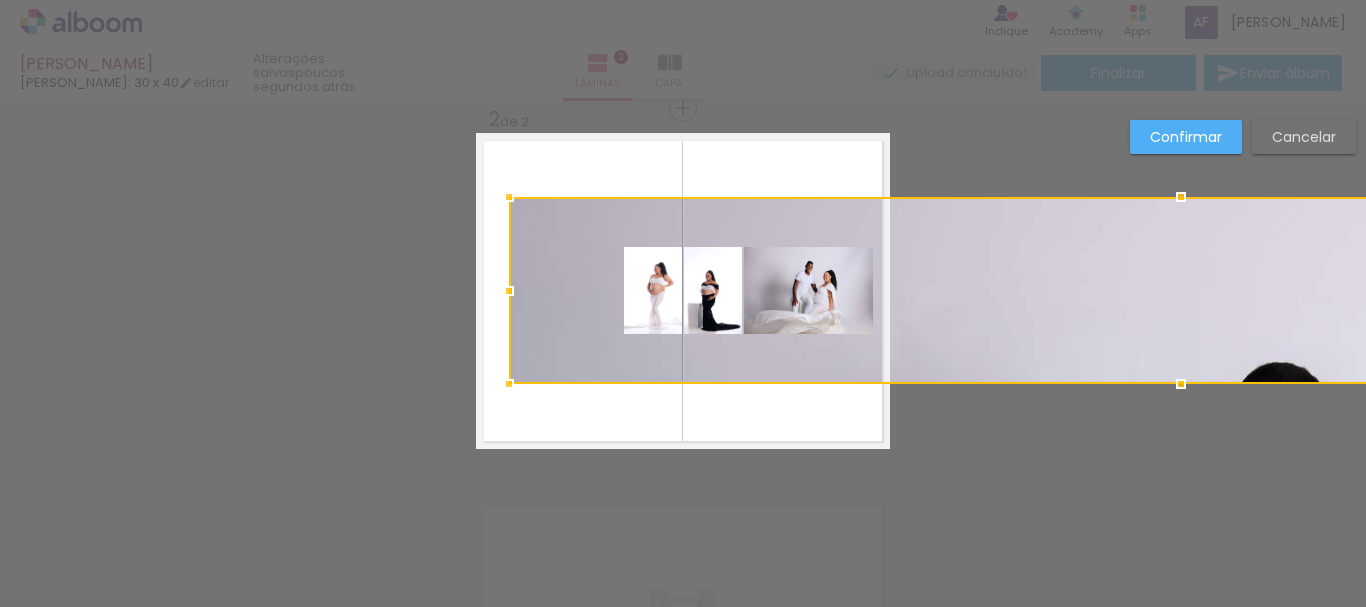 drag, startPoint x: 466, startPoint y: 289, endPoint x: 499, endPoint y: 289, distance: 33 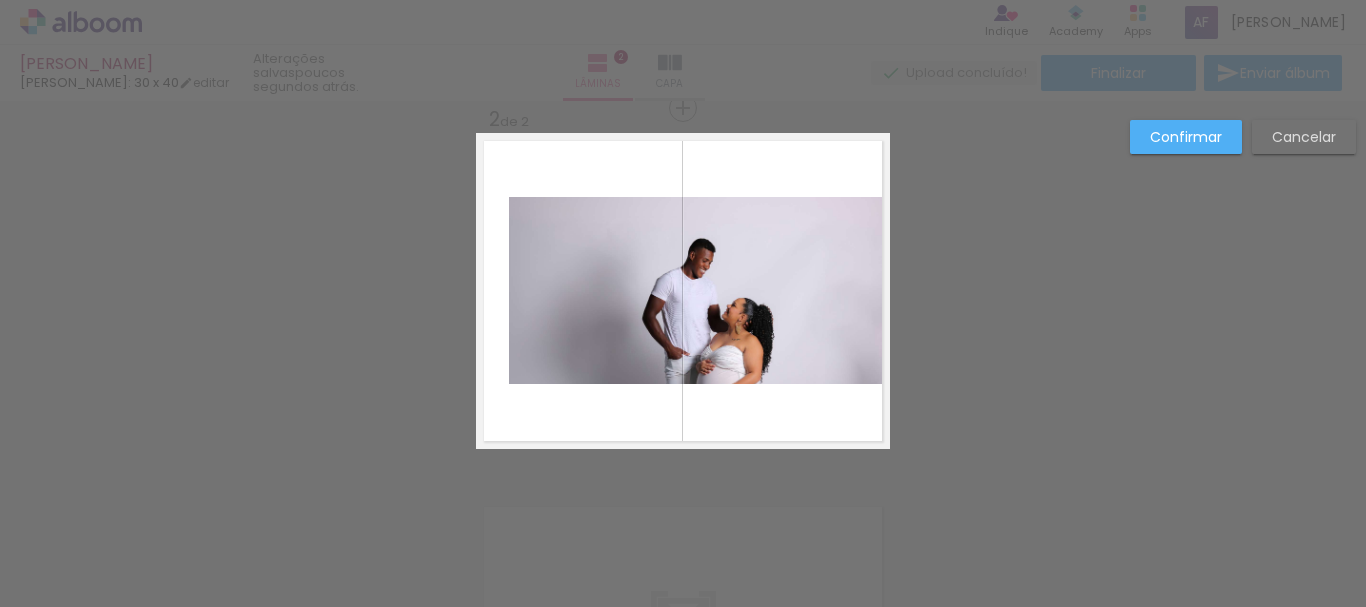 click 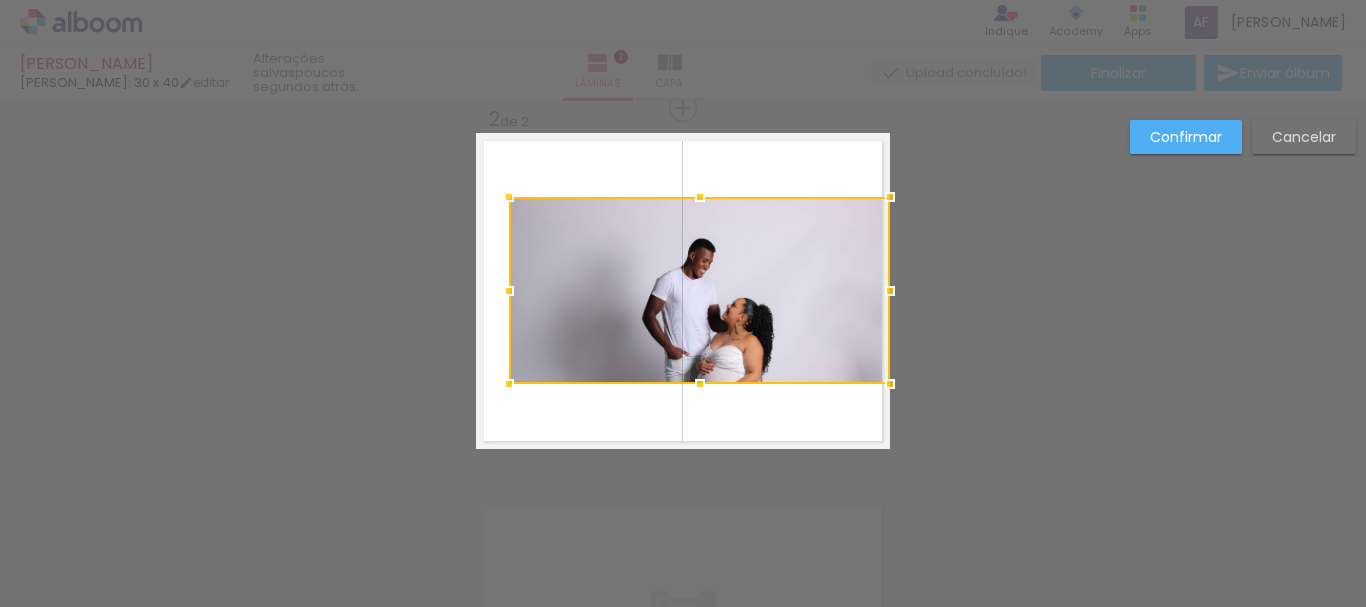 click at bounding box center [699, 290] 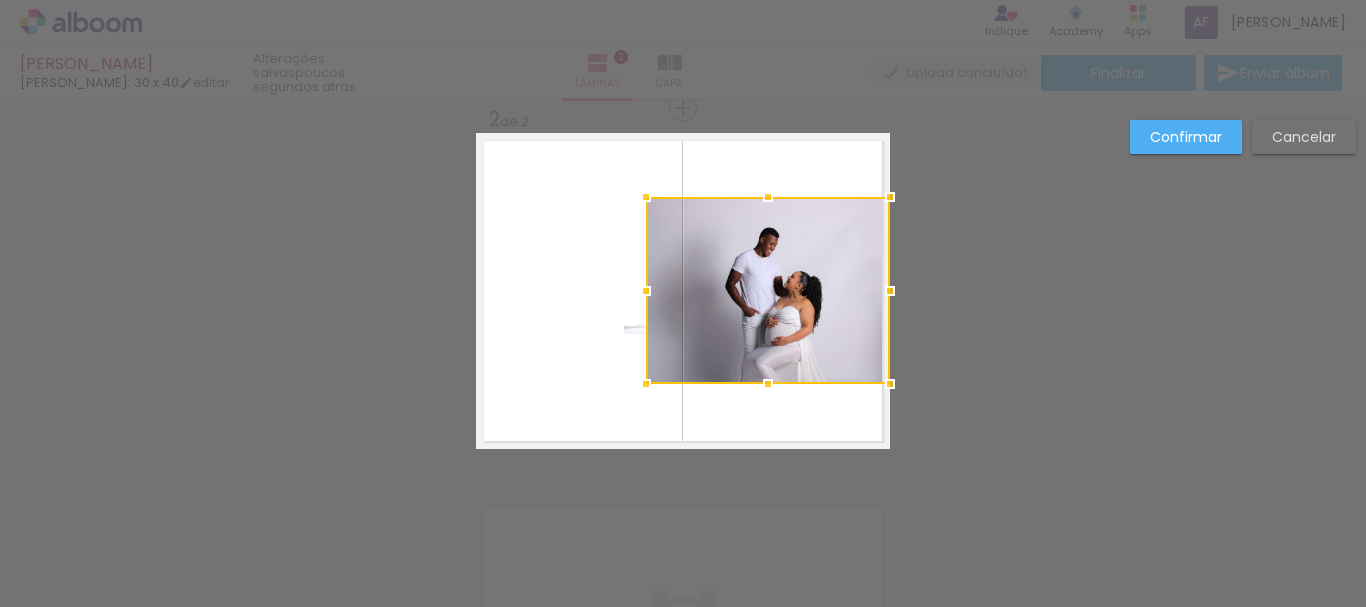 drag, startPoint x: 507, startPoint y: 290, endPoint x: 681, endPoint y: 363, distance: 188.69287 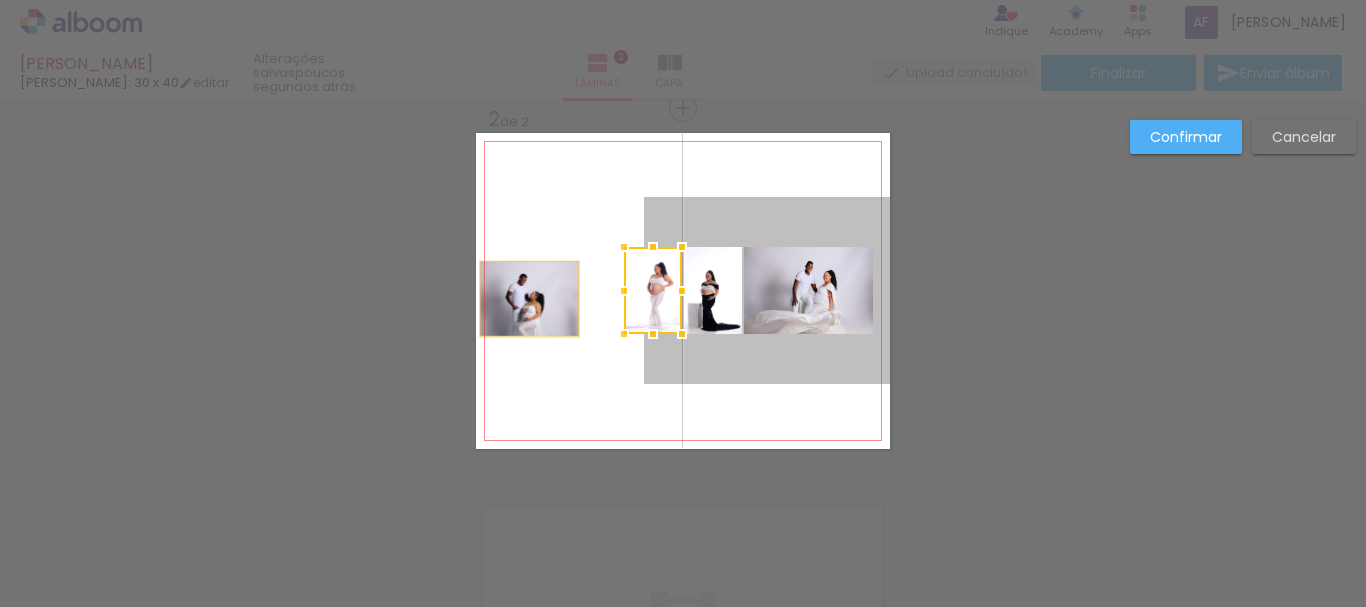 drag, startPoint x: 699, startPoint y: 372, endPoint x: 522, endPoint y: 299, distance: 191.46278 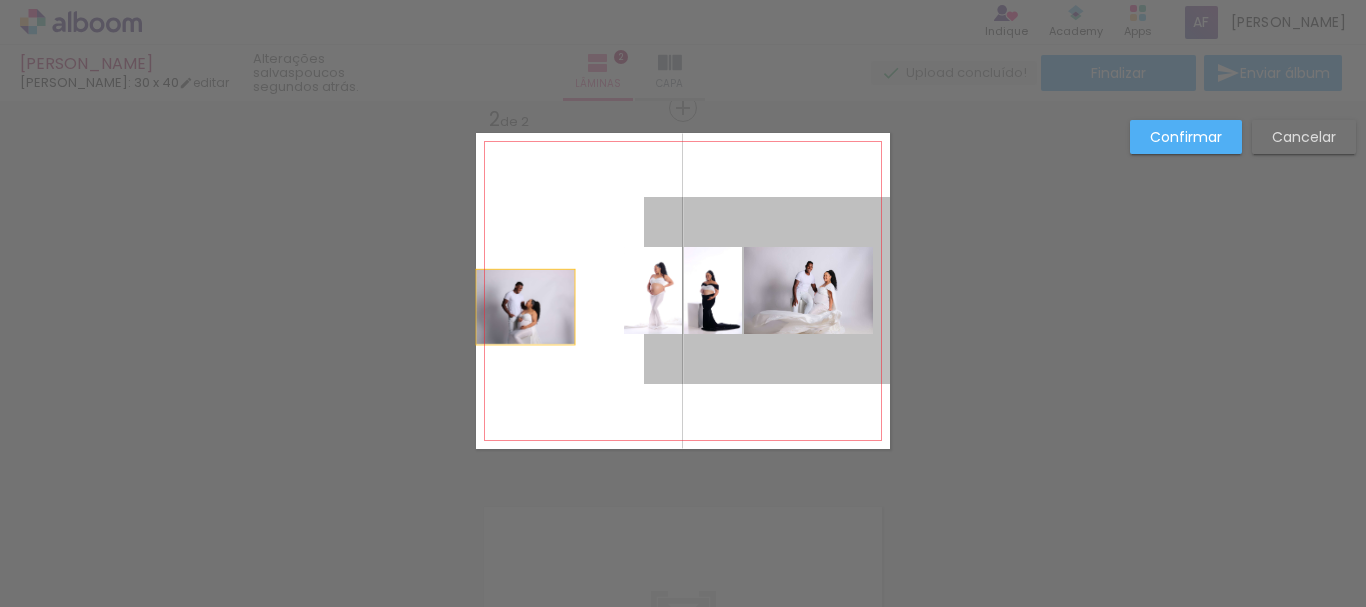 drag, startPoint x: 711, startPoint y: 349, endPoint x: 524, endPoint y: 307, distance: 191.65855 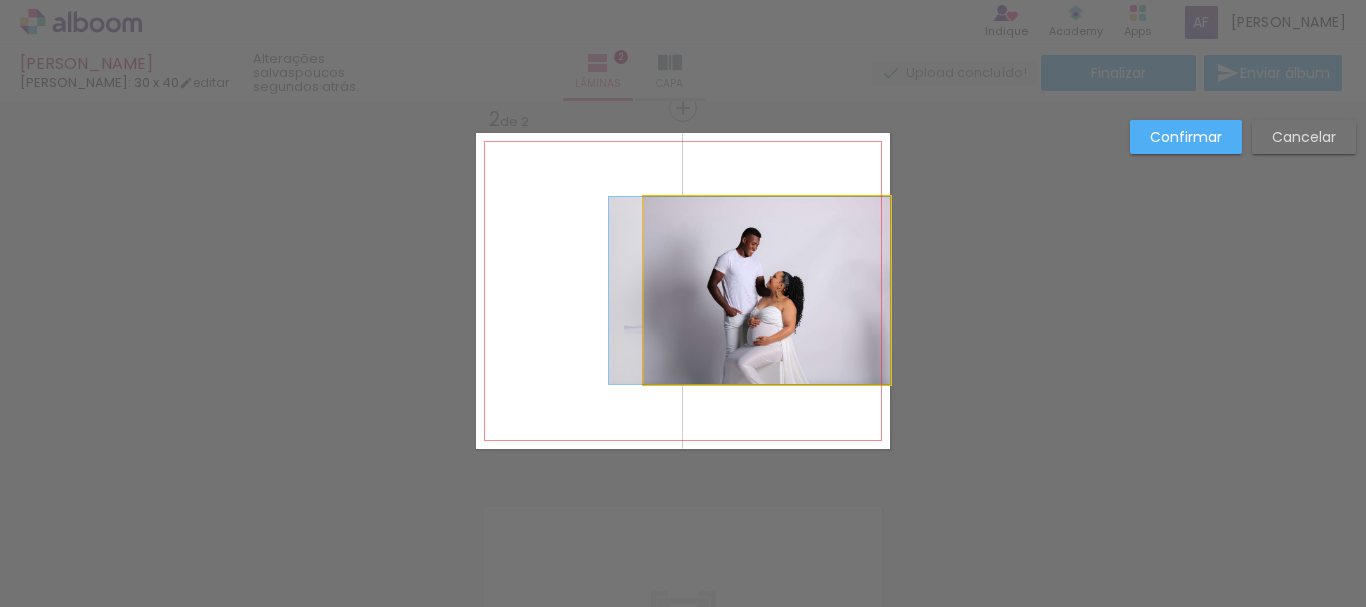 click 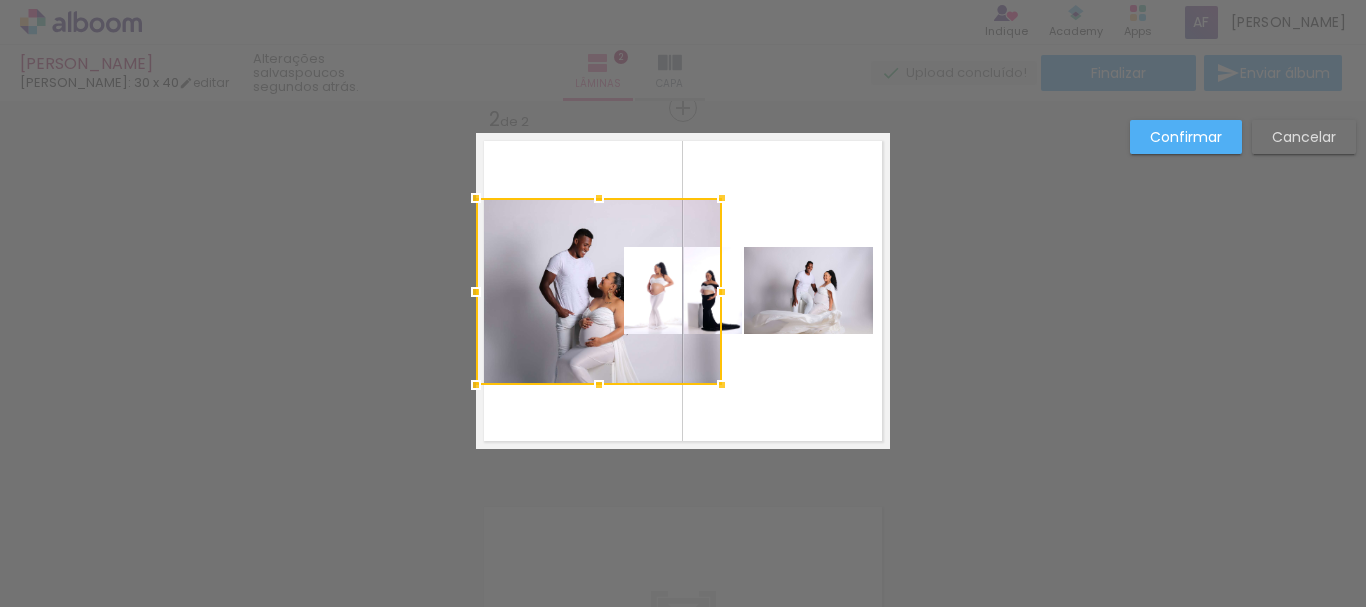 drag, startPoint x: 727, startPoint y: 354, endPoint x: 483, endPoint y: 360, distance: 244.07376 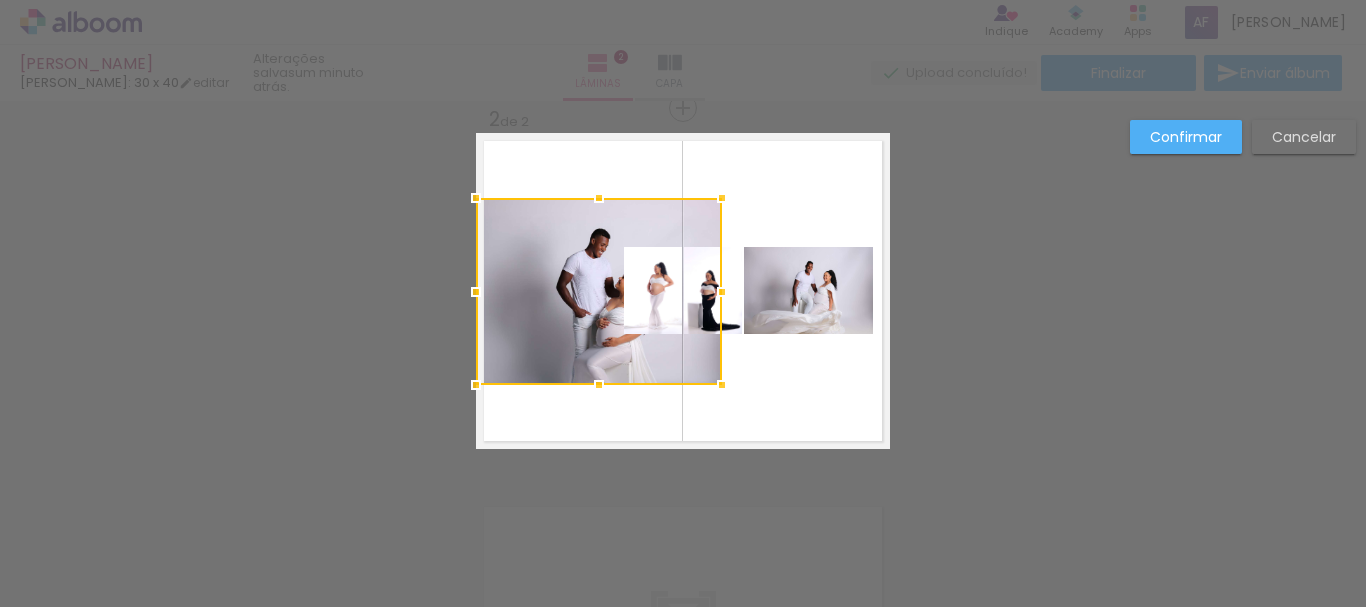 drag, startPoint x: 466, startPoint y: 290, endPoint x: 486, endPoint y: 234, distance: 59.464275 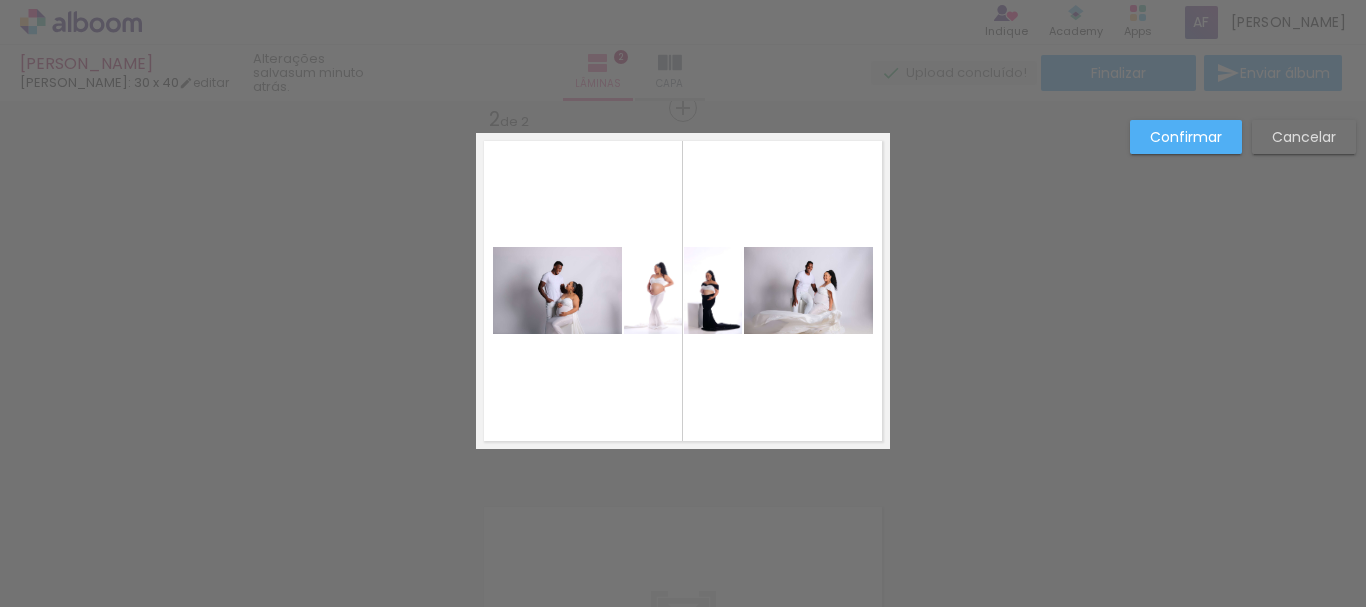 click 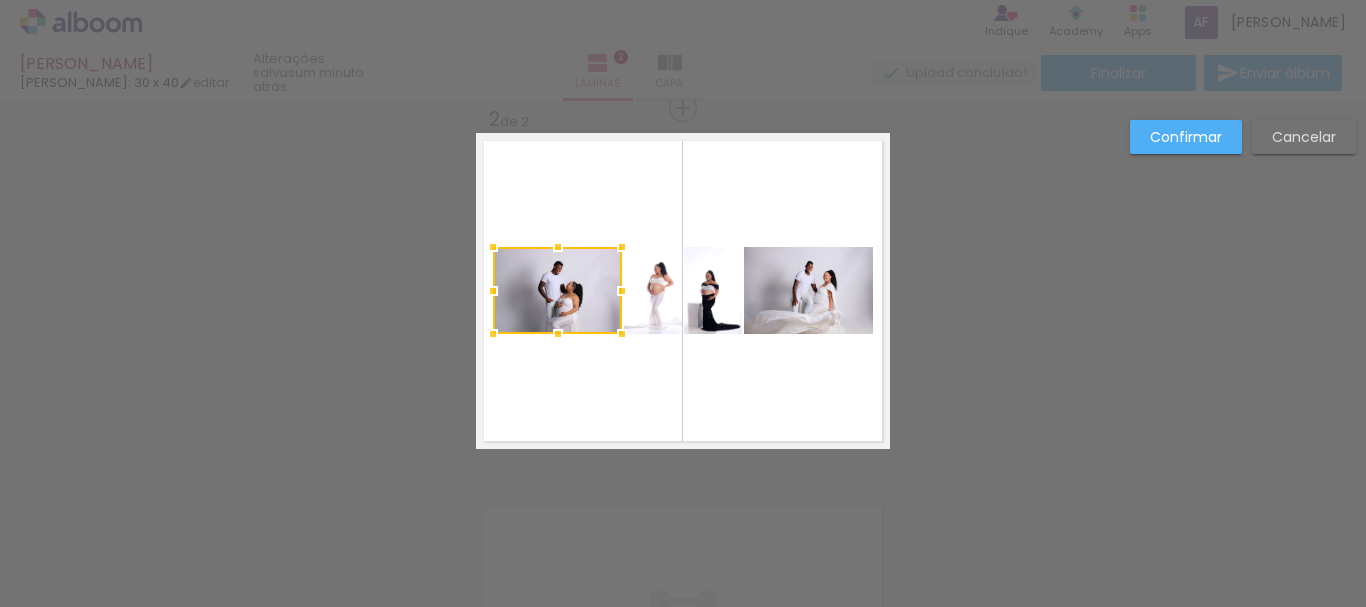 click at bounding box center [557, 290] 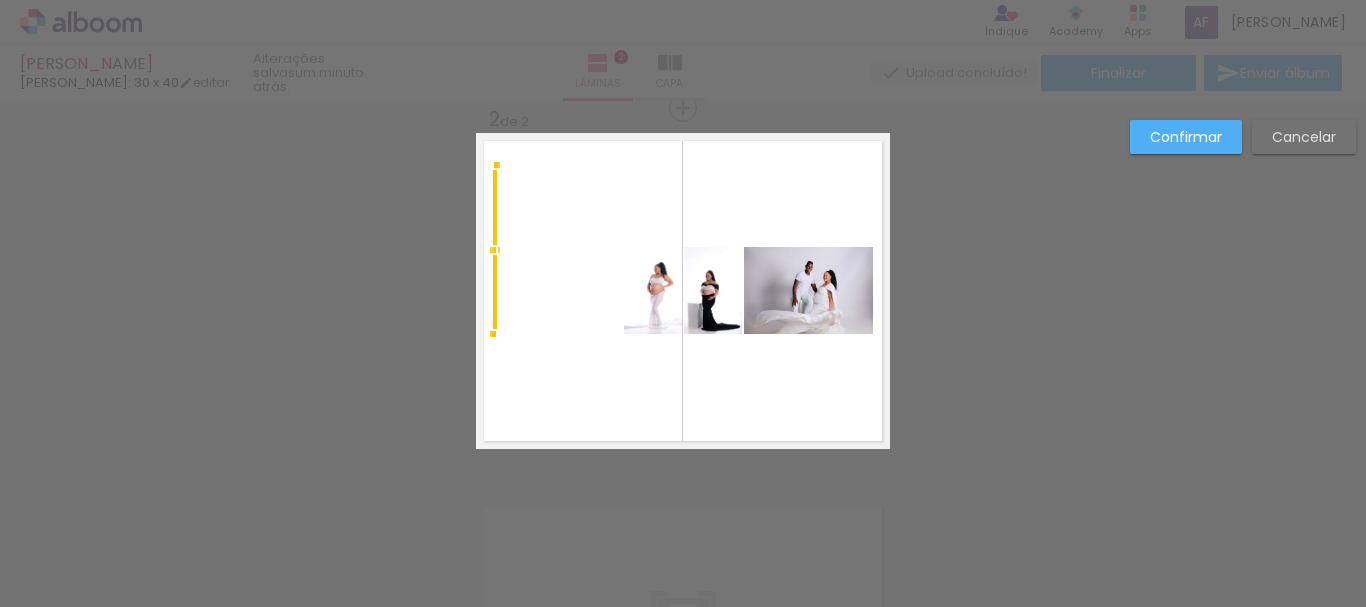 drag, startPoint x: 610, startPoint y: 248, endPoint x: 719, endPoint y: 165, distance: 137.00365 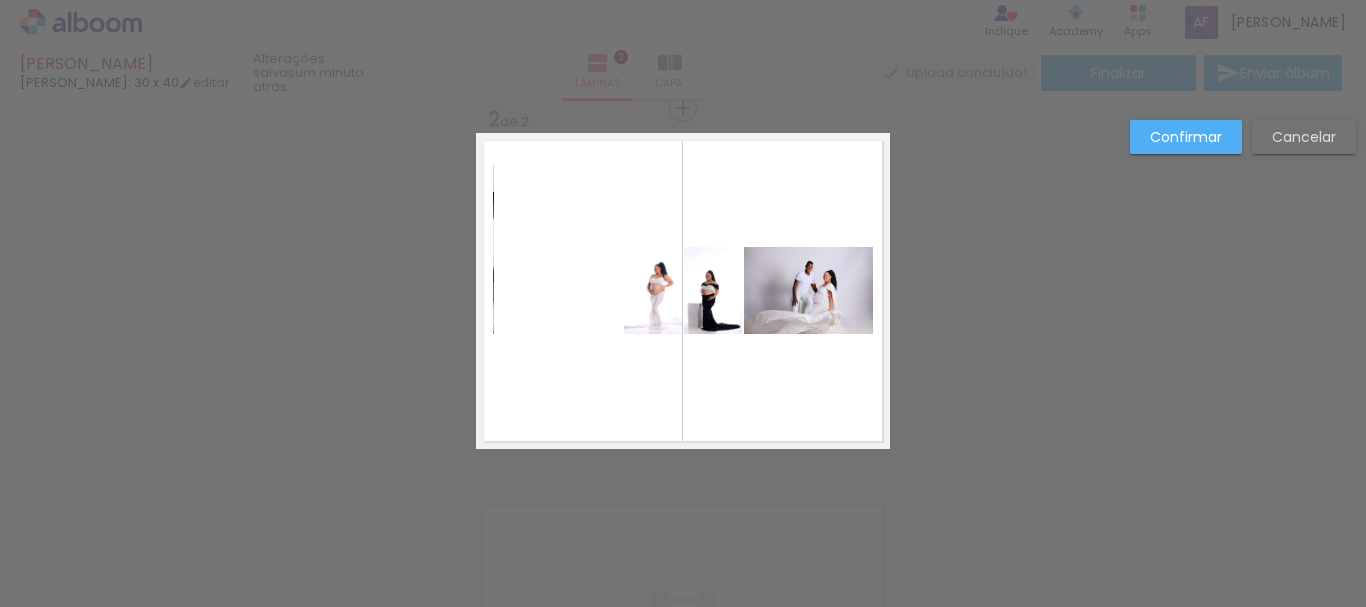 click at bounding box center (683, 291) 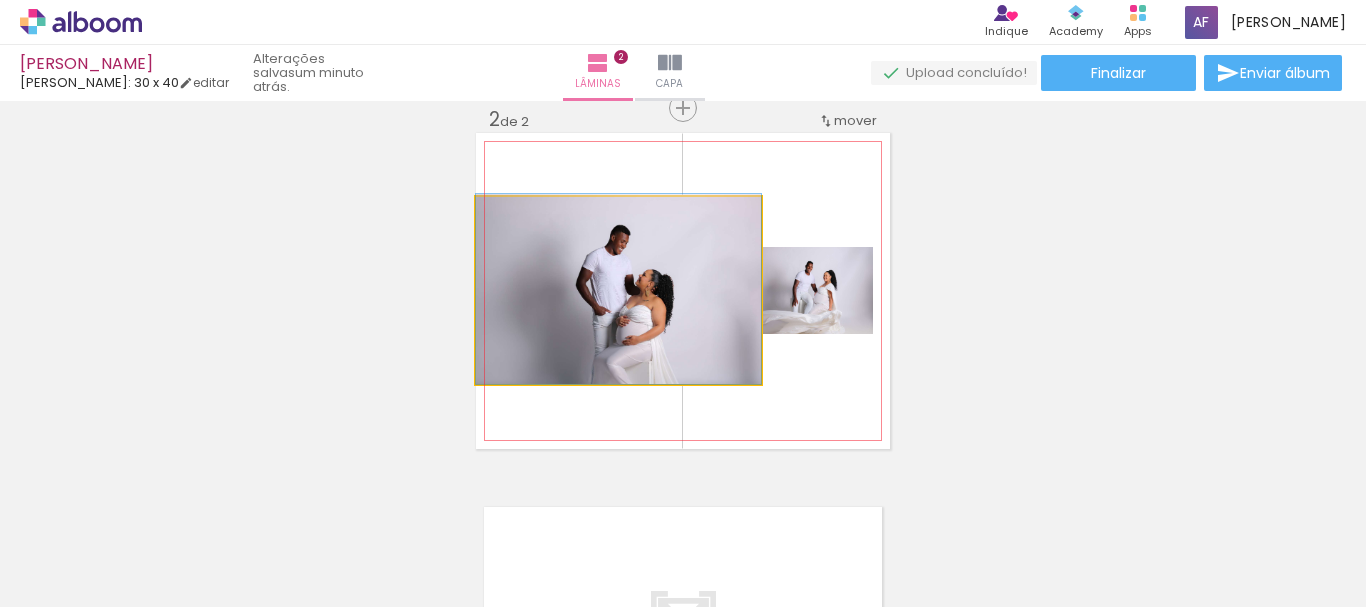 click 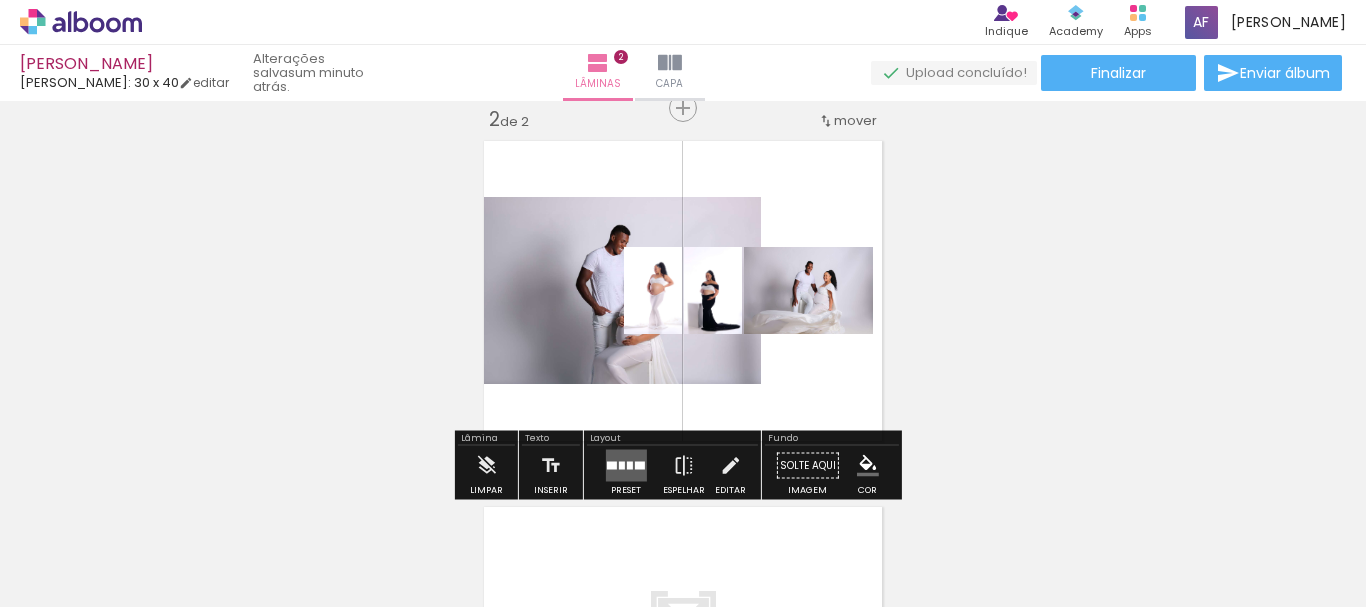 click on "Solte aqui Imagem" at bounding box center [808, 471] 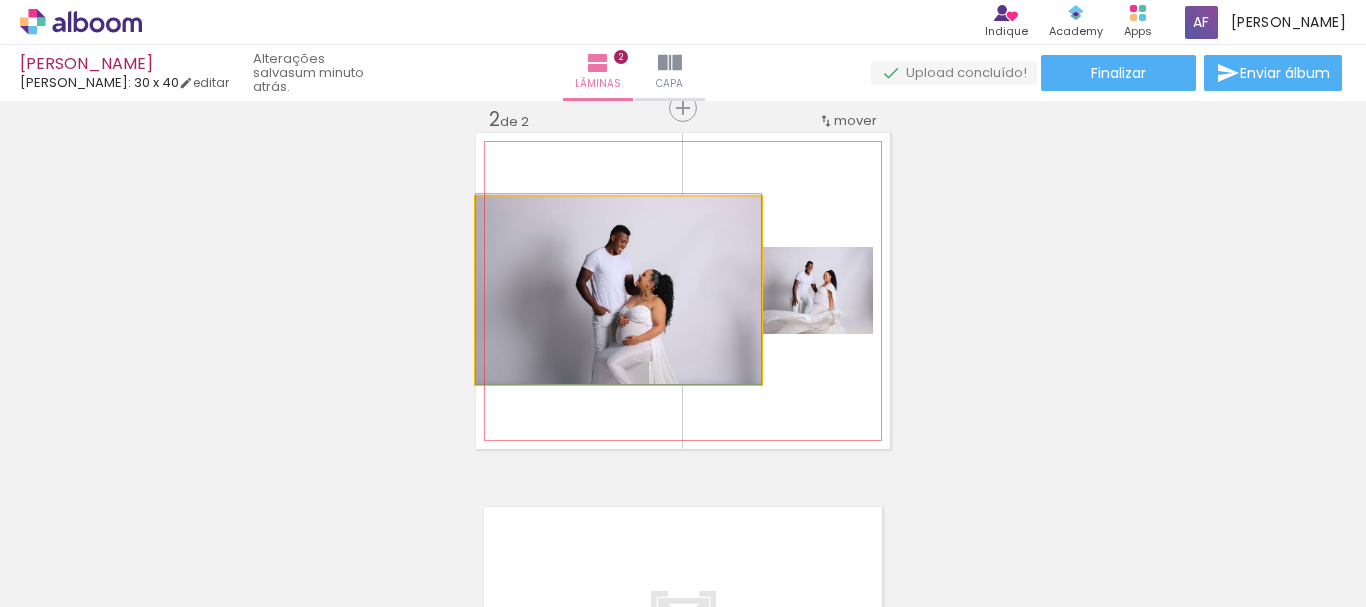 click 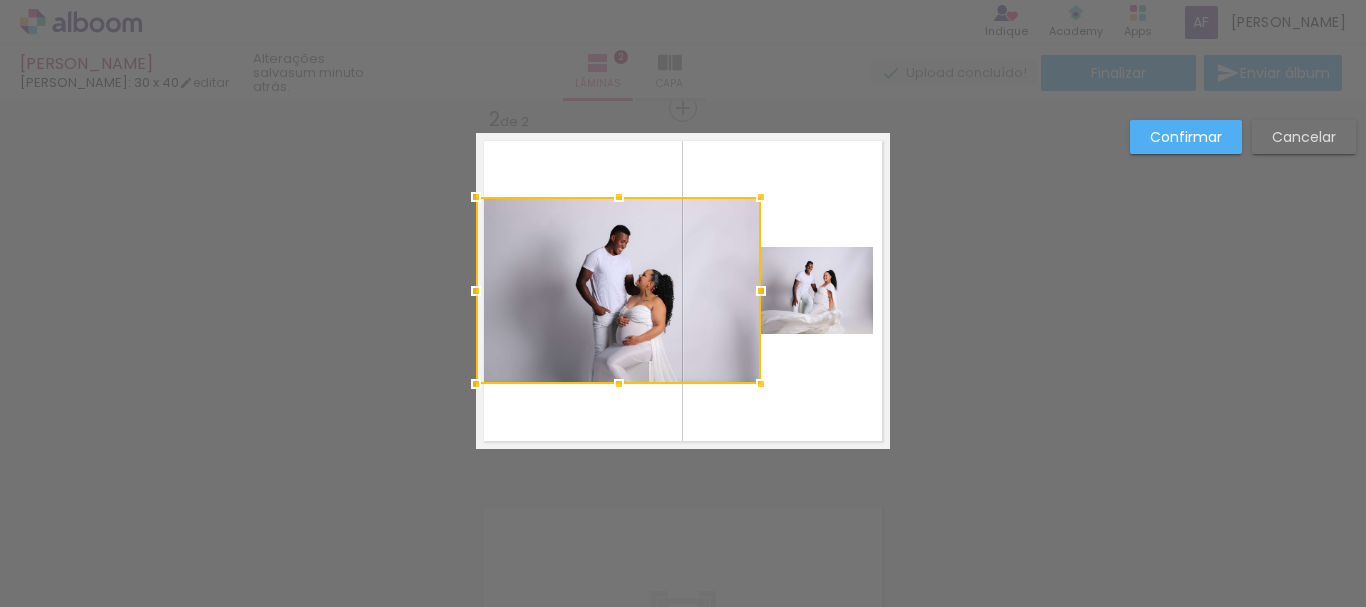 click at bounding box center [618, 290] 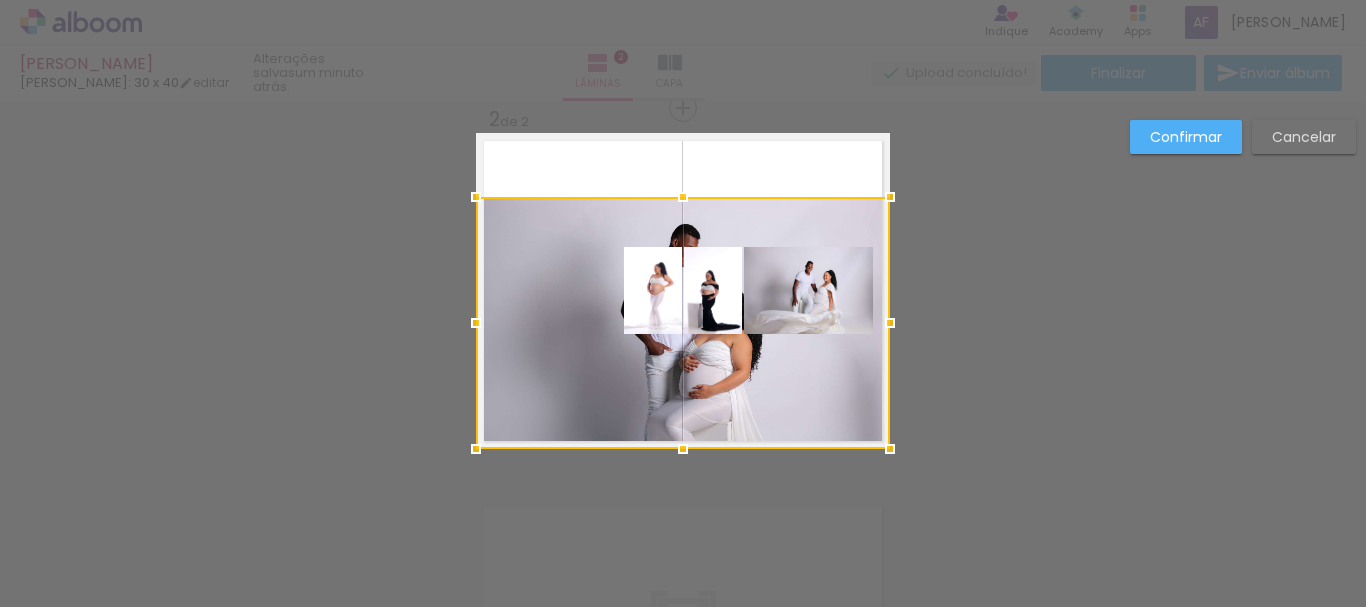 drag, startPoint x: 754, startPoint y: 383, endPoint x: 890, endPoint y: 500, distance: 179.40178 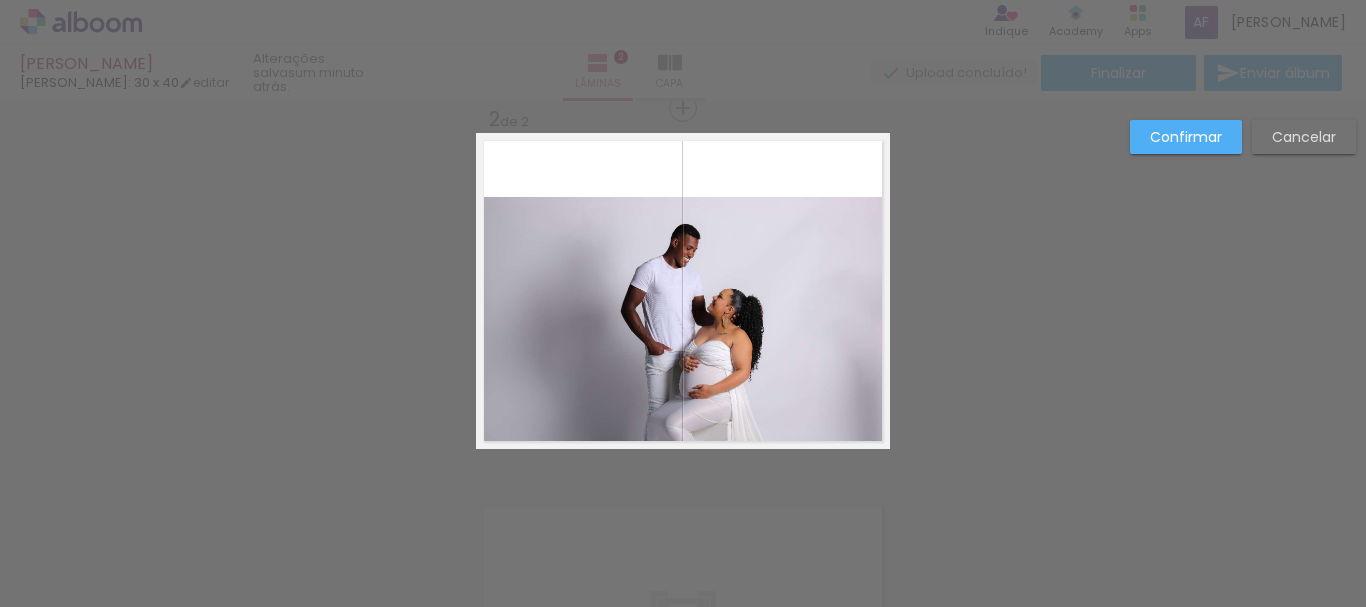 click 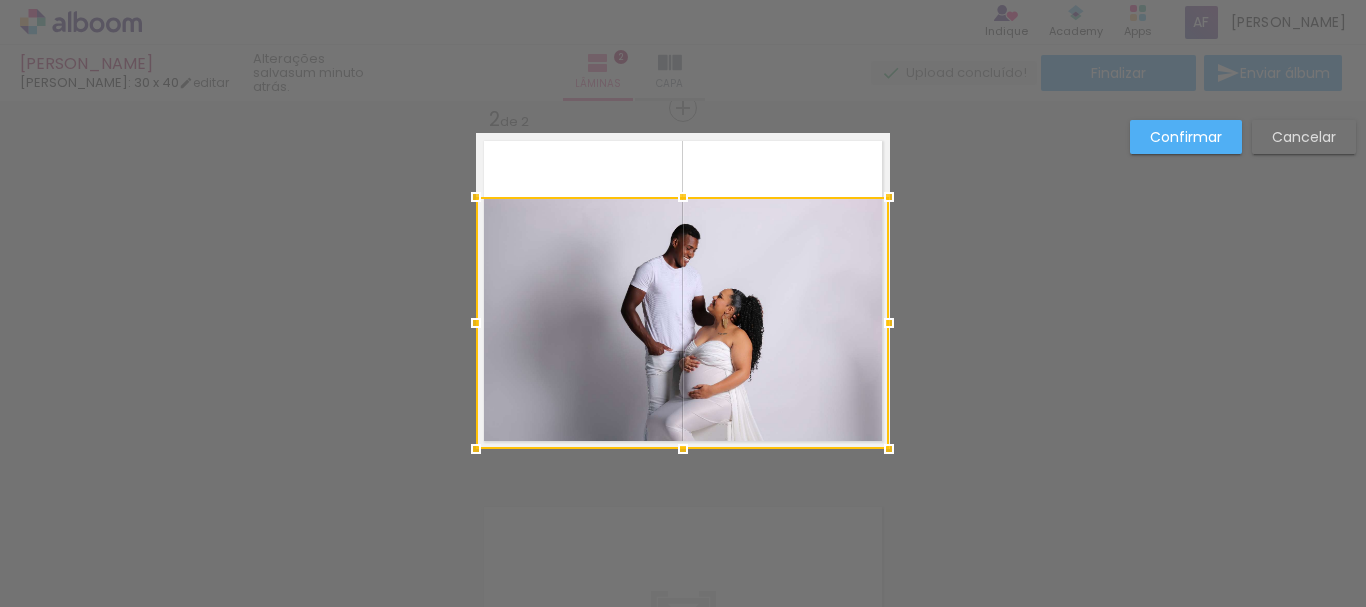 click at bounding box center [682, 323] 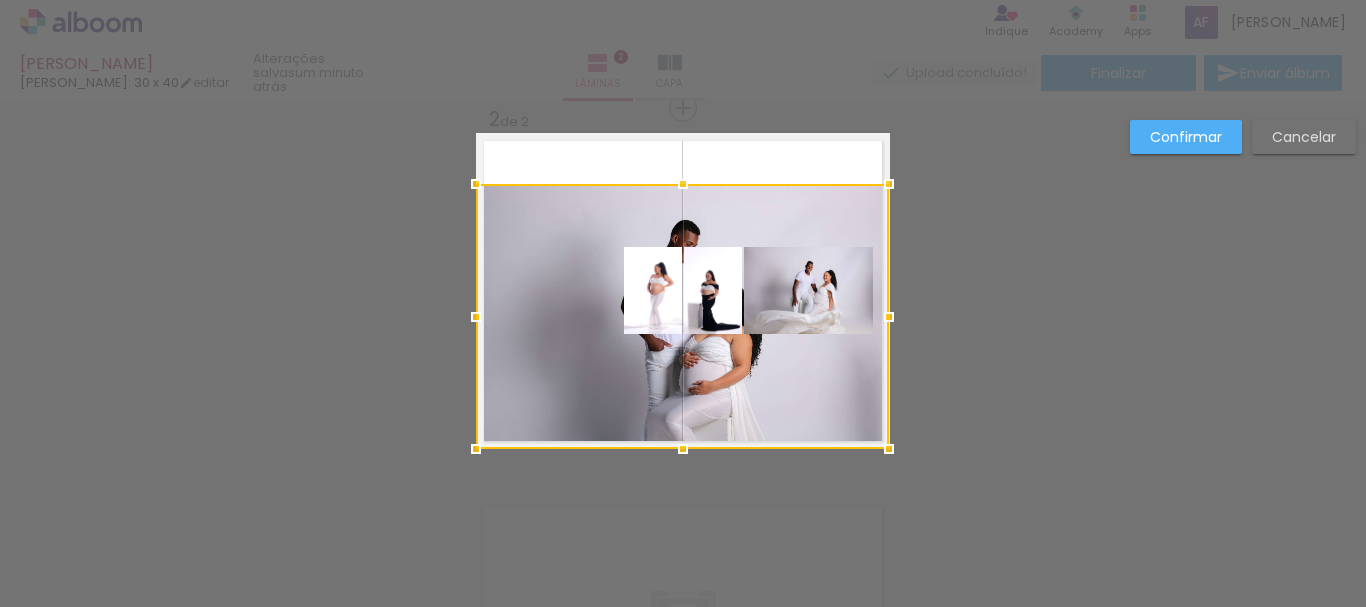 drag, startPoint x: 679, startPoint y: 197, endPoint x: 689, endPoint y: 89, distance: 108.461975 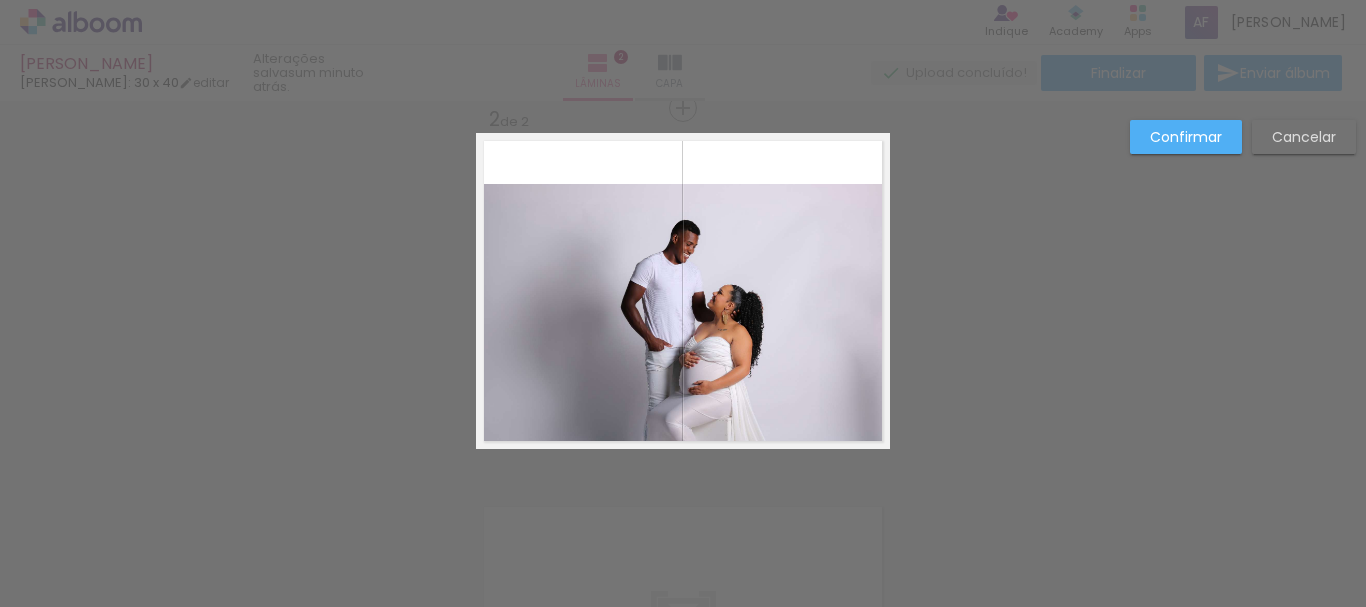 click 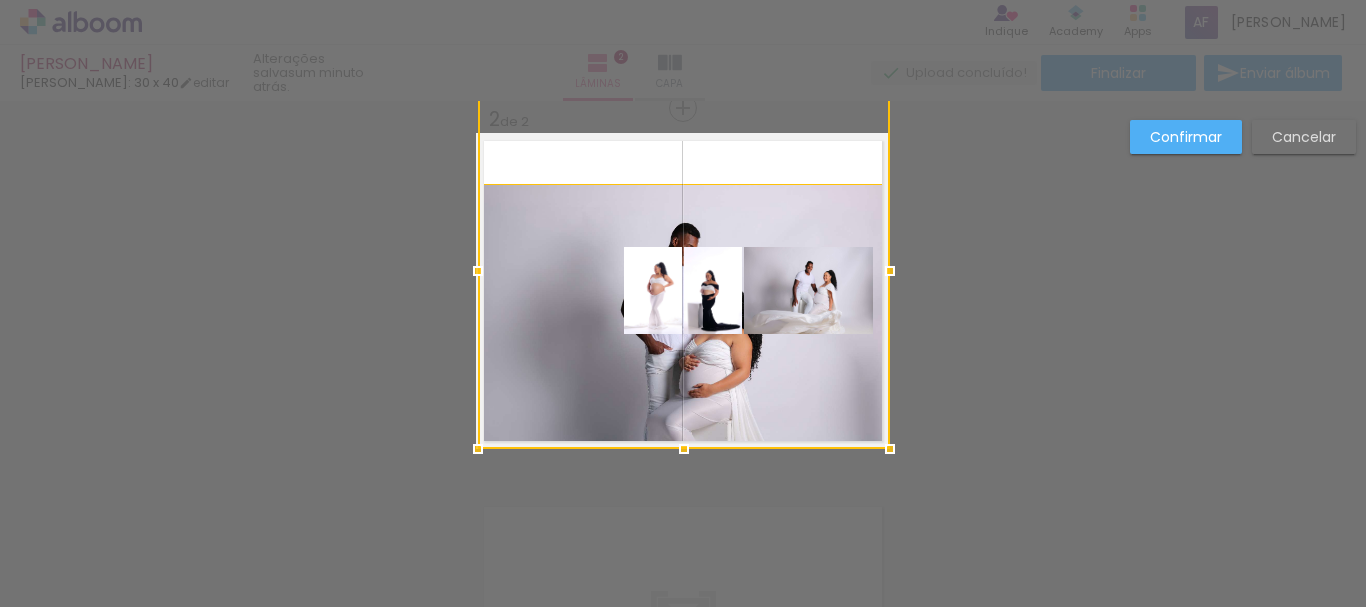 drag, startPoint x: 467, startPoint y: 181, endPoint x: 414, endPoint y: 133, distance: 71.50524 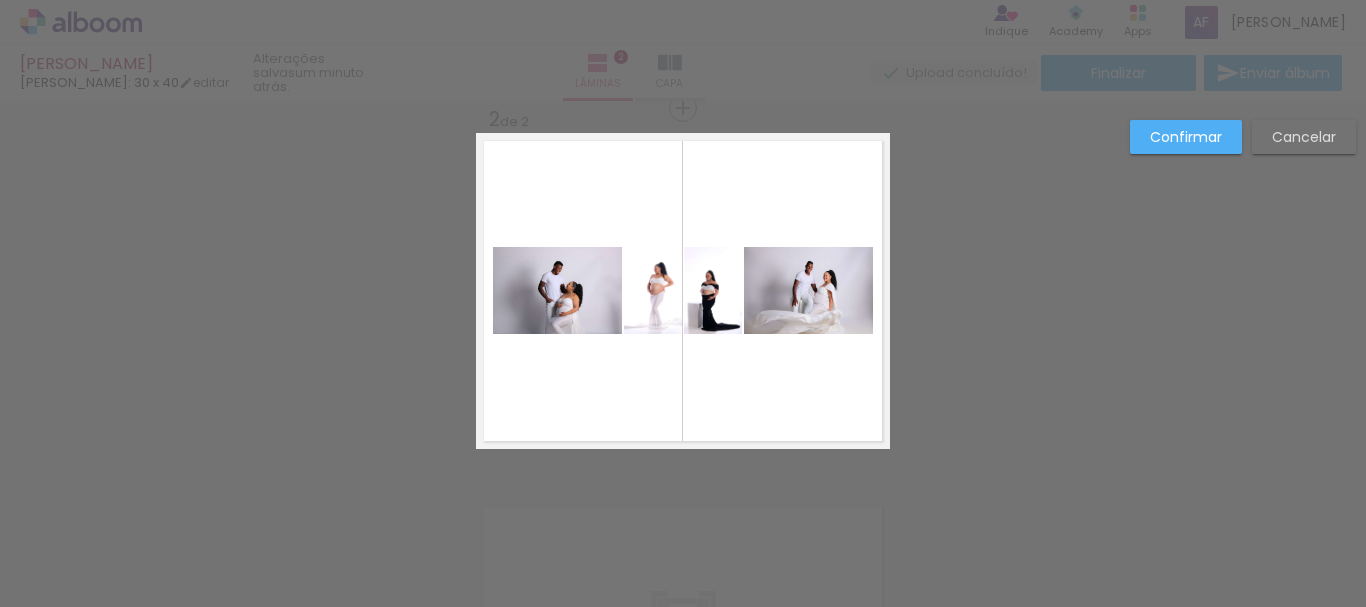 click at bounding box center (684, 270) 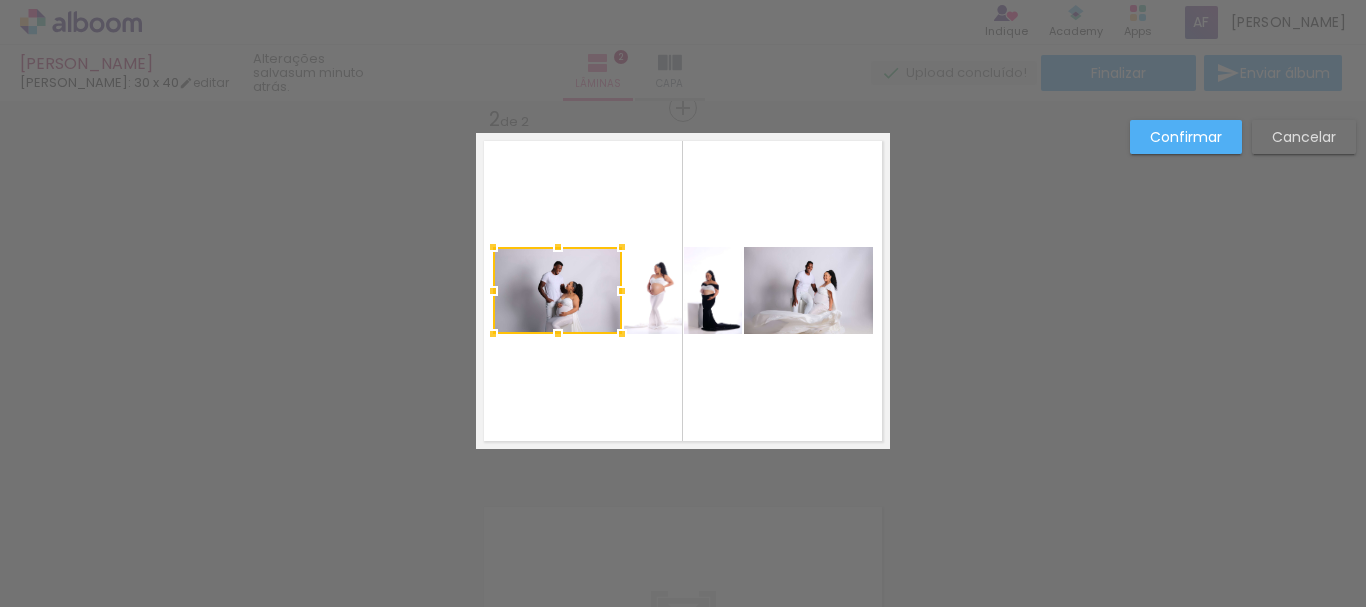 click on "Cancelar" at bounding box center (0, 0) 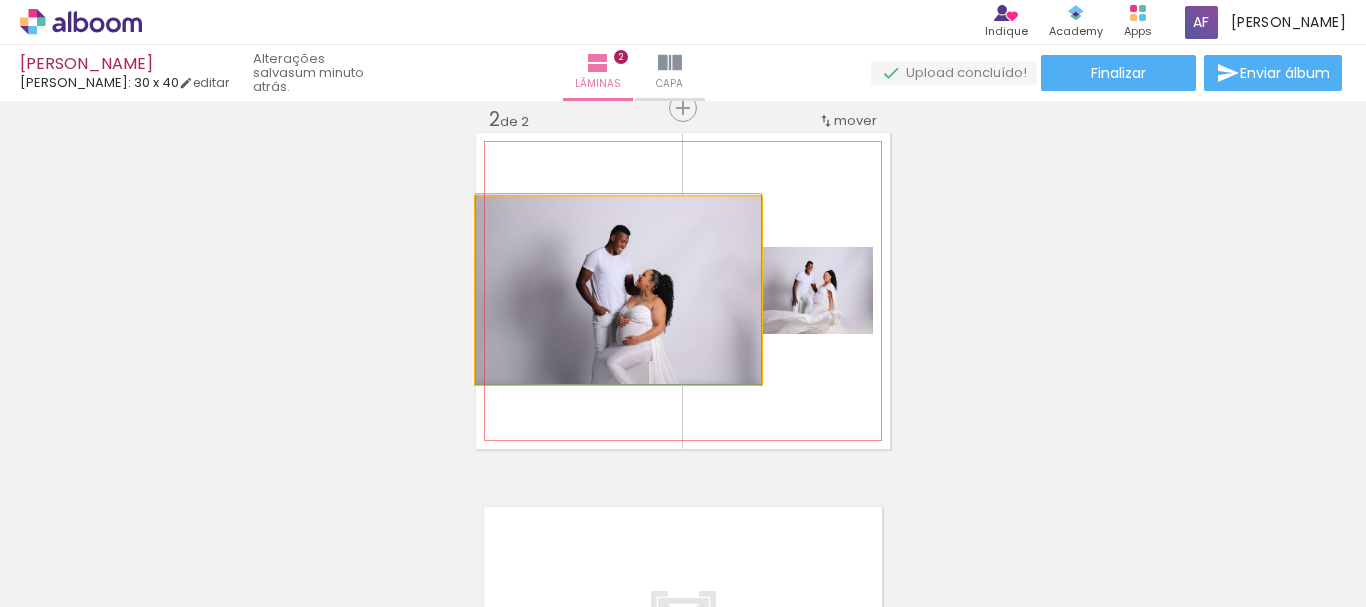 click 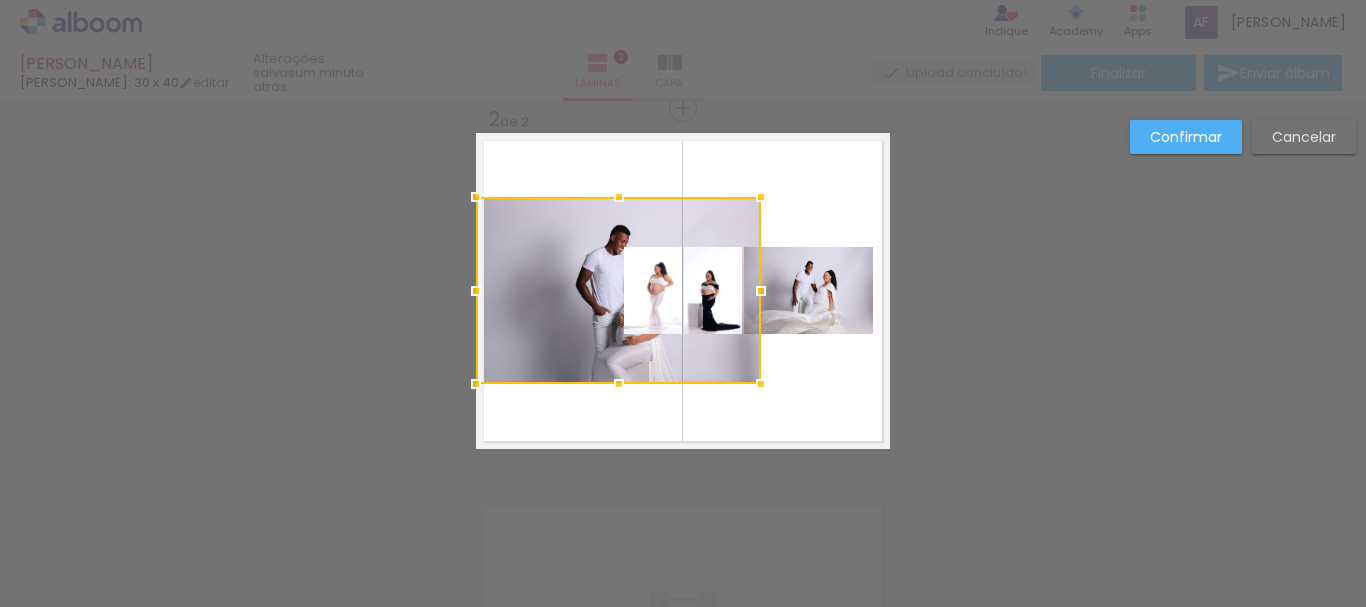 drag, startPoint x: 556, startPoint y: 277, endPoint x: 429, endPoint y: 264, distance: 127.66362 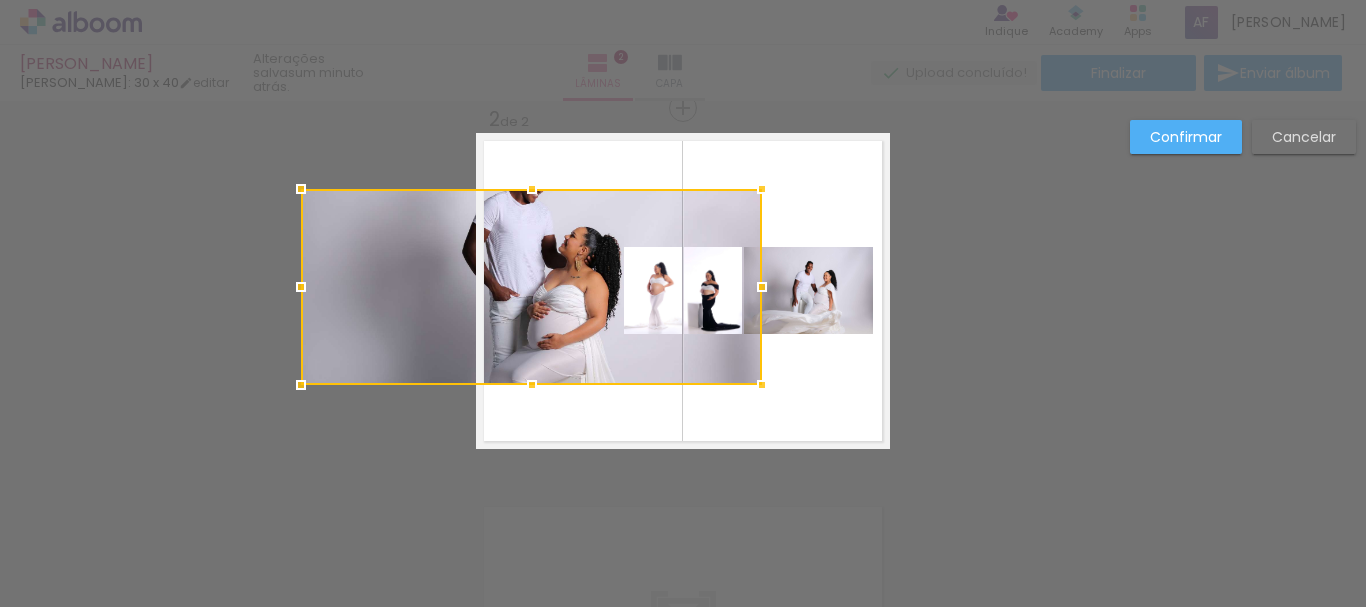 drag, startPoint x: 469, startPoint y: 198, endPoint x: 423, endPoint y: 179, distance: 49.76947 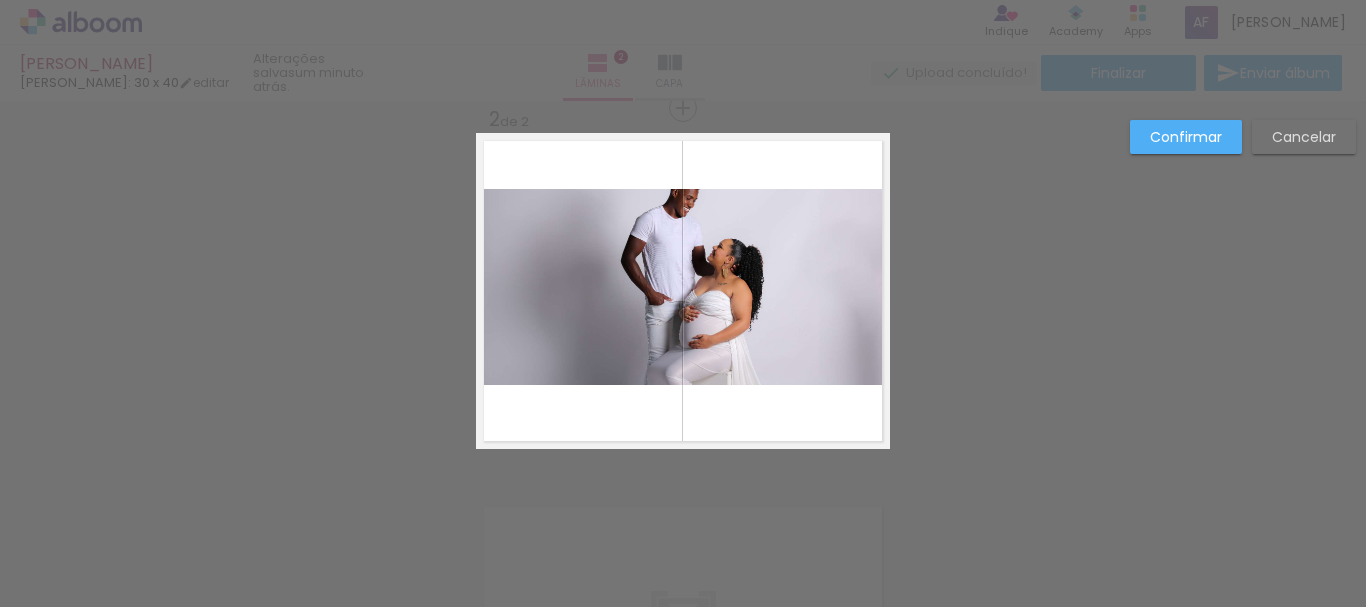 click 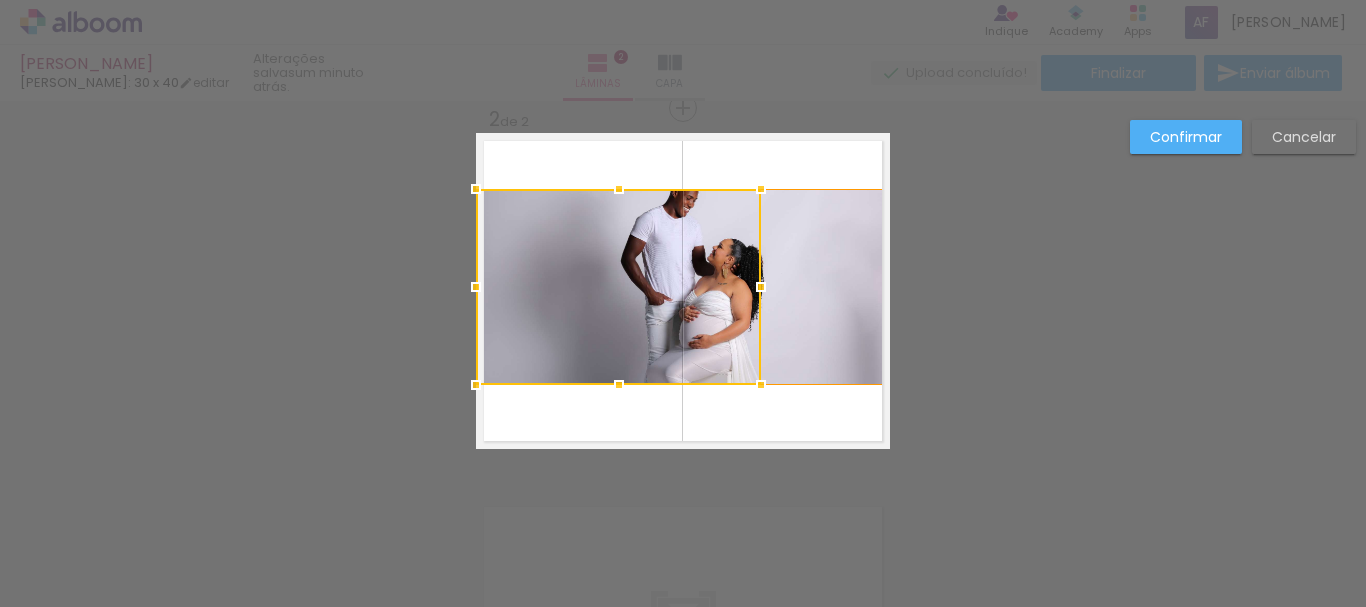 click at bounding box center (618, 287) 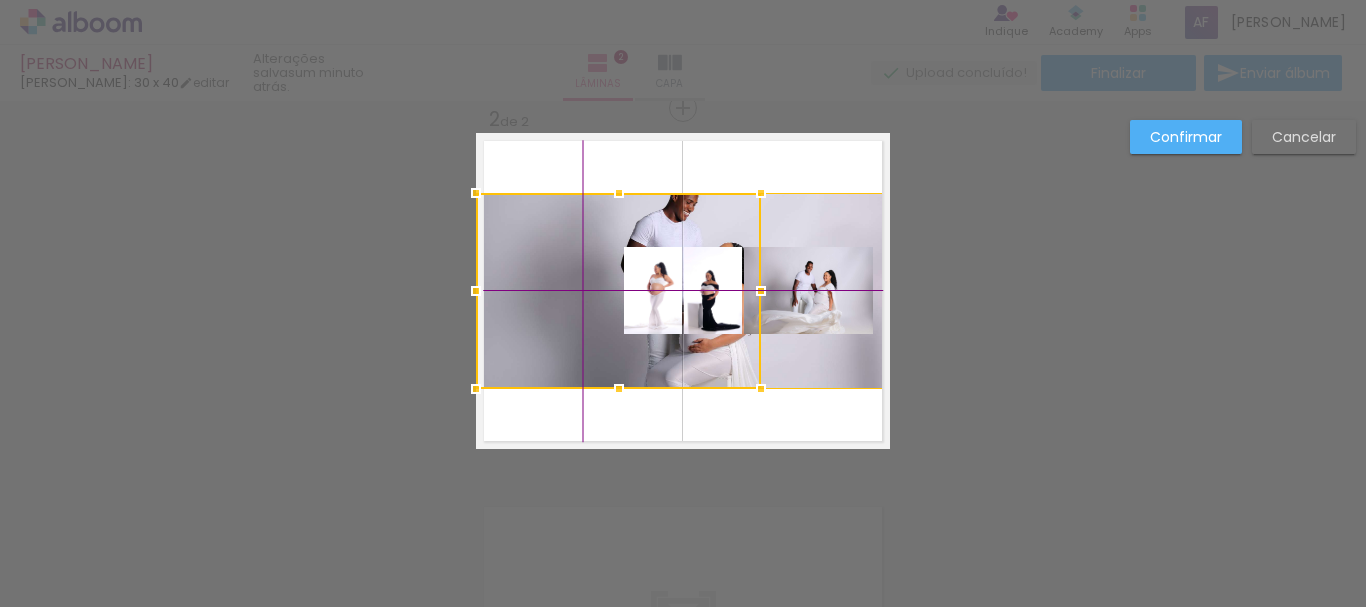 drag, startPoint x: 542, startPoint y: 251, endPoint x: 481, endPoint y: 202, distance: 78.24321 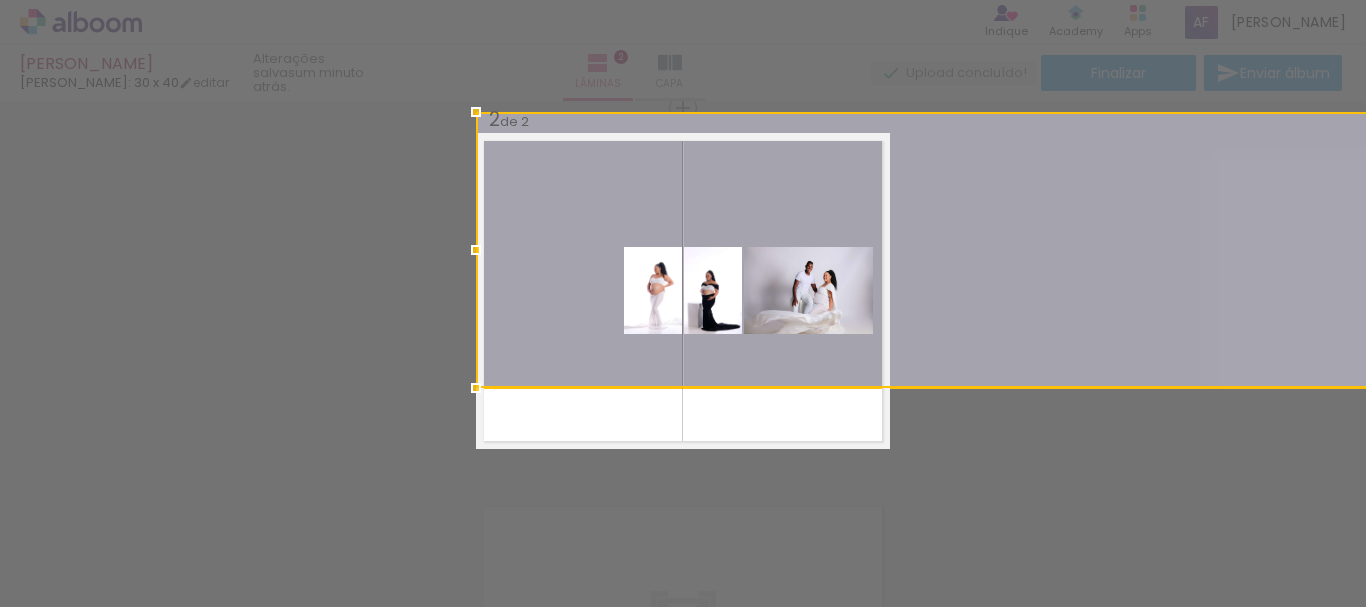 drag, startPoint x: 609, startPoint y: 194, endPoint x: 618, endPoint y: 166, distance: 29.410883 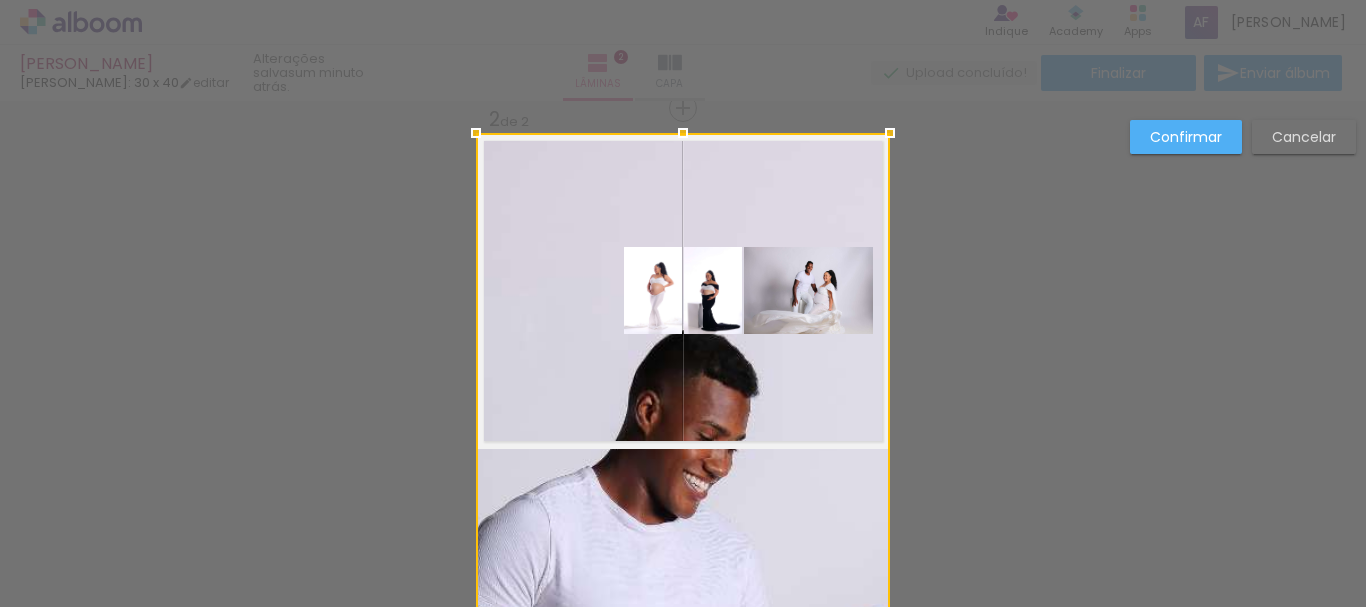 drag, startPoint x: 679, startPoint y: 391, endPoint x: 655, endPoint y: 468, distance: 80.65358 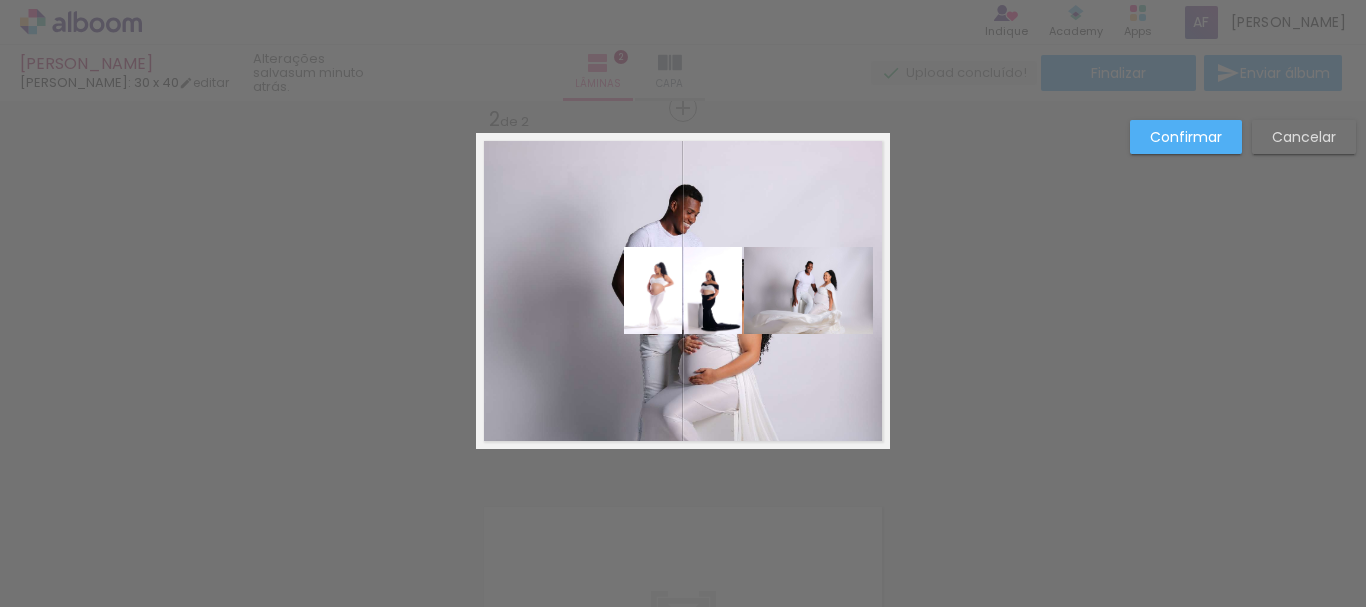 click on "Confirmar Cancelar" at bounding box center (683, 282) 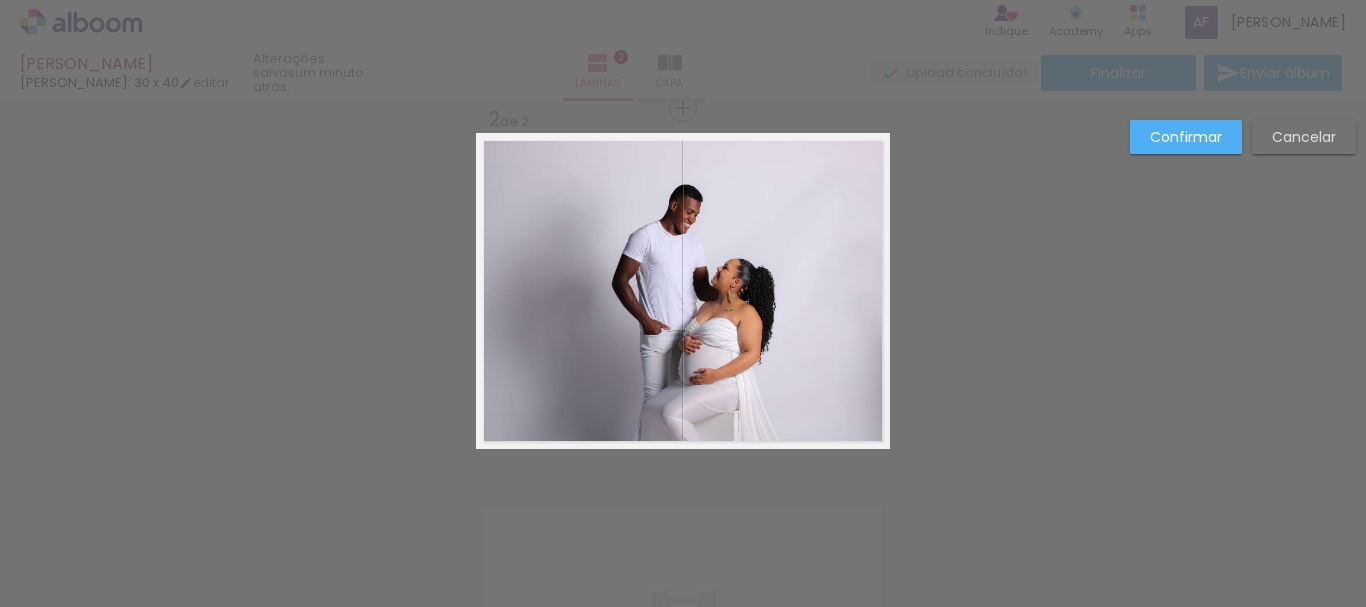 click 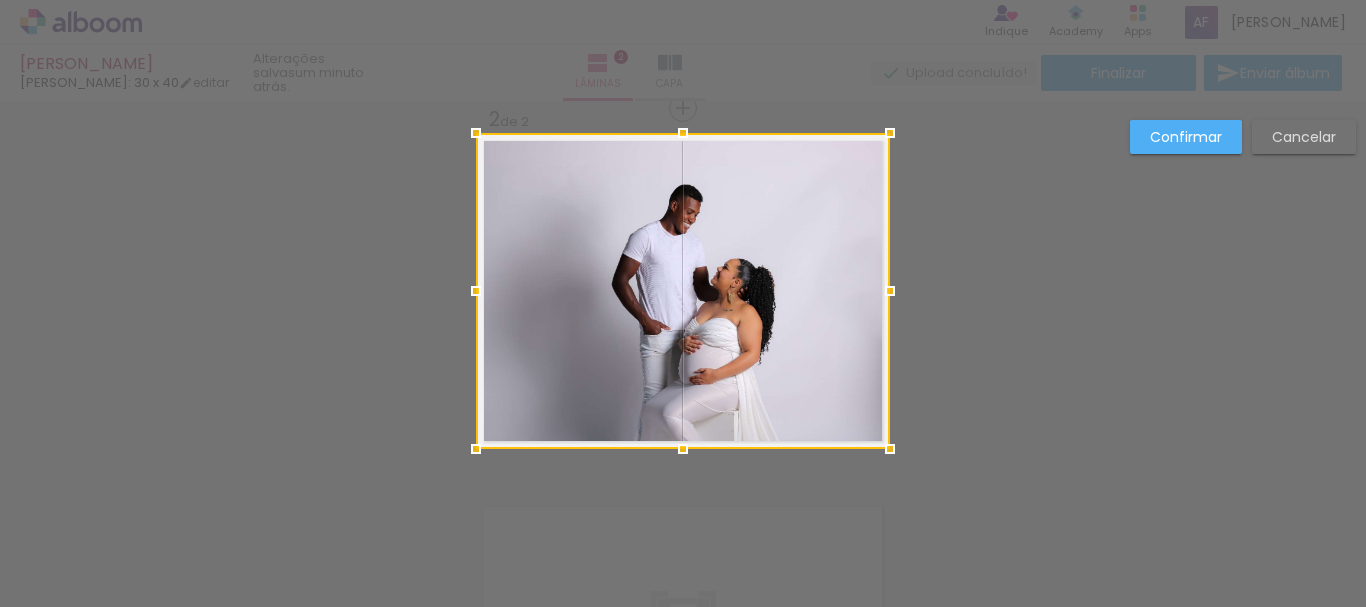 click at bounding box center [683, 291] 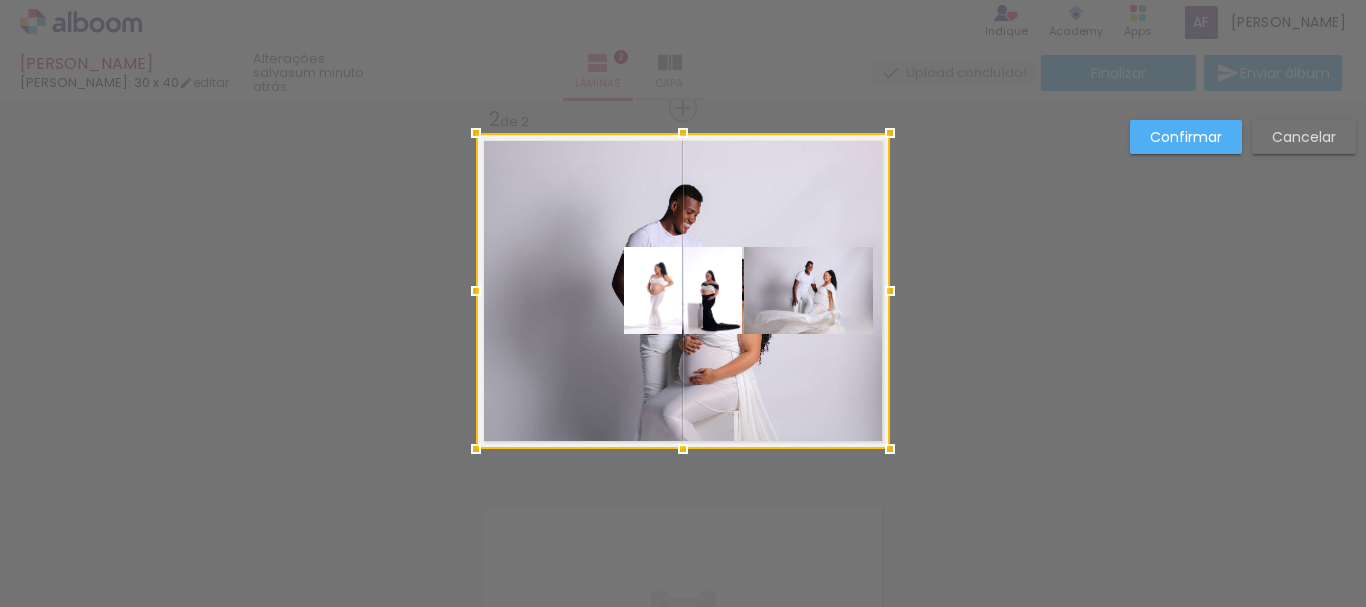 click on "Confirmar Cancelar" at bounding box center (683, 282) 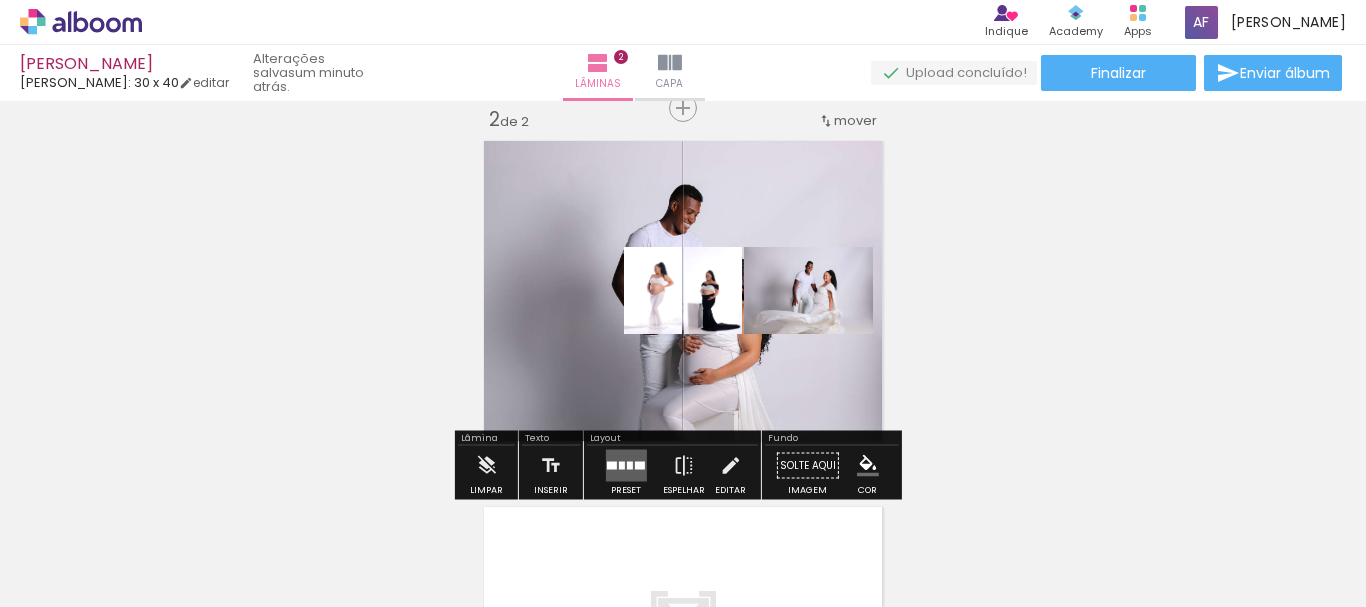 click on "Inserir lâmina 1  de 2  Inserir lâmina 2  de 2" at bounding box center (683, 265) 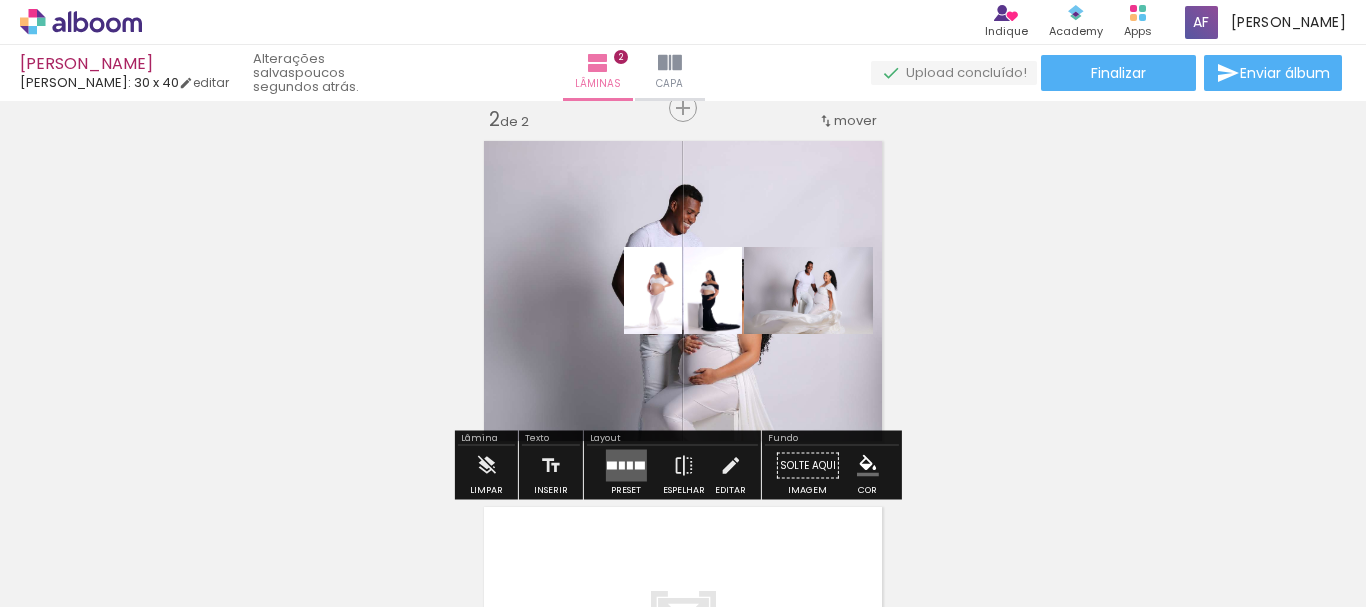 click at bounding box center (680, 154) 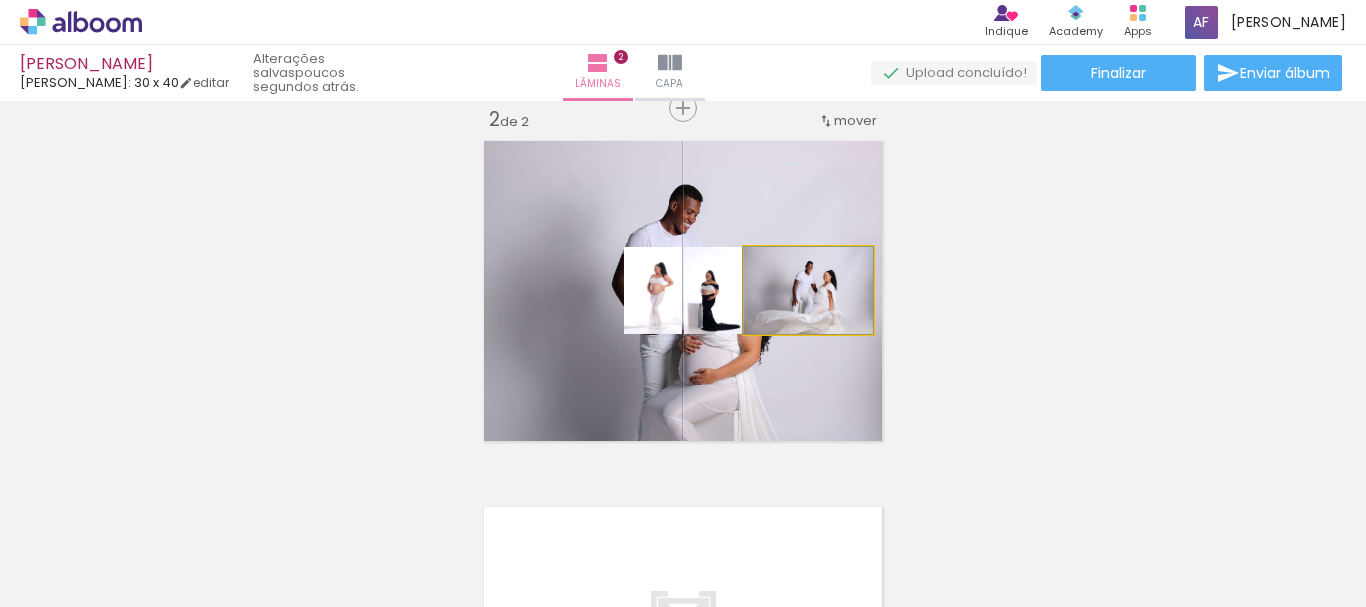 click 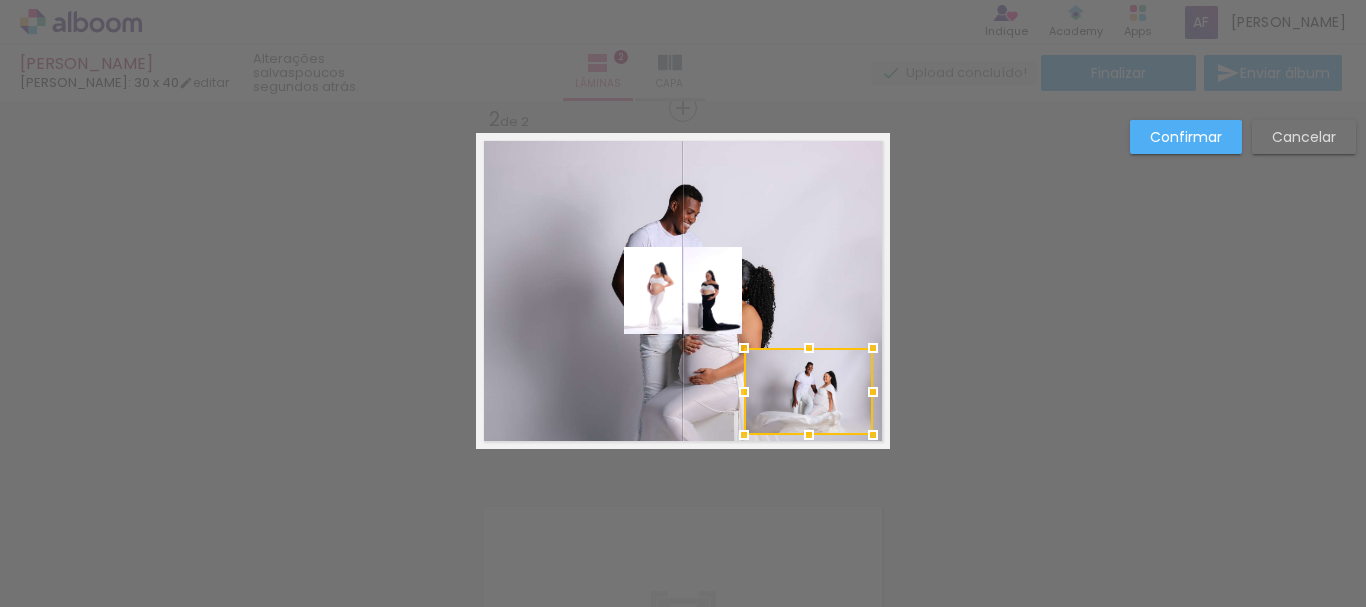 drag, startPoint x: 842, startPoint y: 303, endPoint x: 840, endPoint y: 404, distance: 101.0198 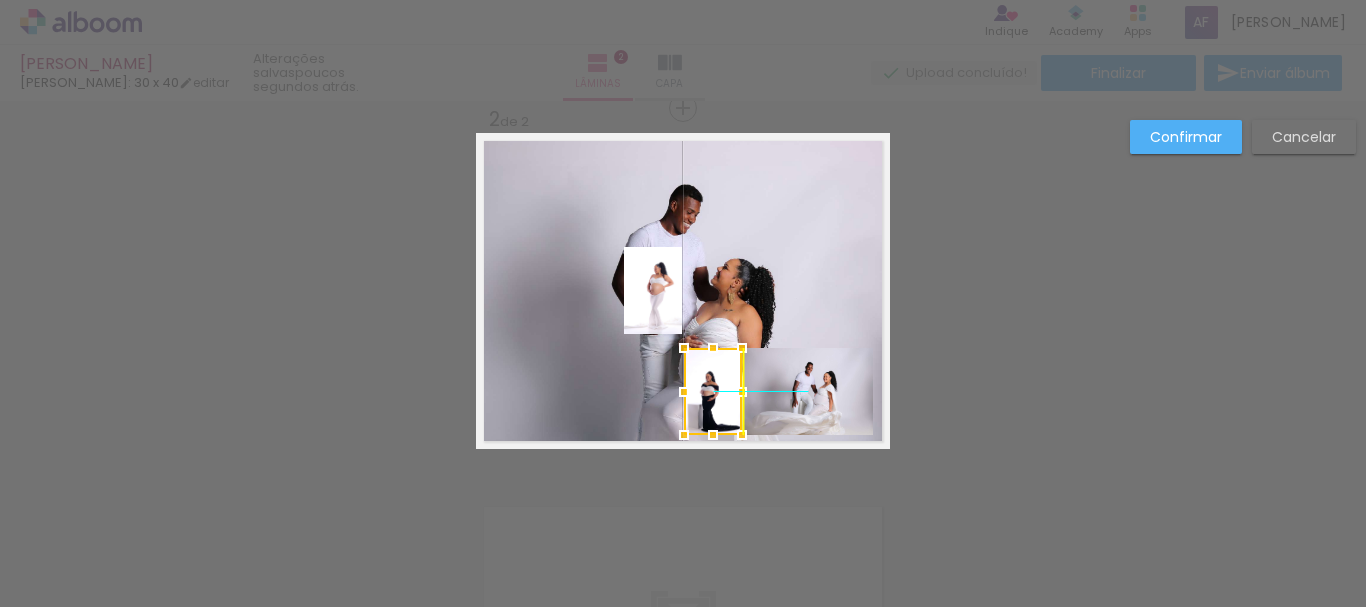 drag, startPoint x: 706, startPoint y: 293, endPoint x: 698, endPoint y: 395, distance: 102.31325 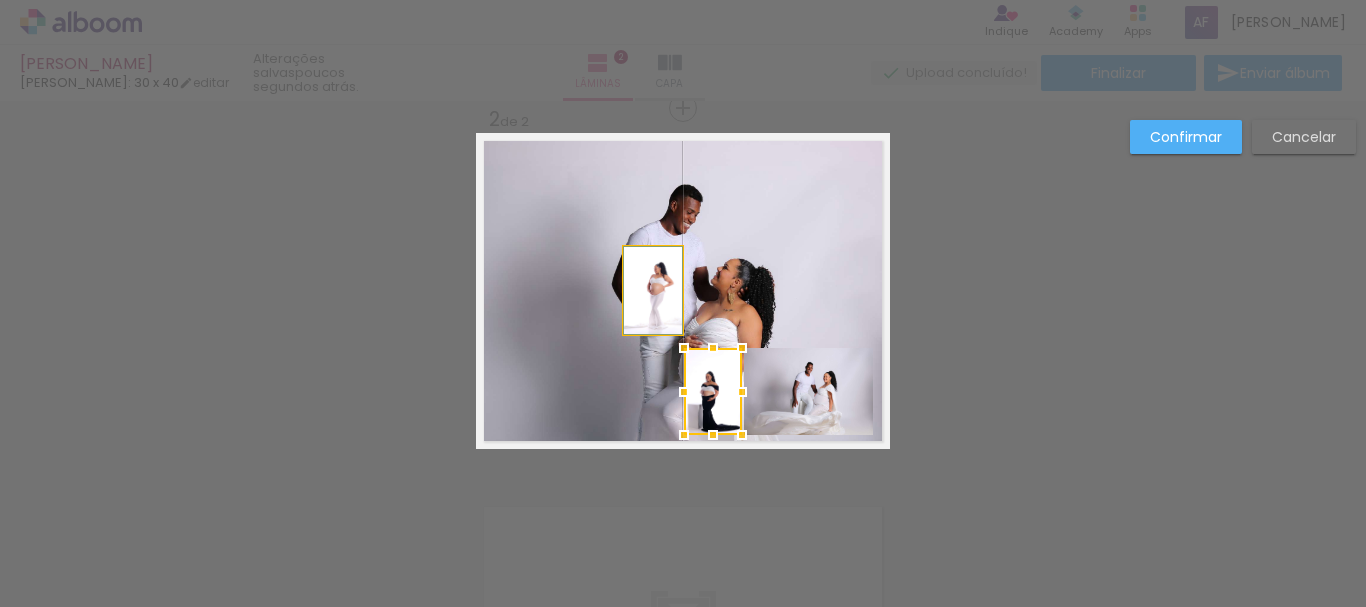 click 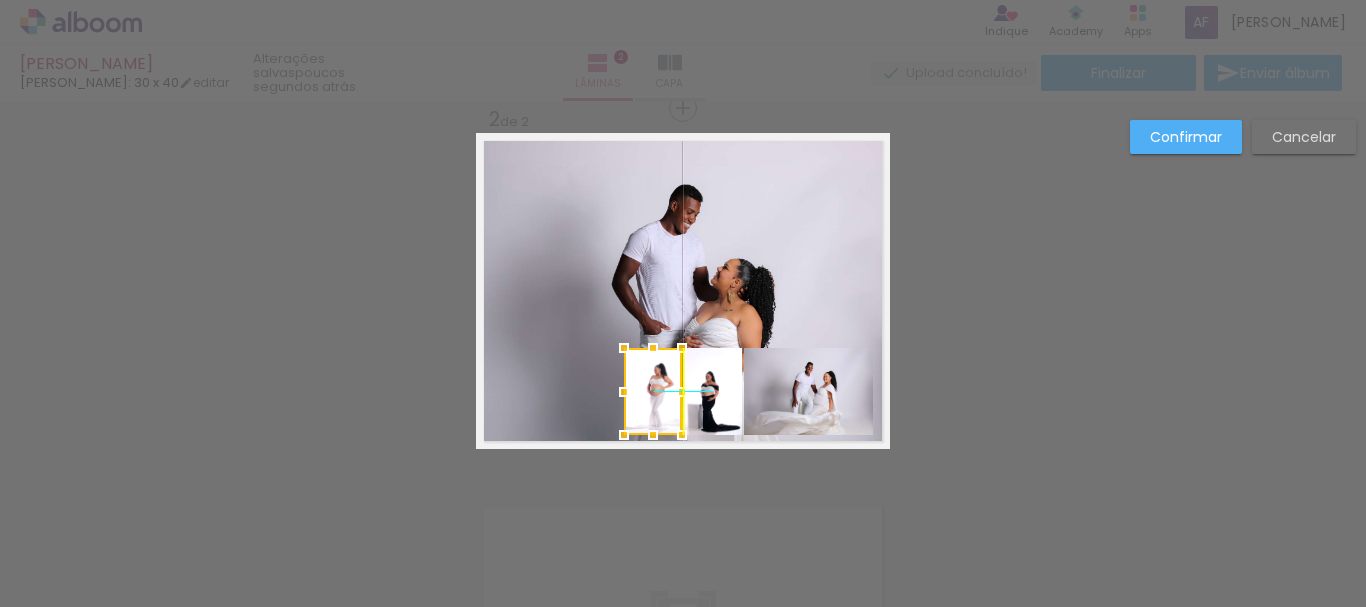 drag, startPoint x: 645, startPoint y: 289, endPoint x: 645, endPoint y: 376, distance: 87 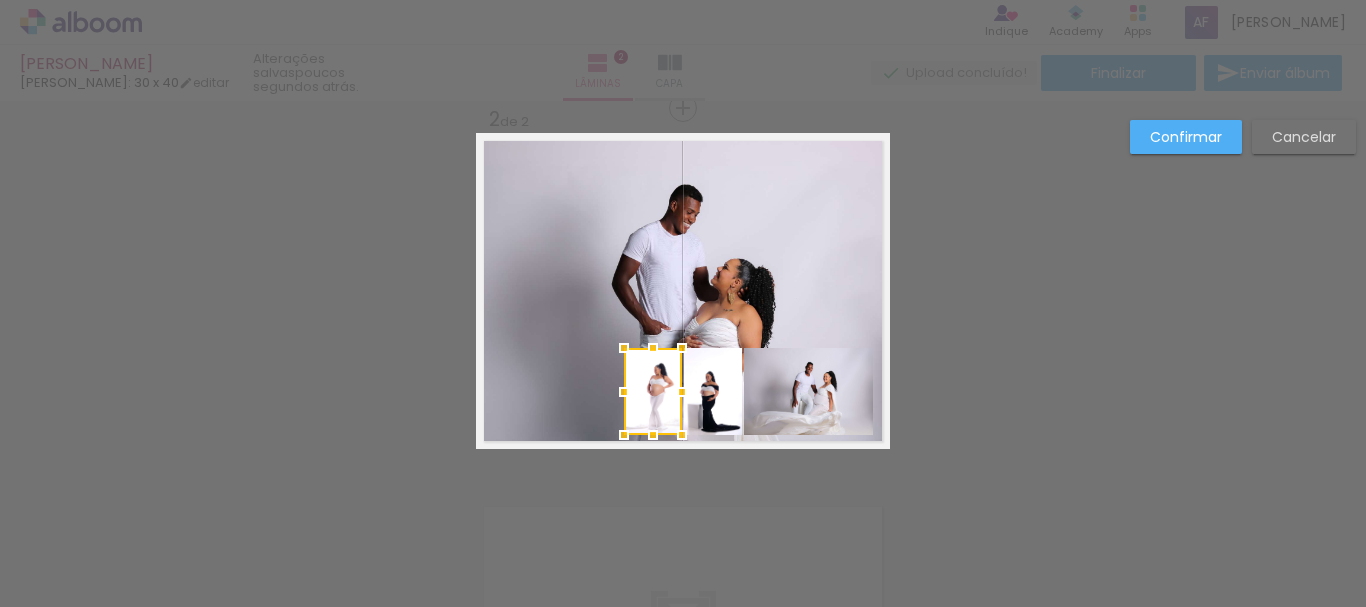 drag, startPoint x: 565, startPoint y: 282, endPoint x: 755, endPoint y: 297, distance: 190.59119 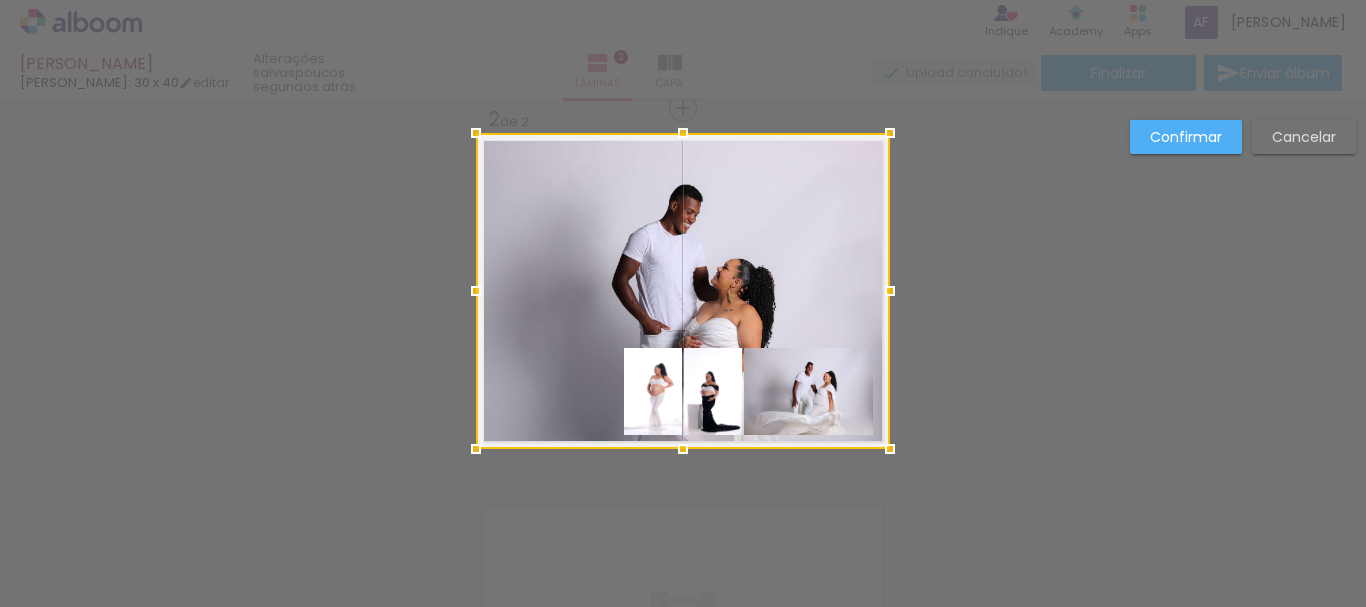 click on "Confirmar Cancelar" at bounding box center (683, 282) 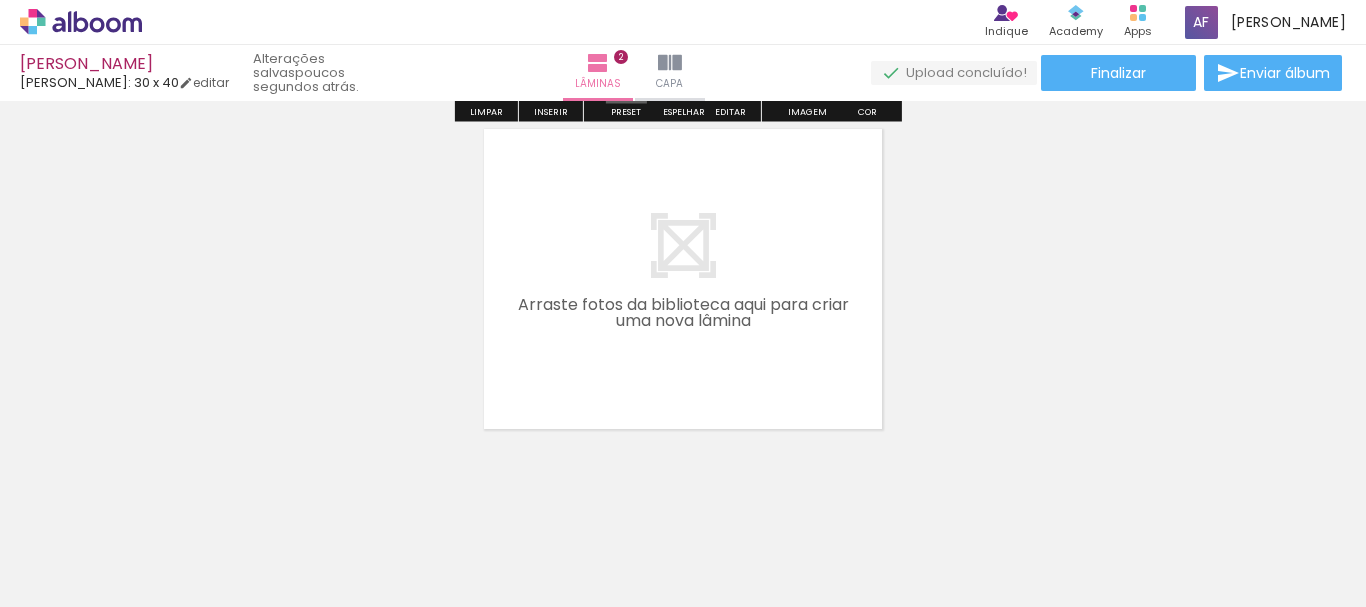 scroll, scrollTop: 795, scrollLeft: 0, axis: vertical 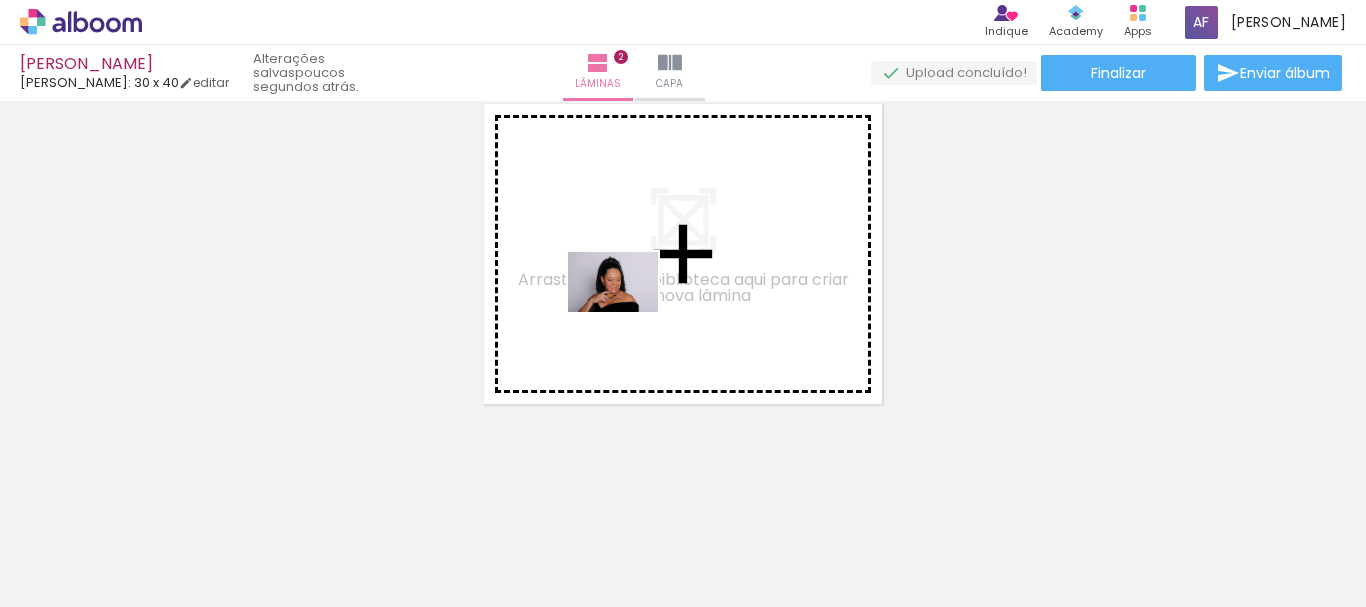 drag, startPoint x: 438, startPoint y: 550, endPoint x: 628, endPoint y: 312, distance: 304.539 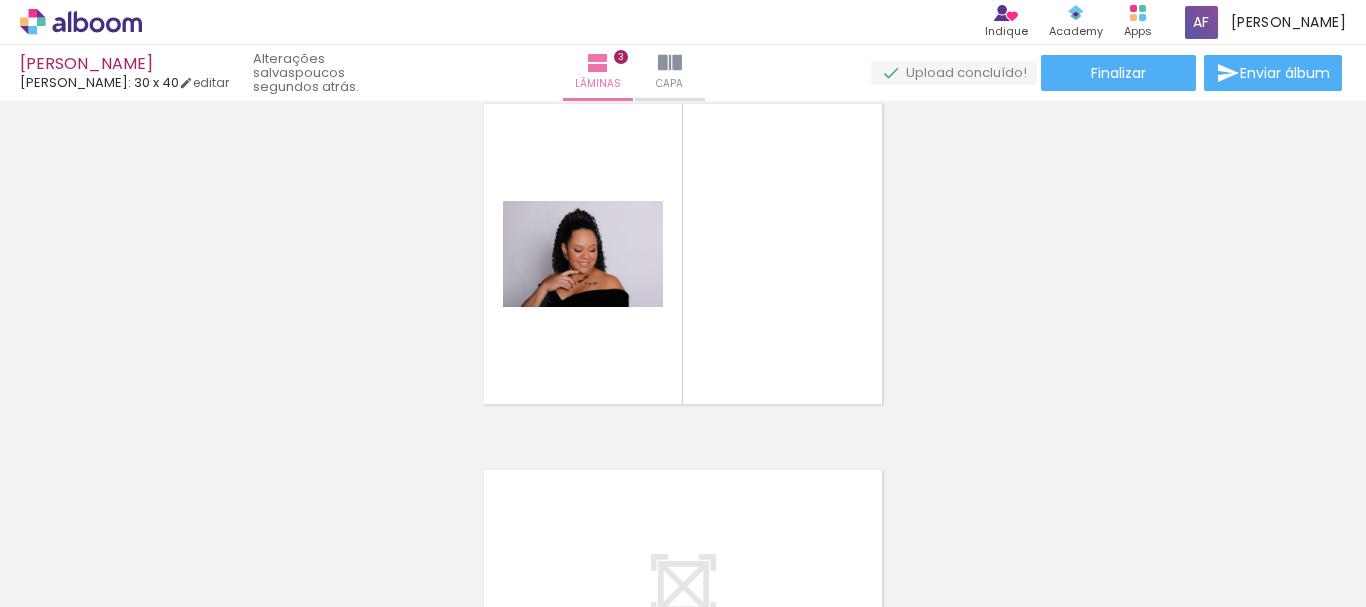 scroll, scrollTop: 758, scrollLeft: 0, axis: vertical 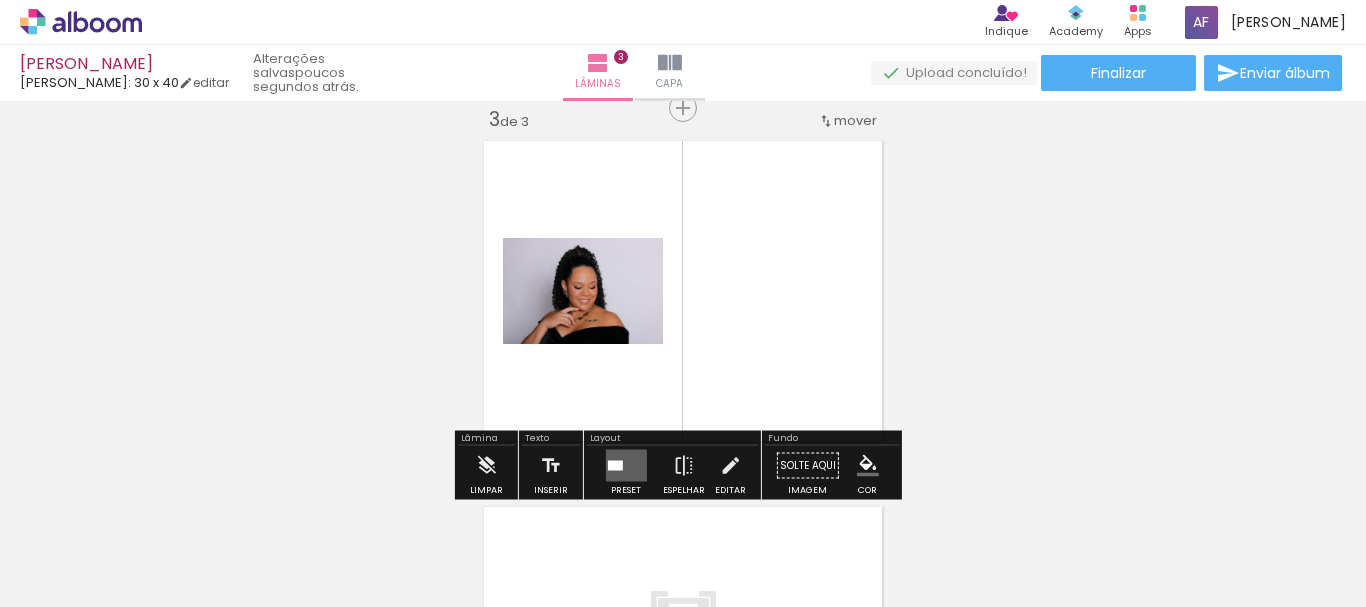 click at bounding box center [625, 466] 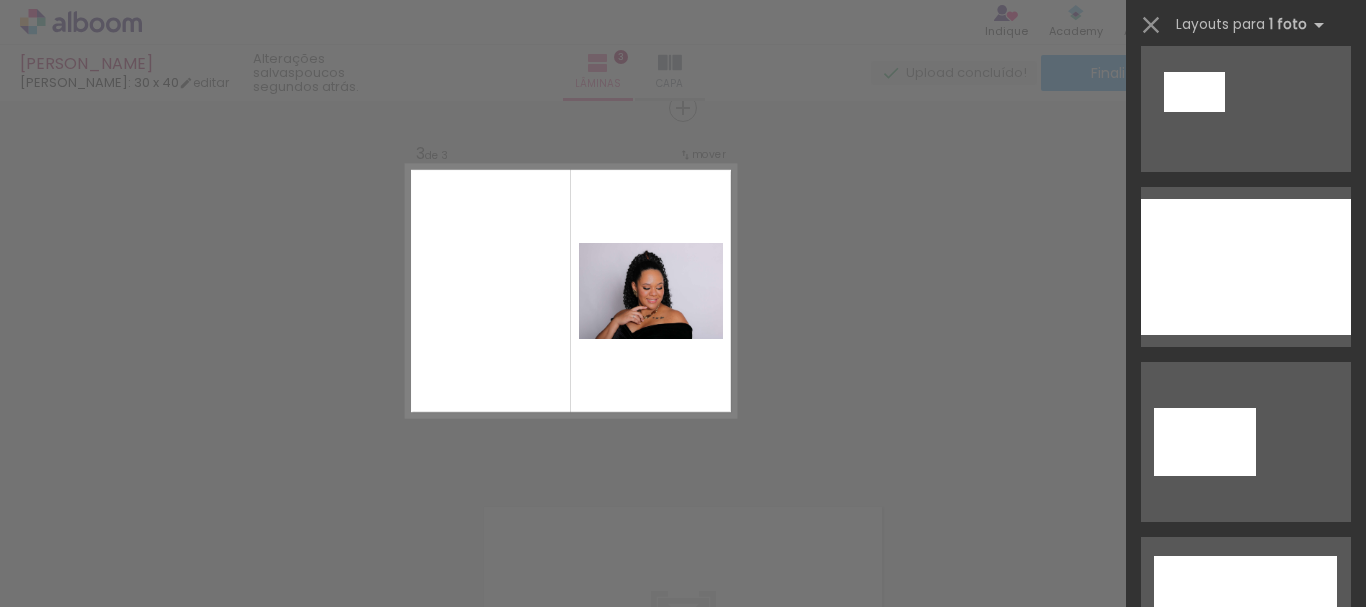 scroll, scrollTop: 400, scrollLeft: 0, axis: vertical 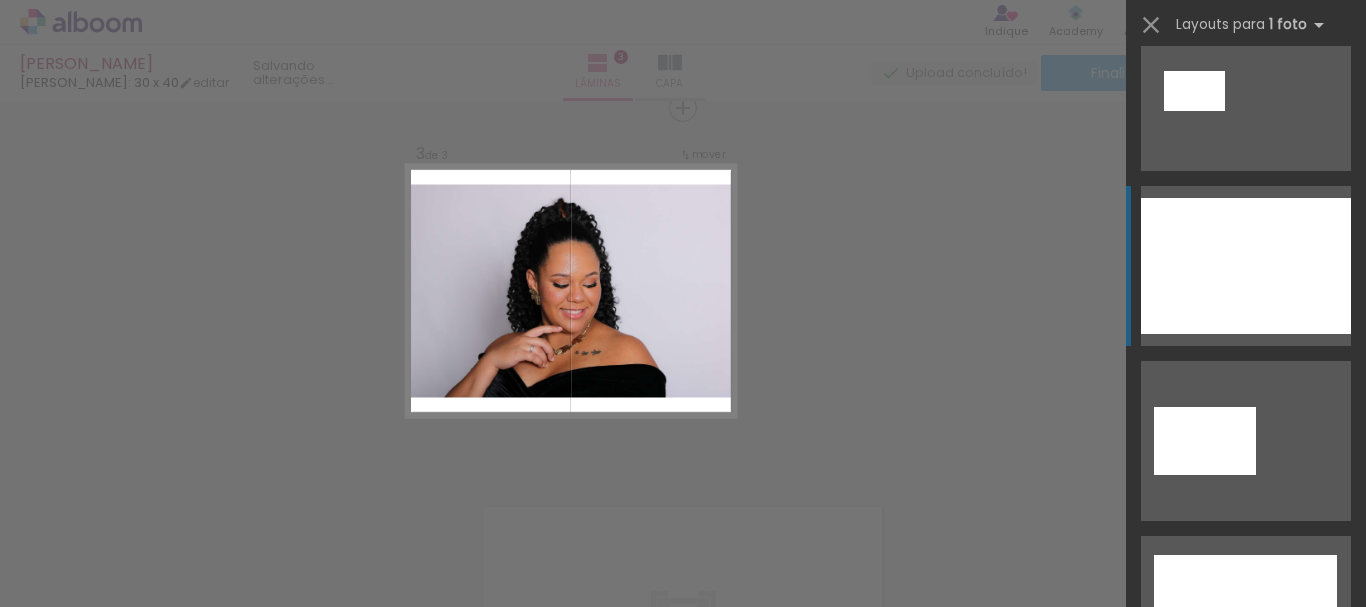 click at bounding box center (1246, 266) 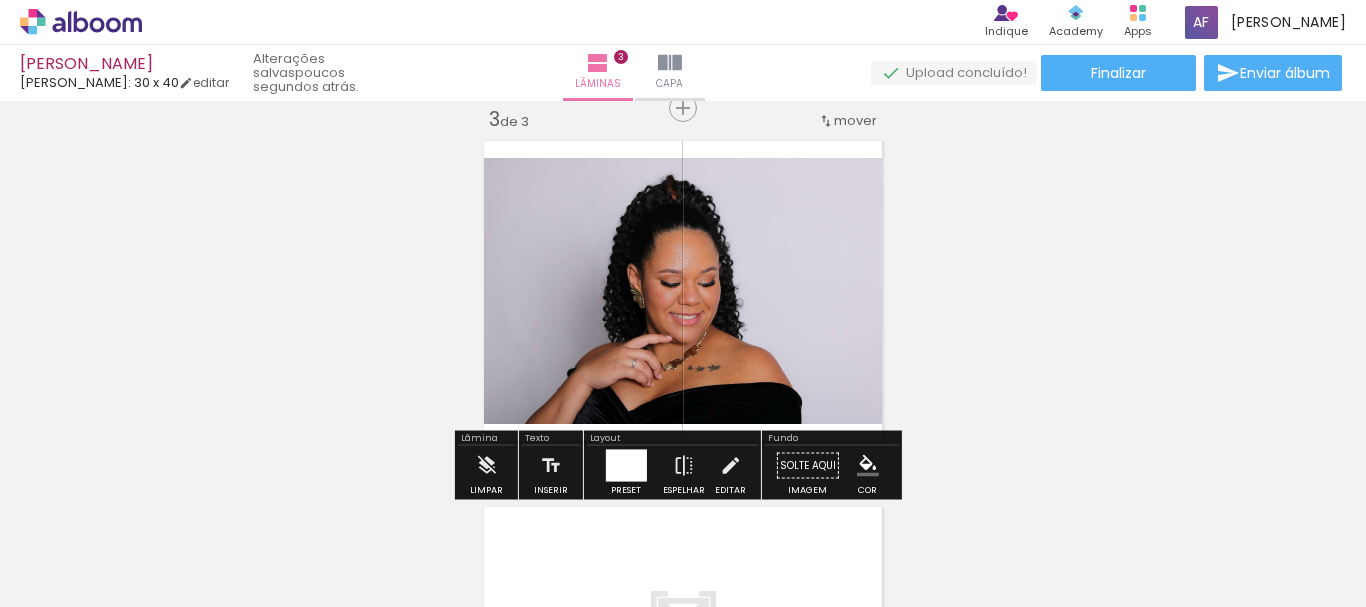 click 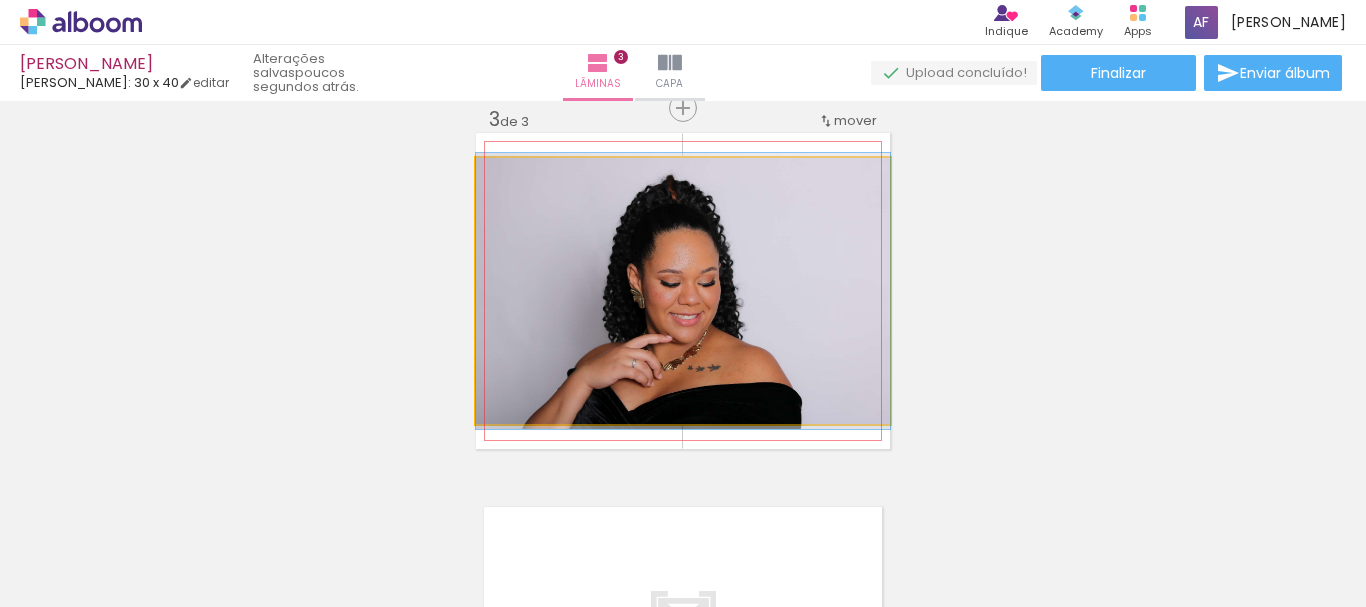 click 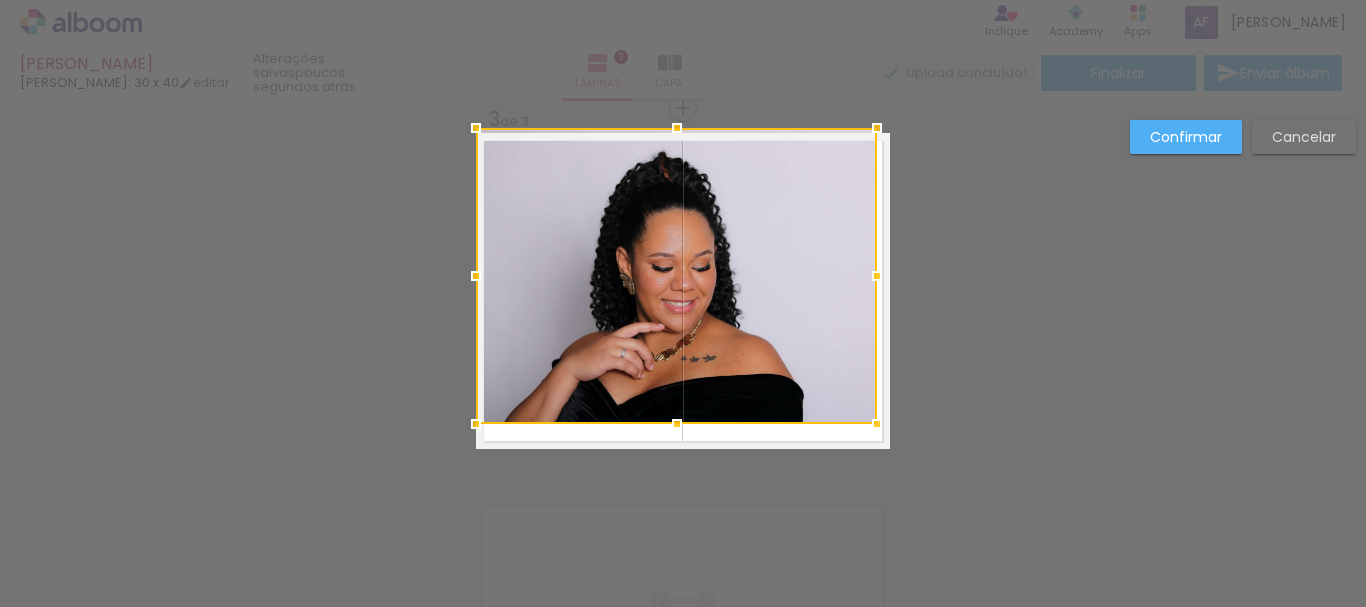 drag, startPoint x: 887, startPoint y: 156, endPoint x: 839, endPoint y: 190, distance: 58.821766 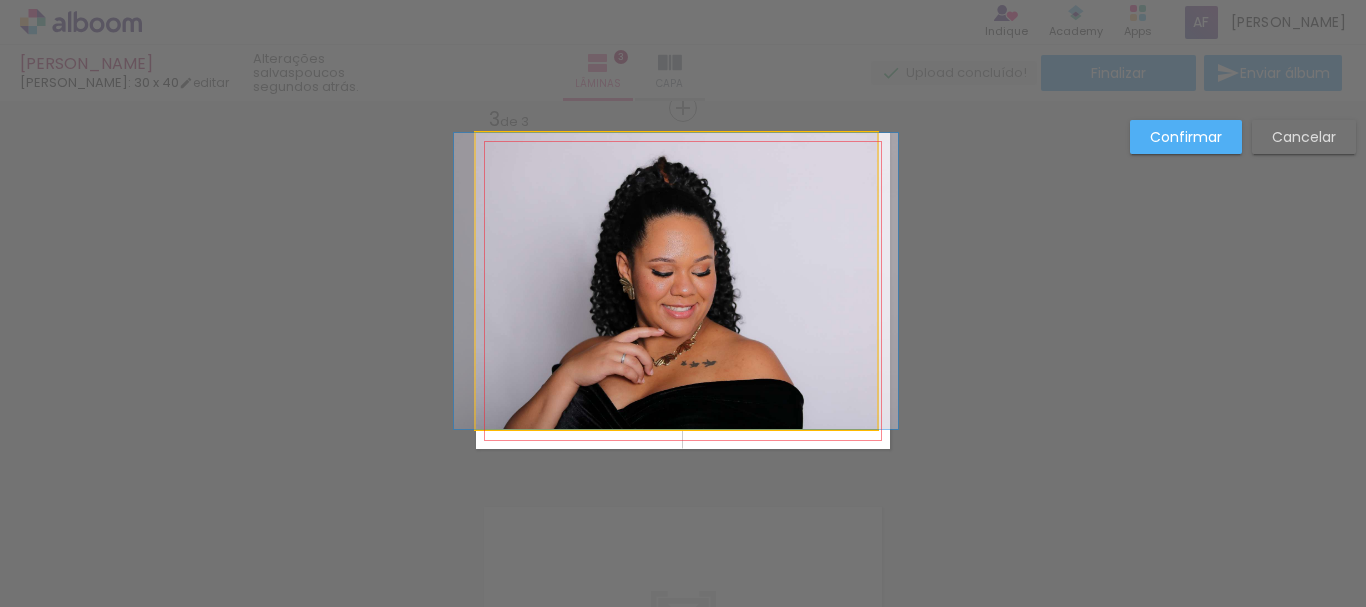 click 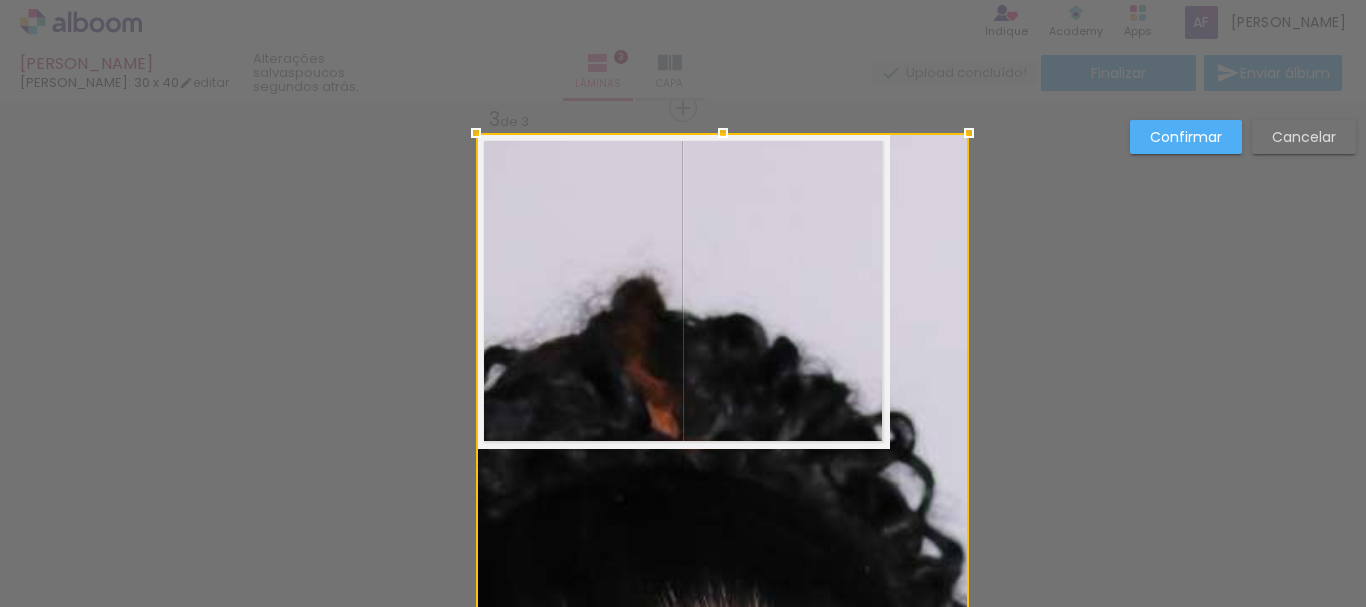 drag, startPoint x: 869, startPoint y: 427, endPoint x: 908, endPoint y: 532, distance: 112.00893 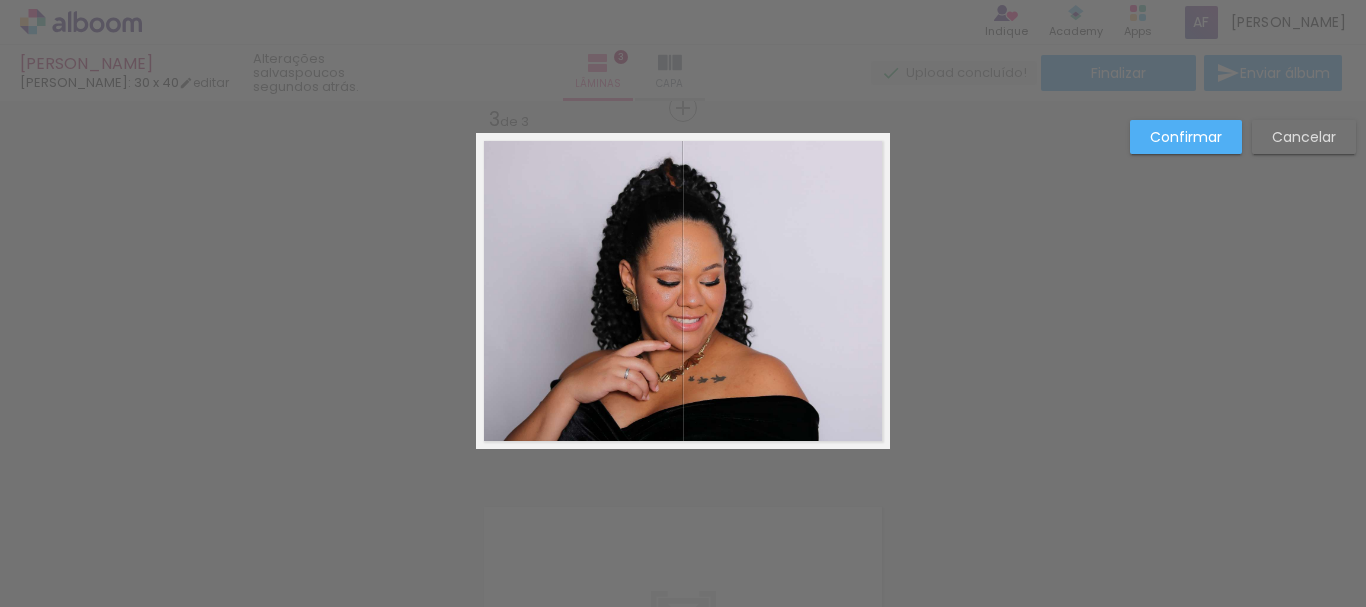click on "Confirmar Cancelar" at bounding box center (683, 99) 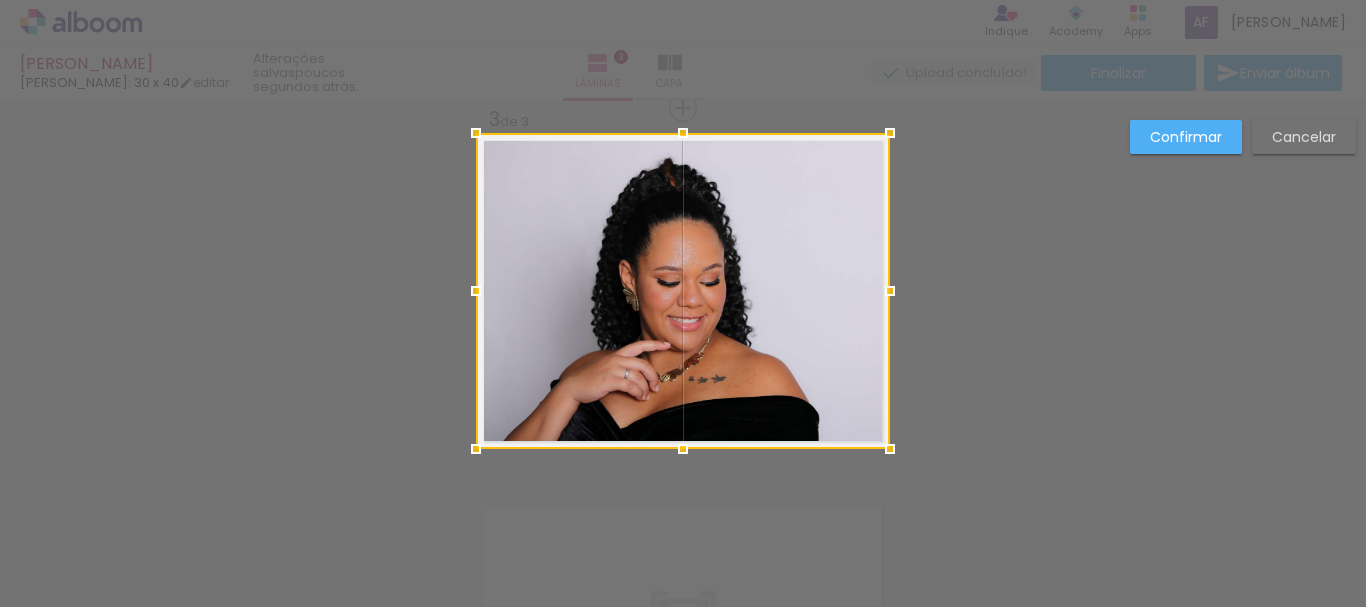 click at bounding box center [683, 291] 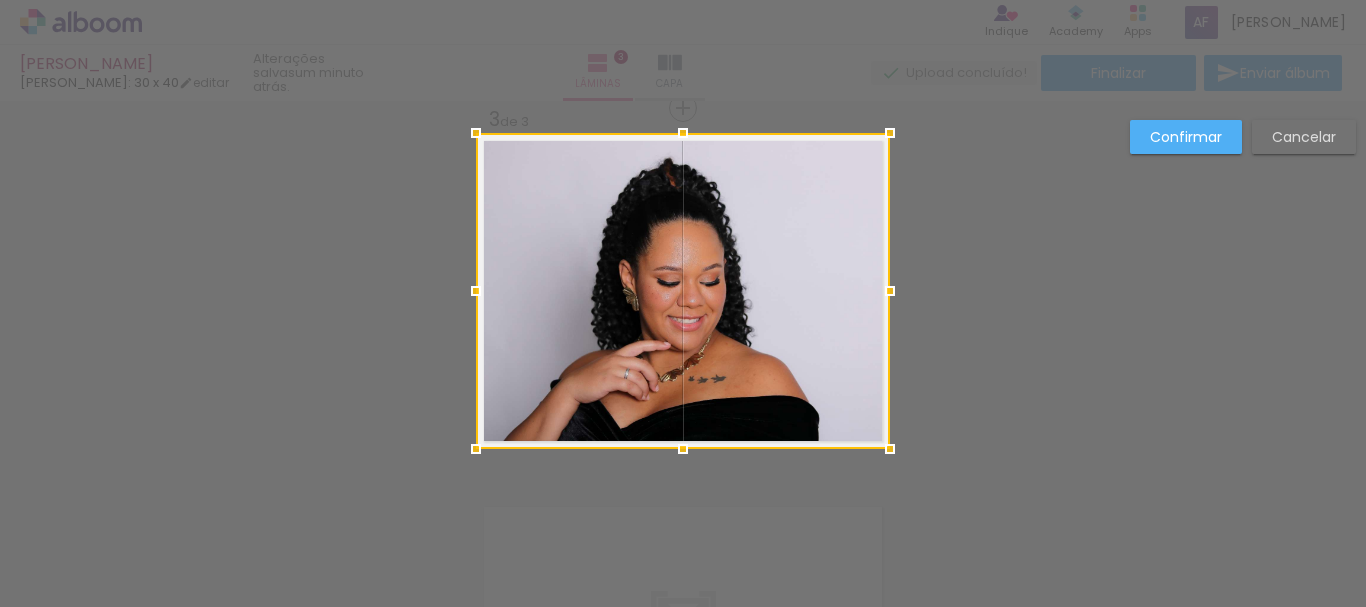 click on "Confirmar" at bounding box center (0, 0) 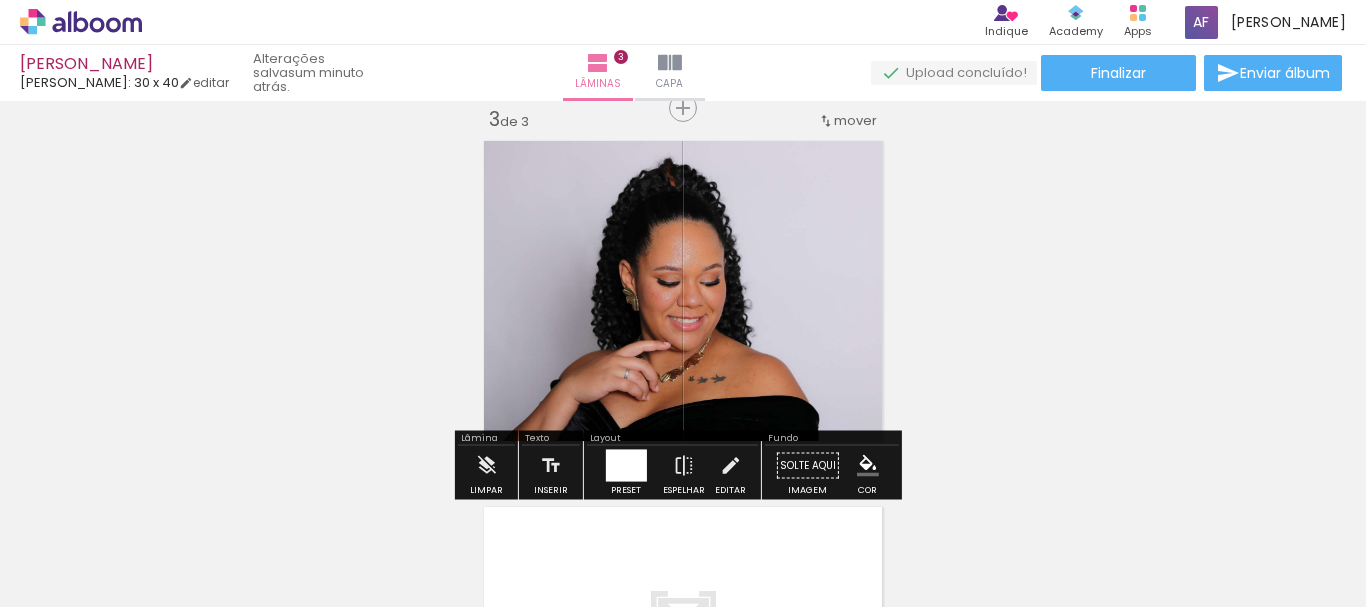 click on "Inserir lâmina 1  de 3  Inserir lâmina 2  de 3  Inserir lâmina 3  de 3" at bounding box center [683, 82] 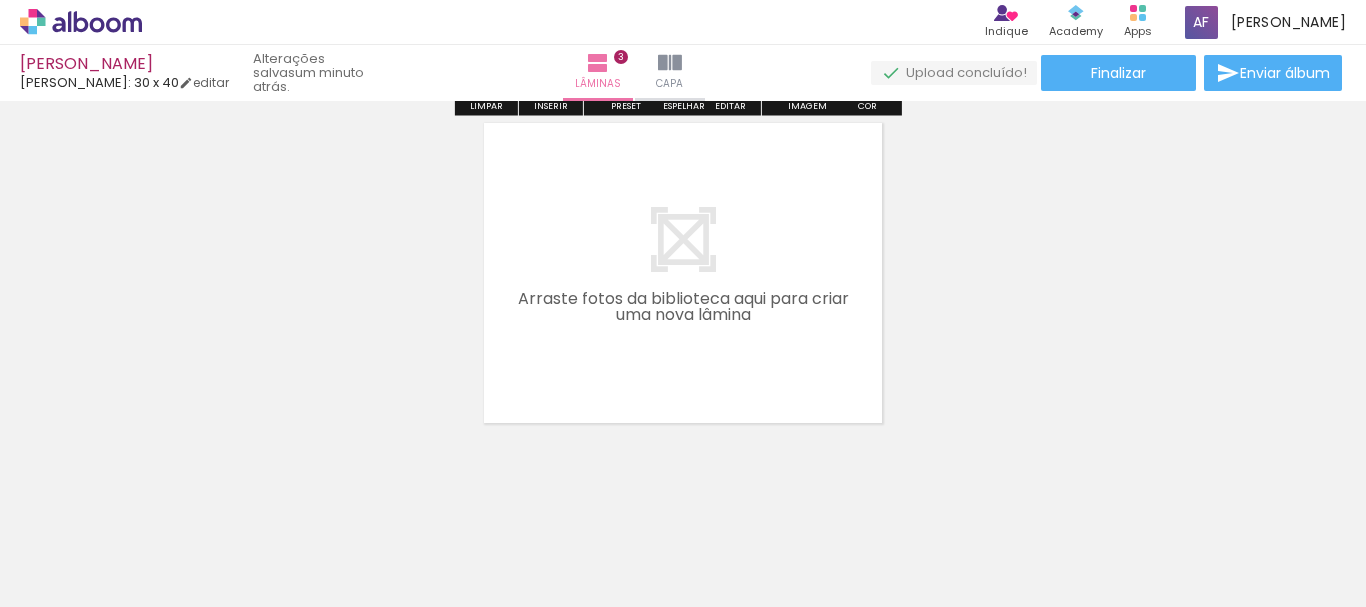 scroll, scrollTop: 1158, scrollLeft: 0, axis: vertical 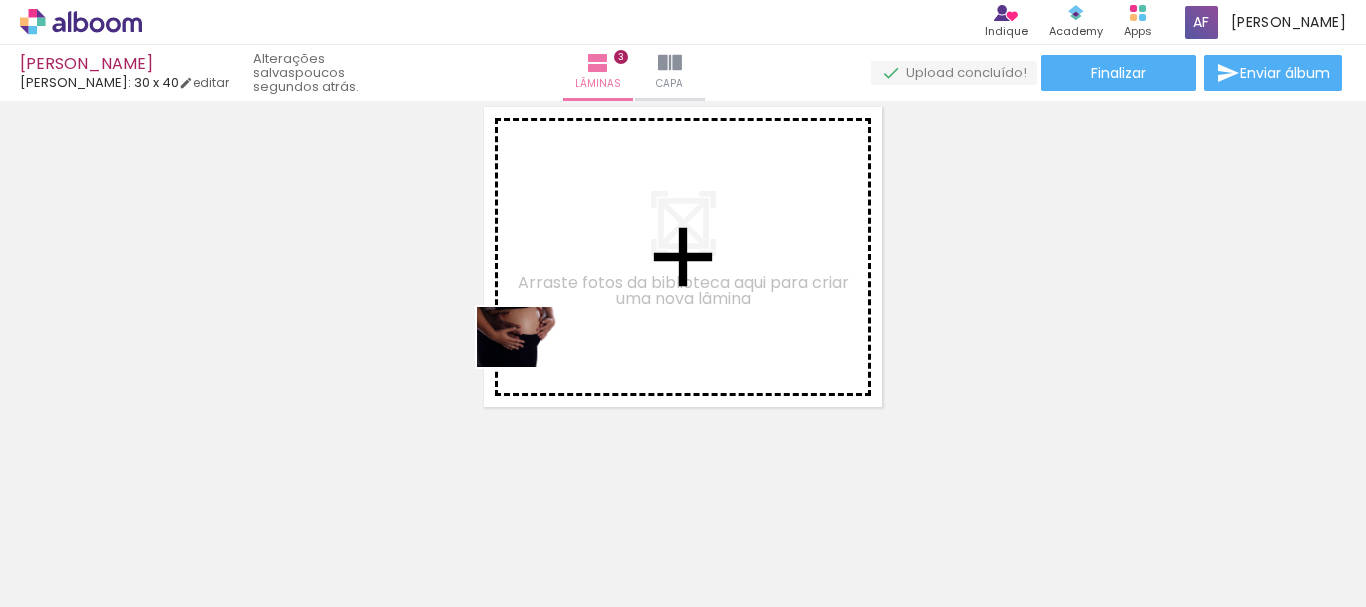 drag, startPoint x: 208, startPoint y: 553, endPoint x: 537, endPoint y: 367, distance: 377.93784 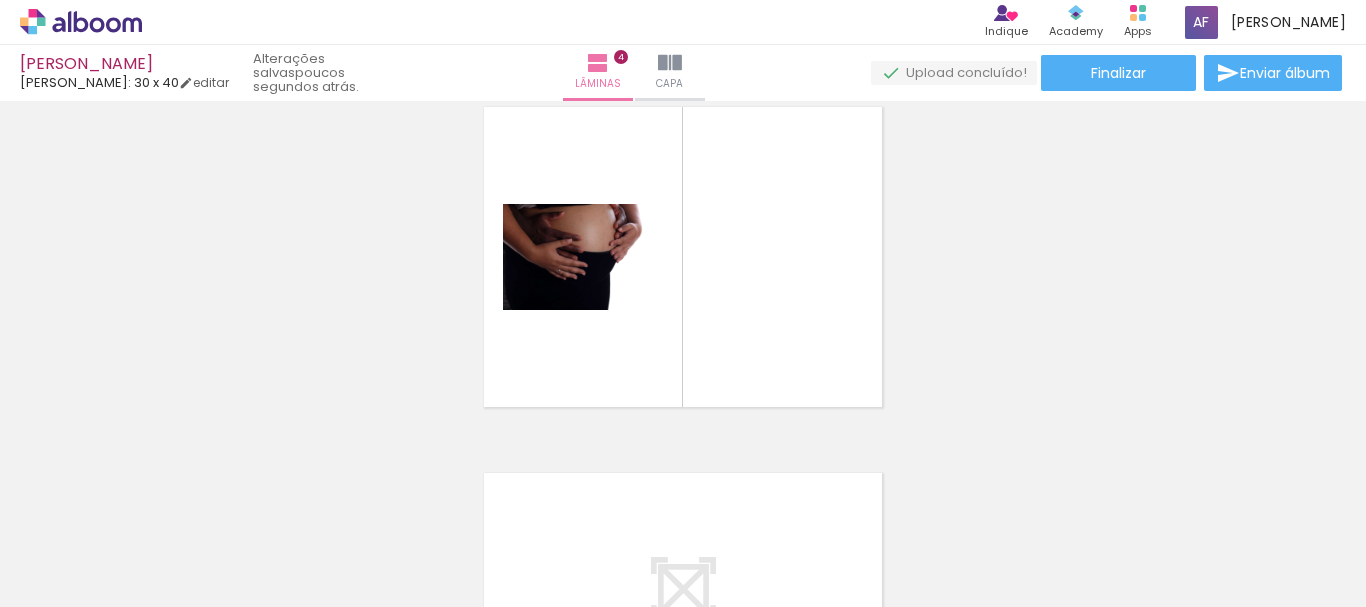 scroll, scrollTop: 1124, scrollLeft: 0, axis: vertical 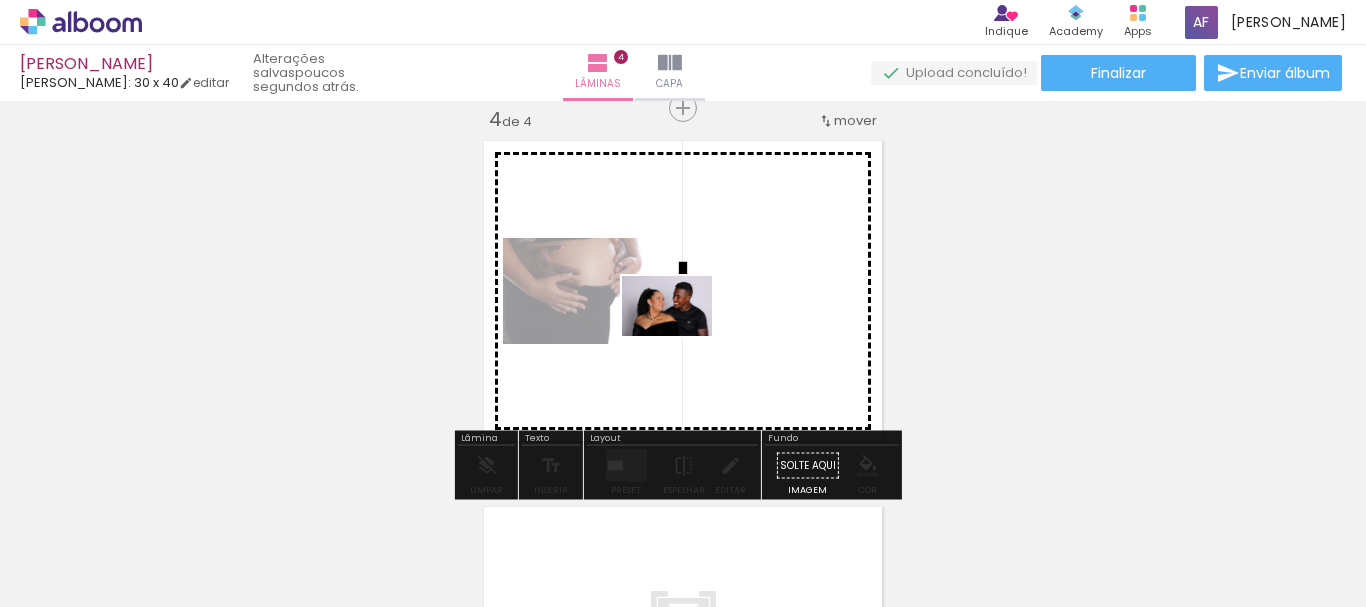 drag, startPoint x: 311, startPoint y: 551, endPoint x: 686, endPoint y: 335, distance: 432.75974 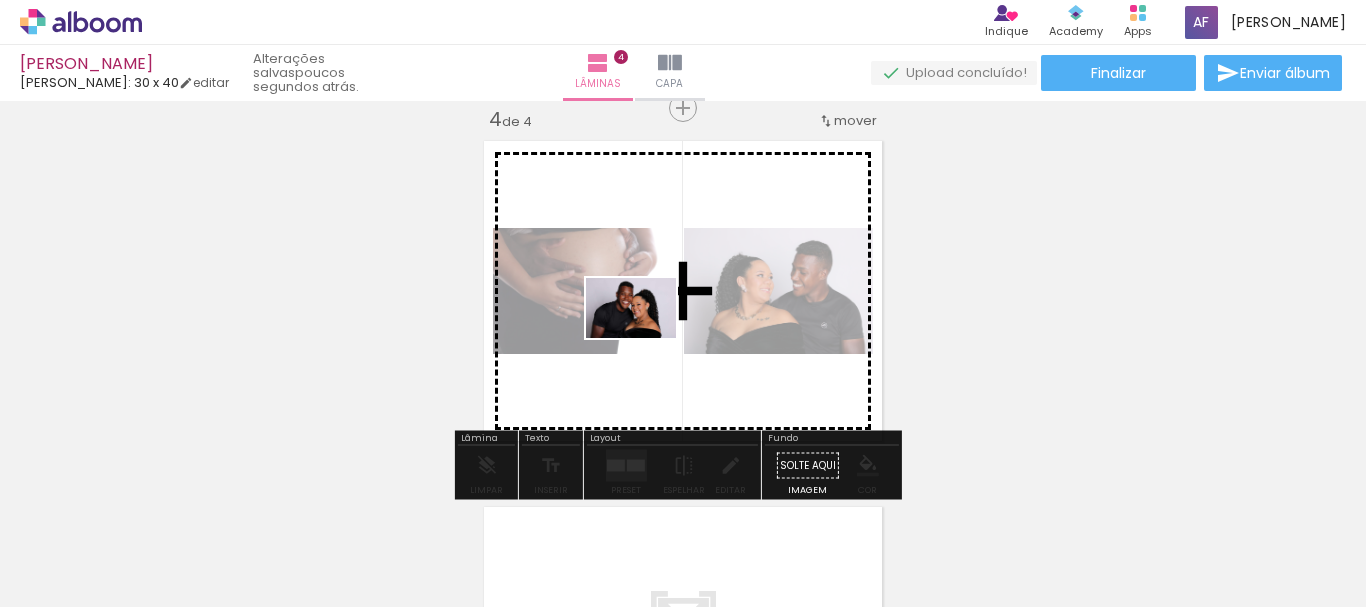 drag, startPoint x: 294, startPoint y: 551, endPoint x: 652, endPoint y: 334, distance: 418.6323 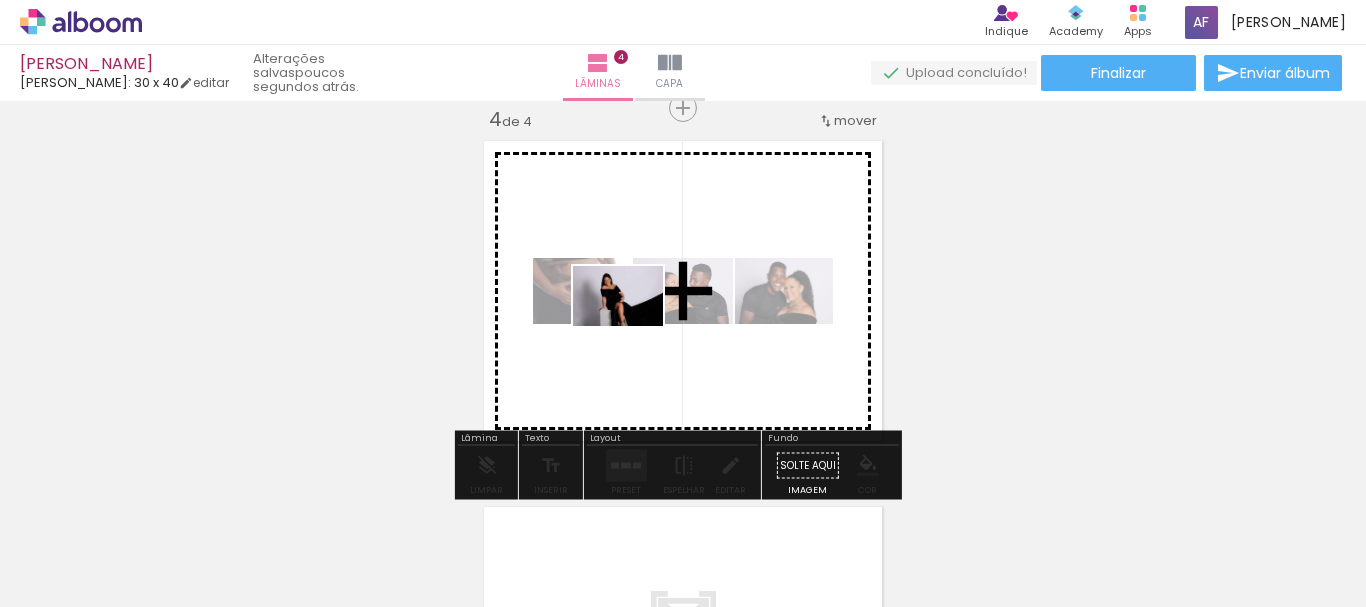 drag, startPoint x: 402, startPoint y: 545, endPoint x: 633, endPoint y: 326, distance: 318.31116 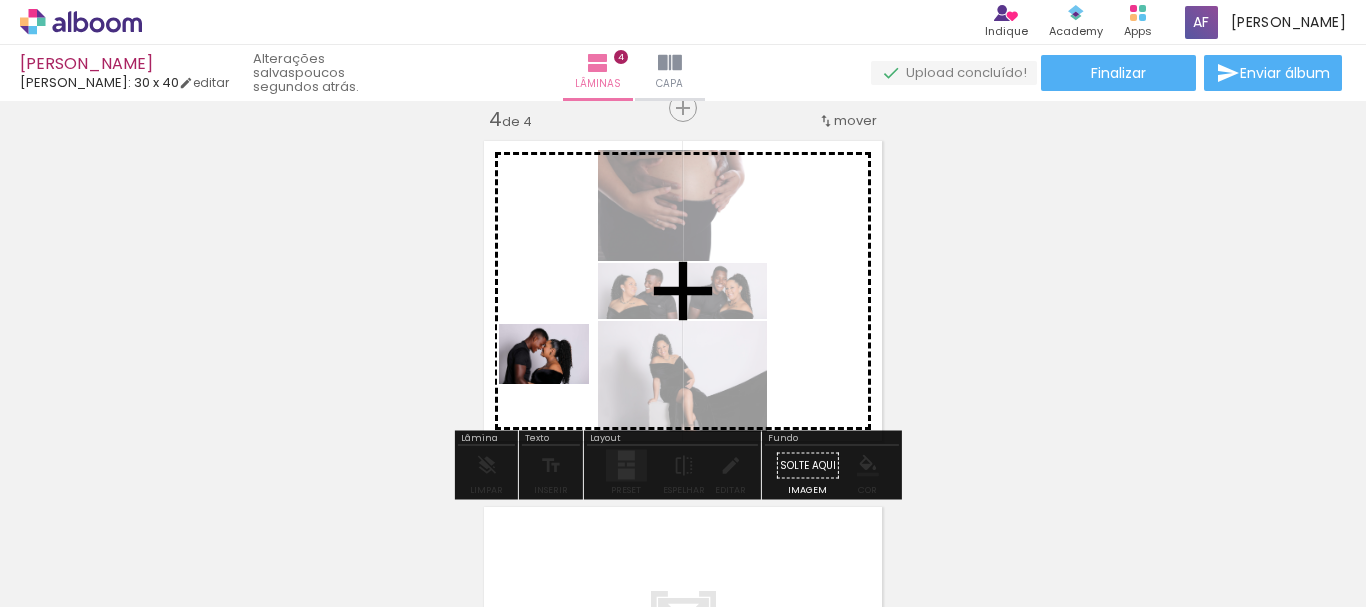 drag, startPoint x: 330, startPoint y: 557, endPoint x: 737, endPoint y: 279, distance: 492.88232 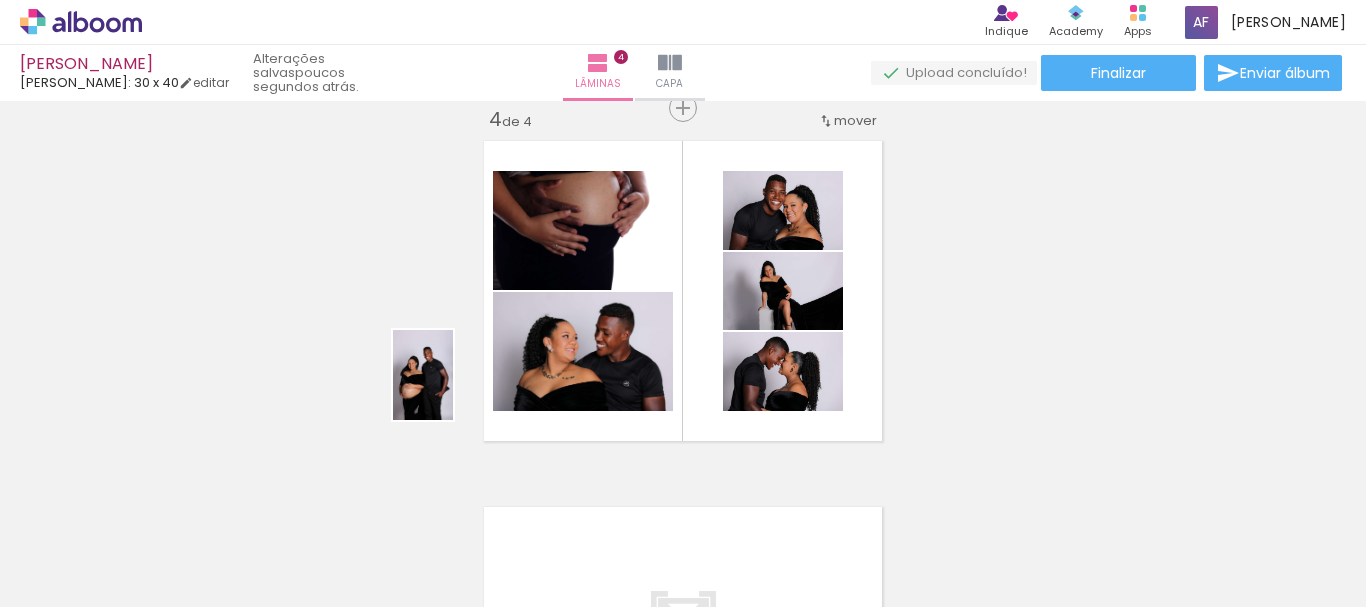 drag, startPoint x: 201, startPoint y: 546, endPoint x: 453, endPoint y: 390, distance: 296.37814 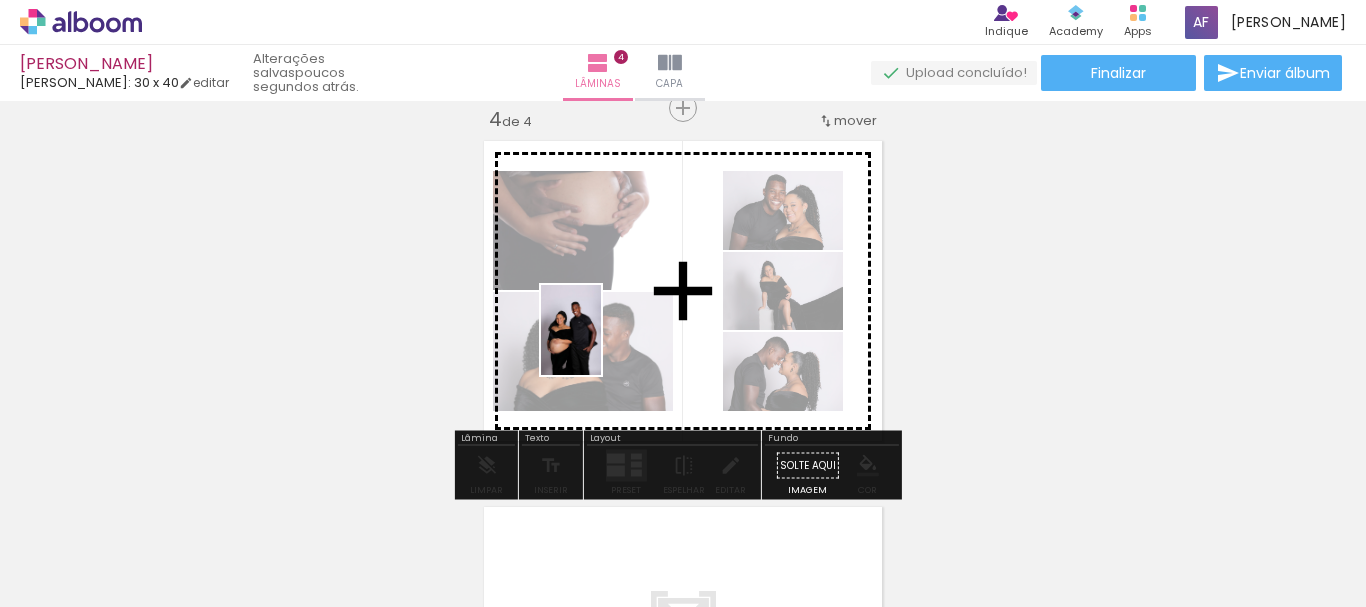 drag, startPoint x: 200, startPoint y: 542, endPoint x: 601, endPoint y: 345, distance: 446.77734 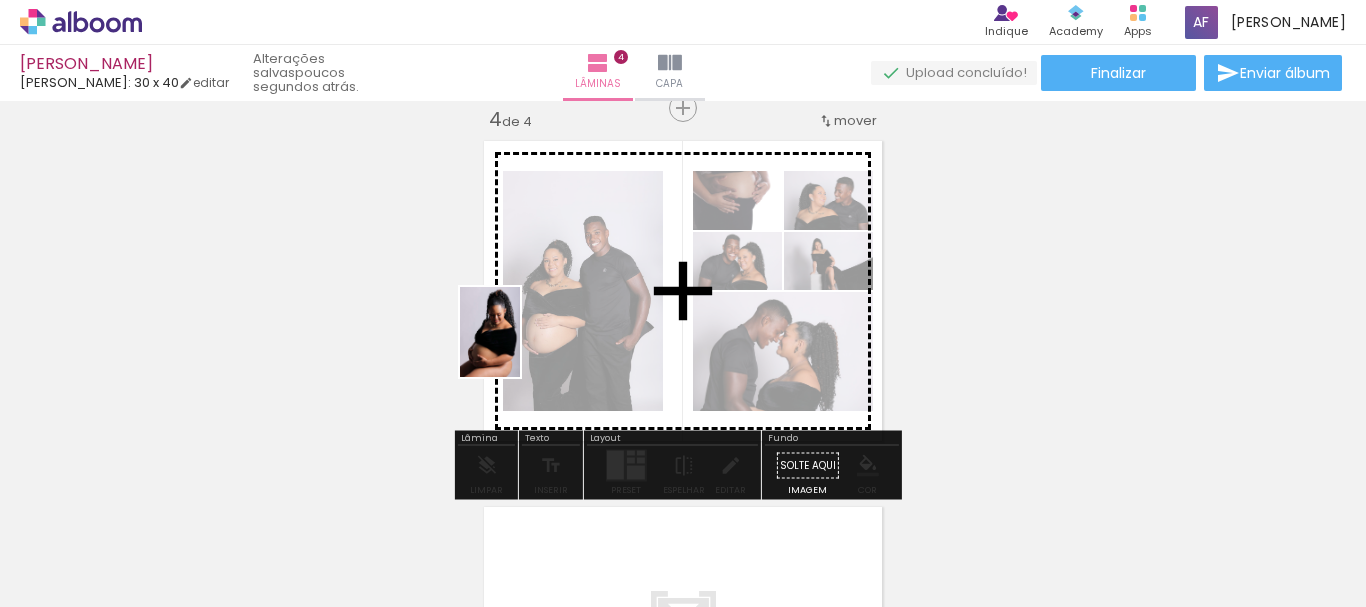 drag, startPoint x: 209, startPoint y: 546, endPoint x: 522, endPoint y: 346, distance: 371.44177 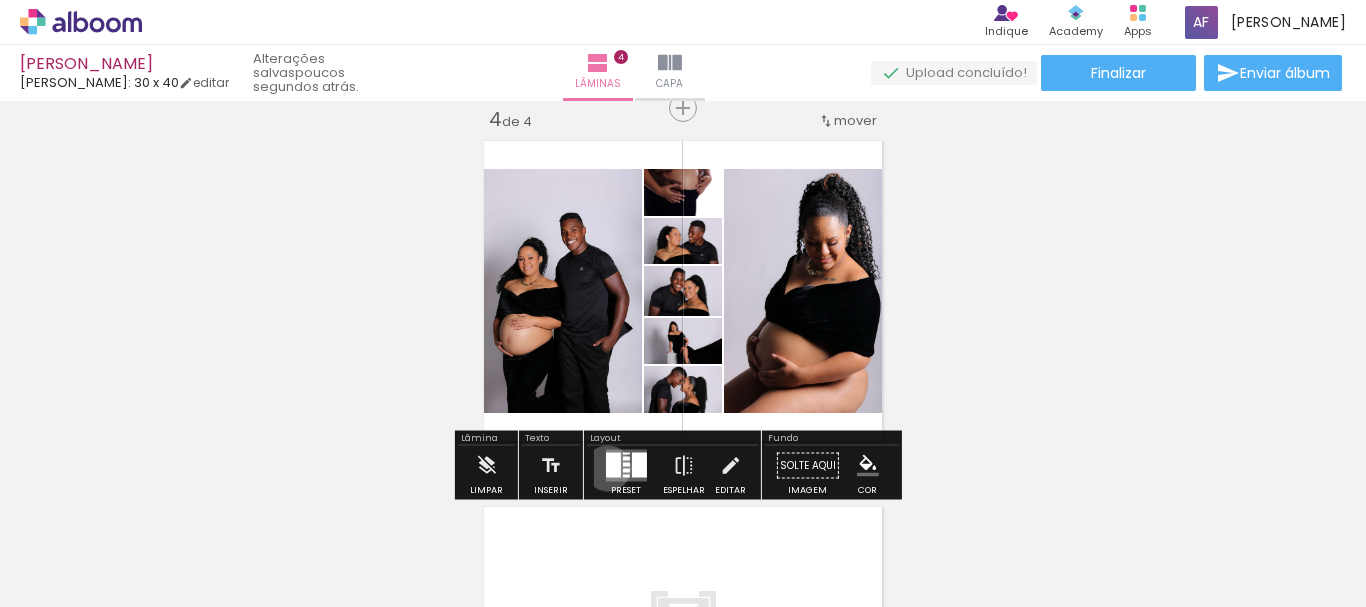 click at bounding box center [612, 465] 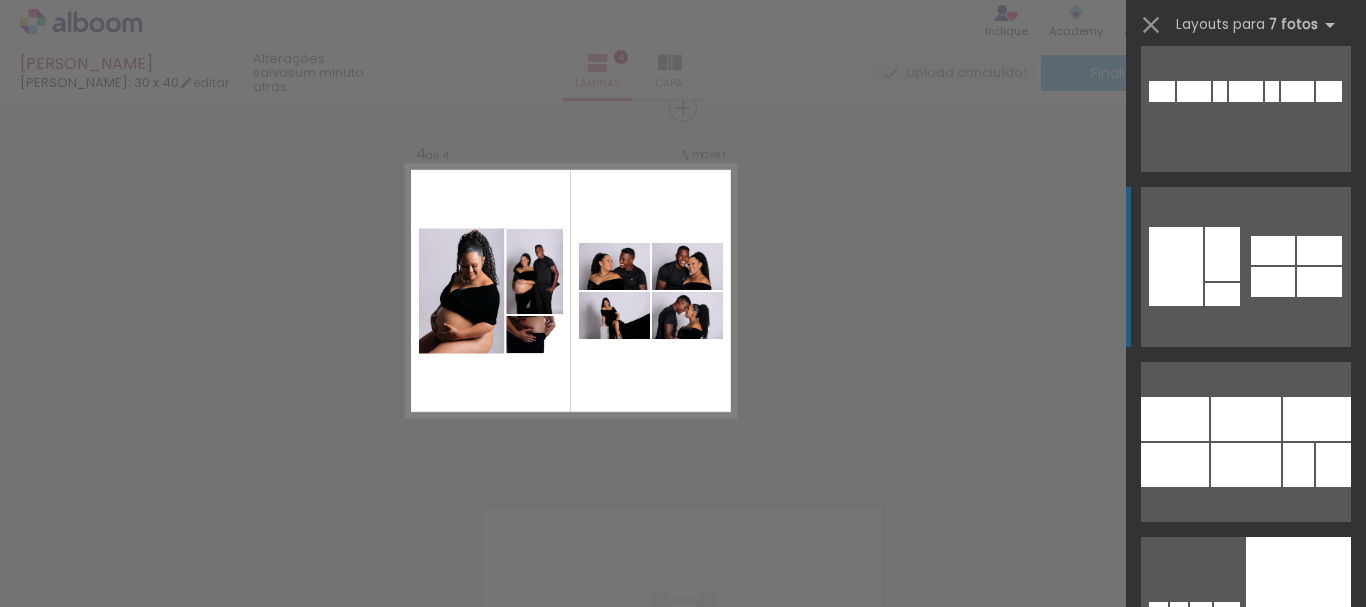 scroll, scrollTop: 2500, scrollLeft: 0, axis: vertical 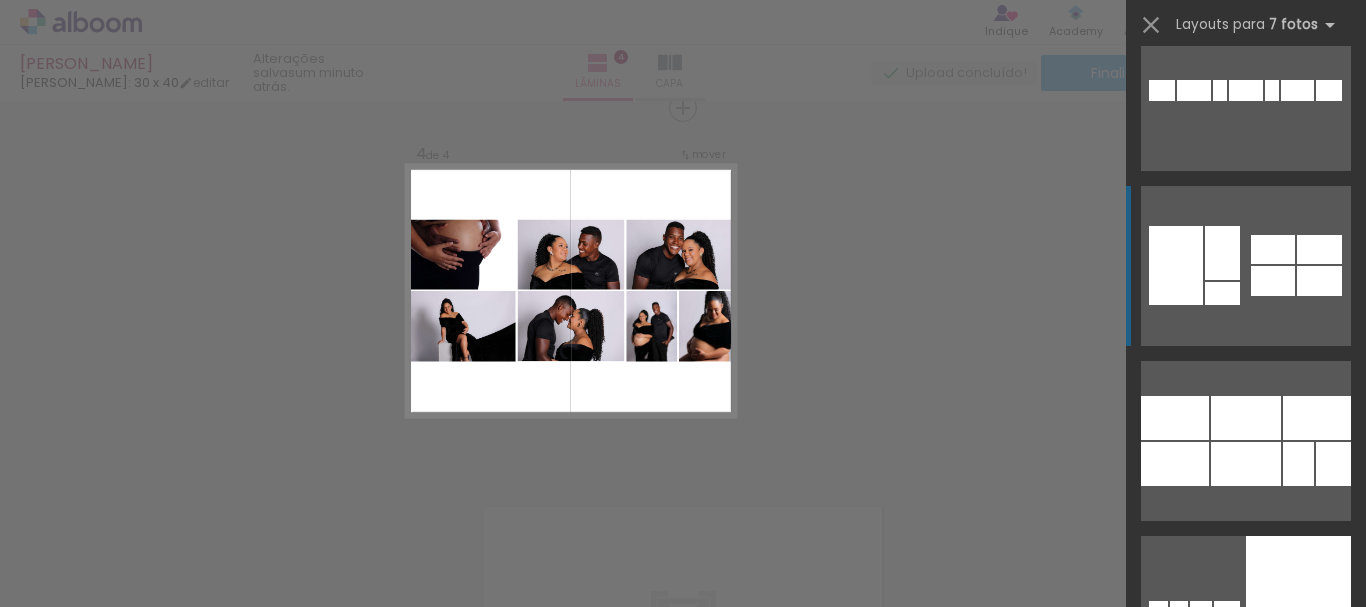 click at bounding box center (1175, 464) 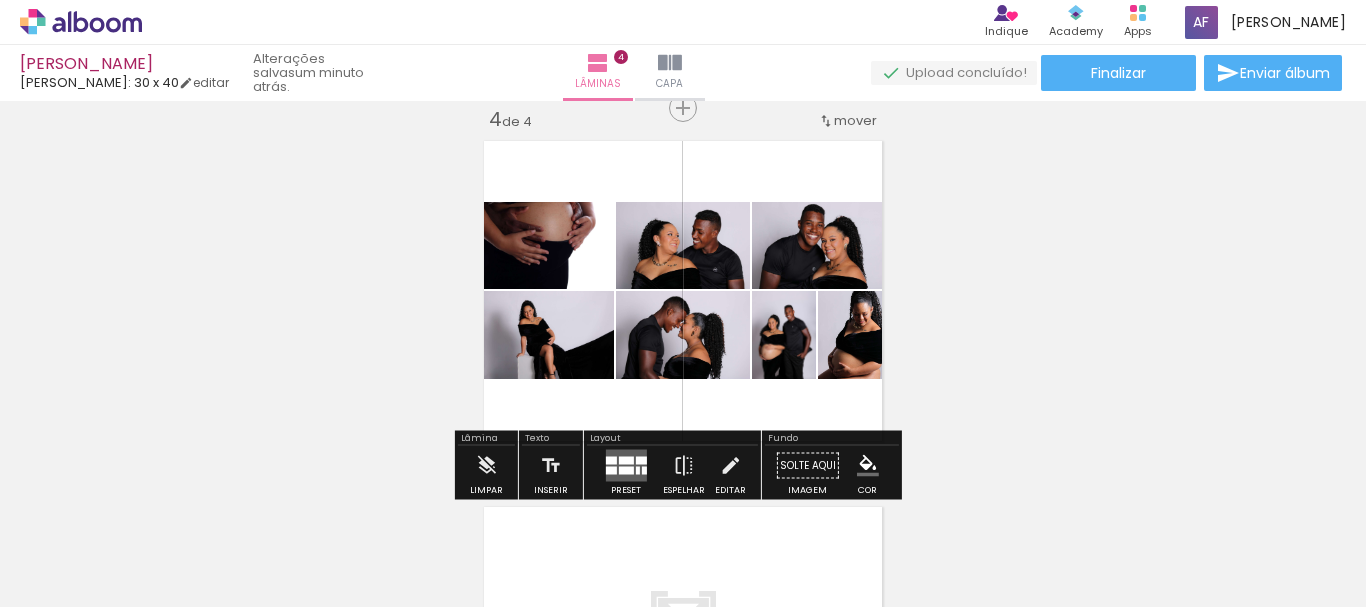 click on "Inserir lâmina 1  de 4  Inserir lâmina 2  de 4  Inserir lâmina 3  de 4  Inserir lâmina 4  de 4" at bounding box center [683, -101] 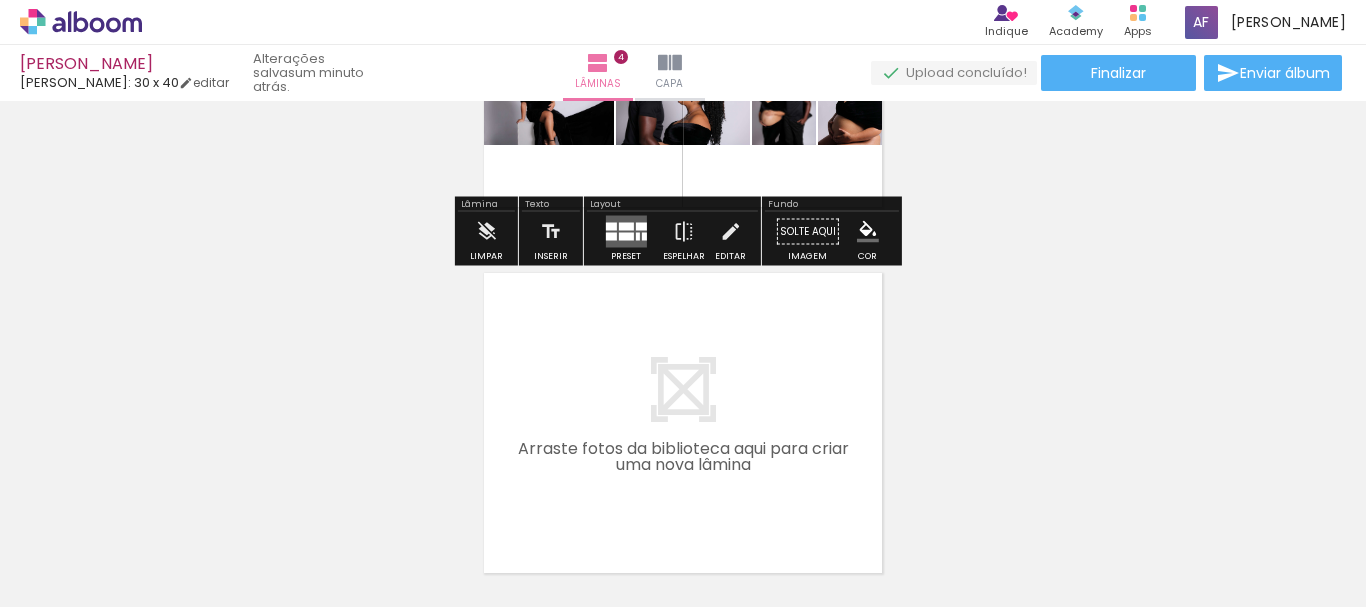 scroll, scrollTop: 1424, scrollLeft: 0, axis: vertical 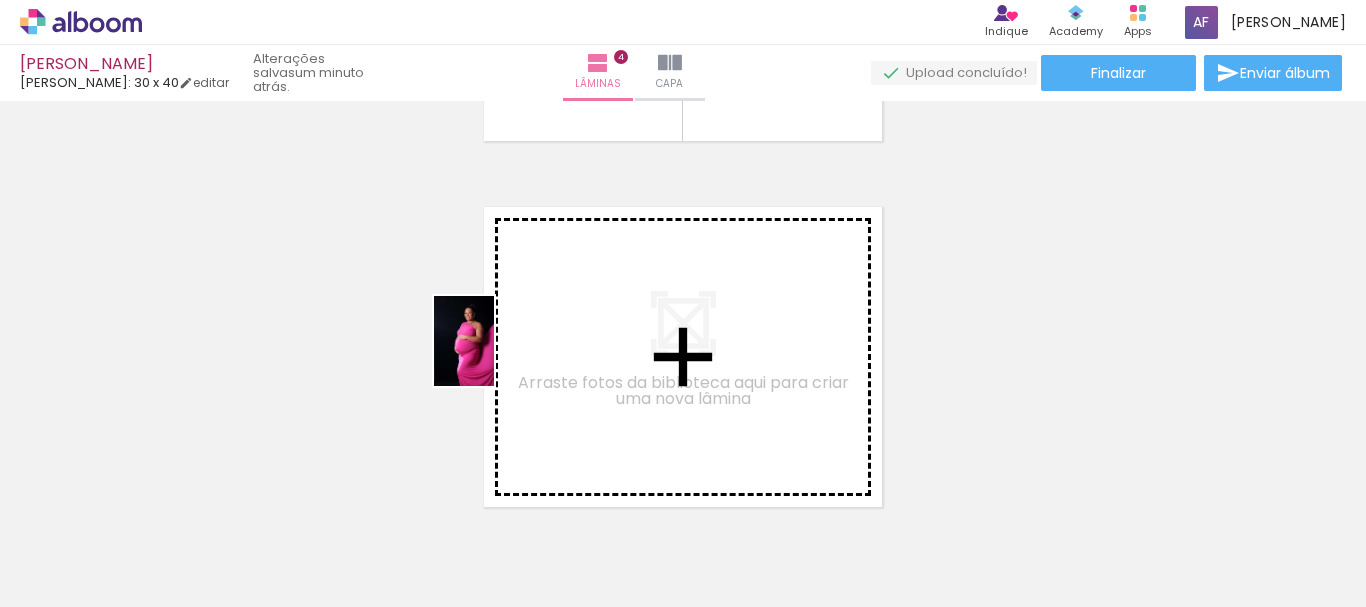 drag, startPoint x: 200, startPoint y: 546, endPoint x: 305, endPoint y: 538, distance: 105.30432 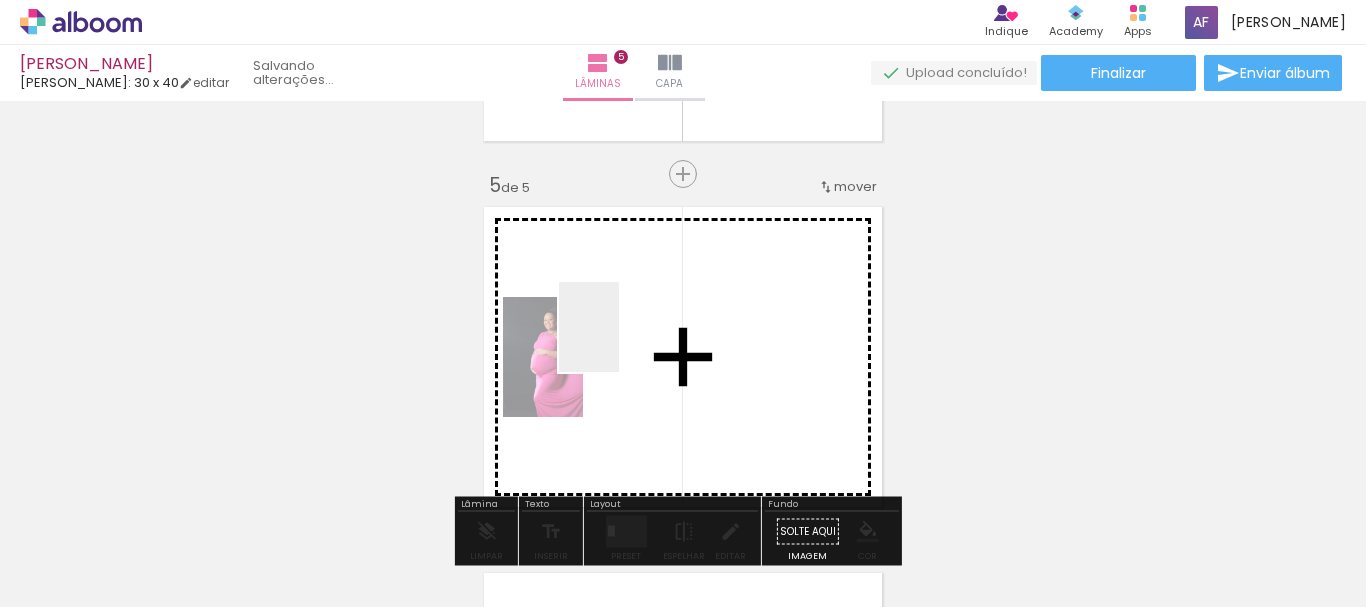 scroll, scrollTop: 1490, scrollLeft: 0, axis: vertical 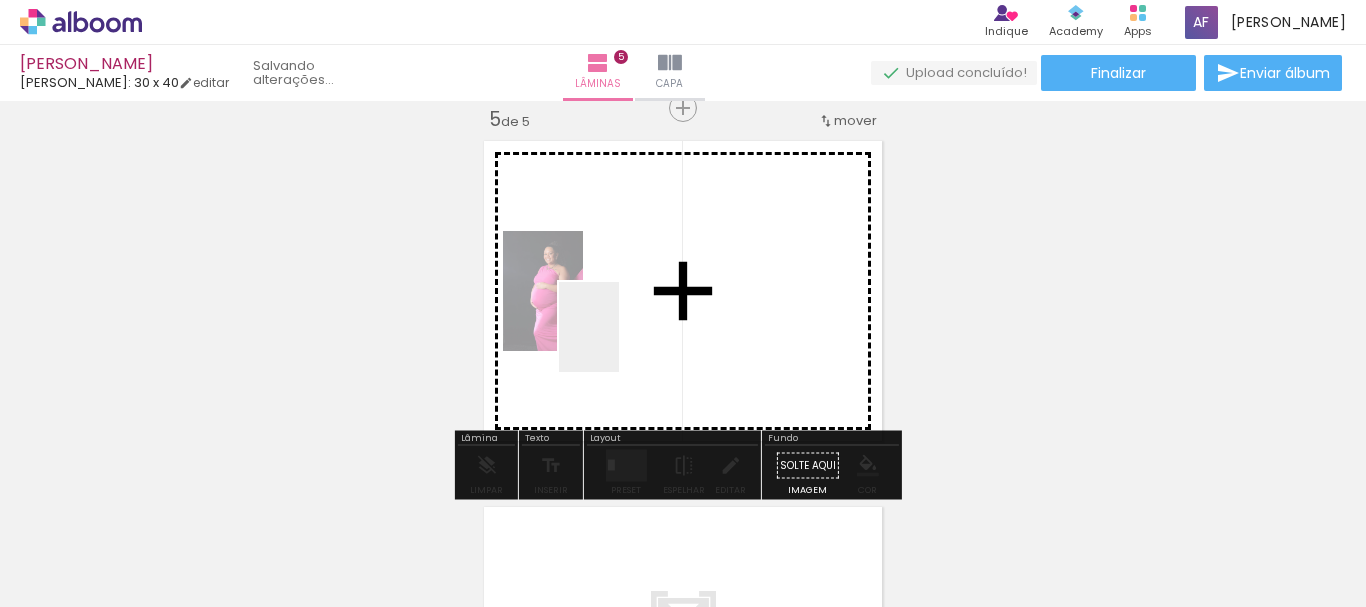 drag, startPoint x: 305, startPoint y: 538, endPoint x: 619, endPoint y: 342, distance: 370.1513 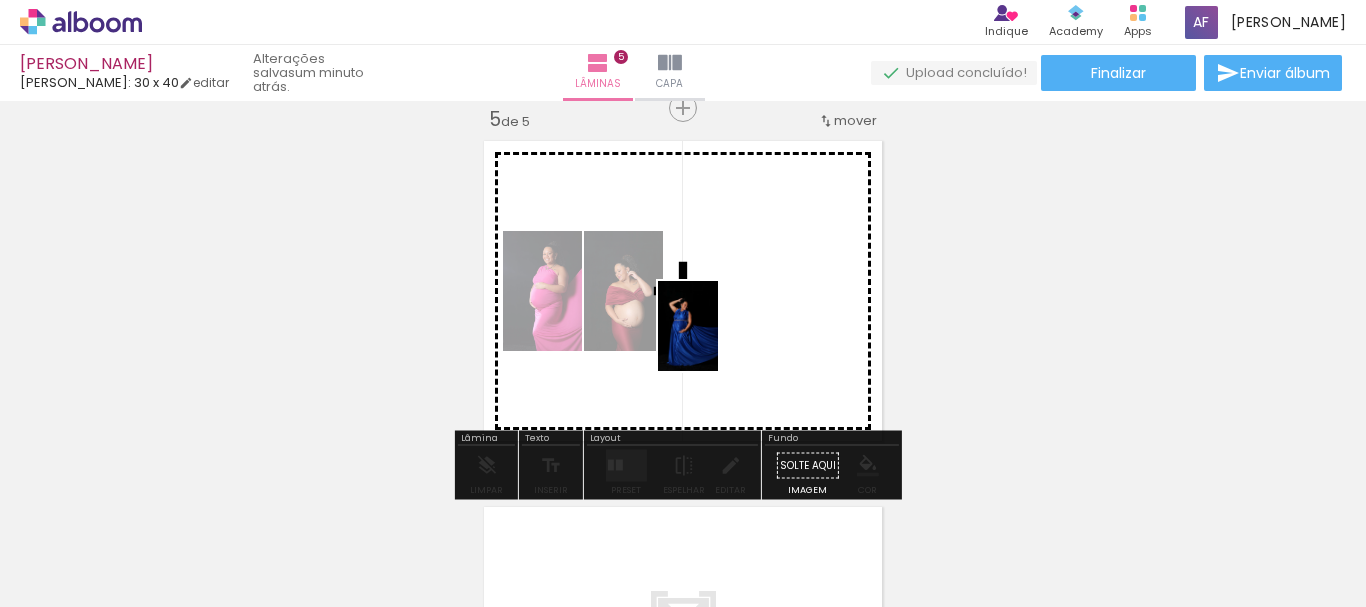 drag, startPoint x: 250, startPoint y: 535, endPoint x: 733, endPoint y: 442, distance: 491.87195 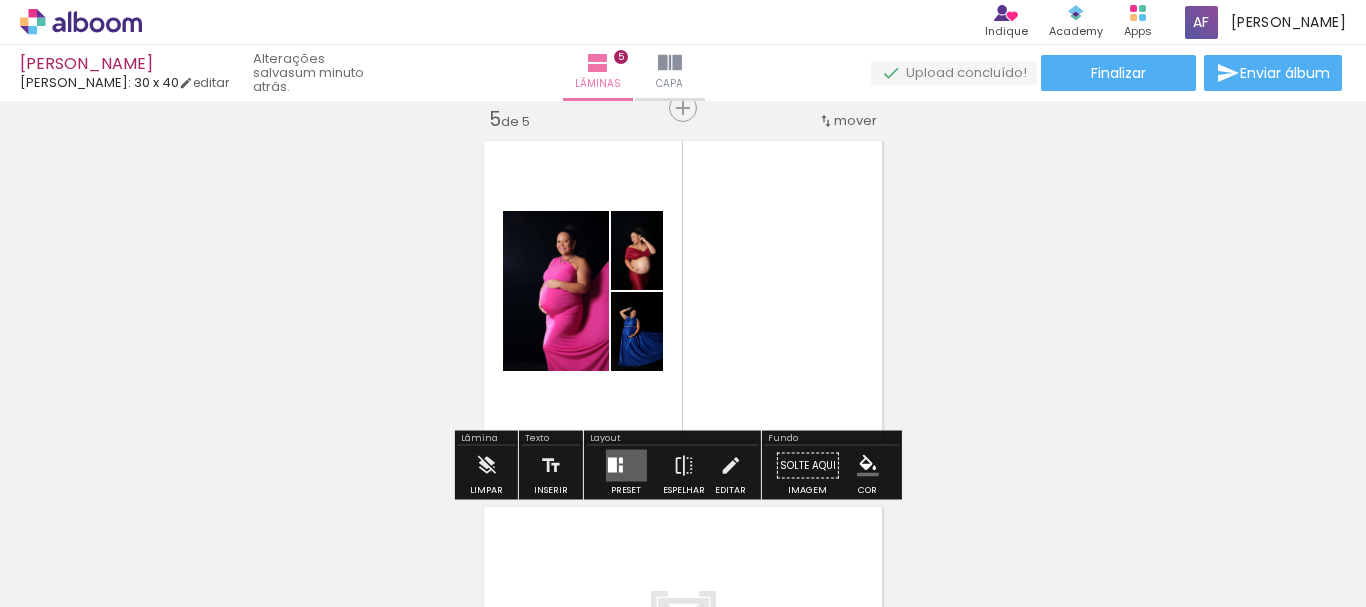 click at bounding box center (611, 465) 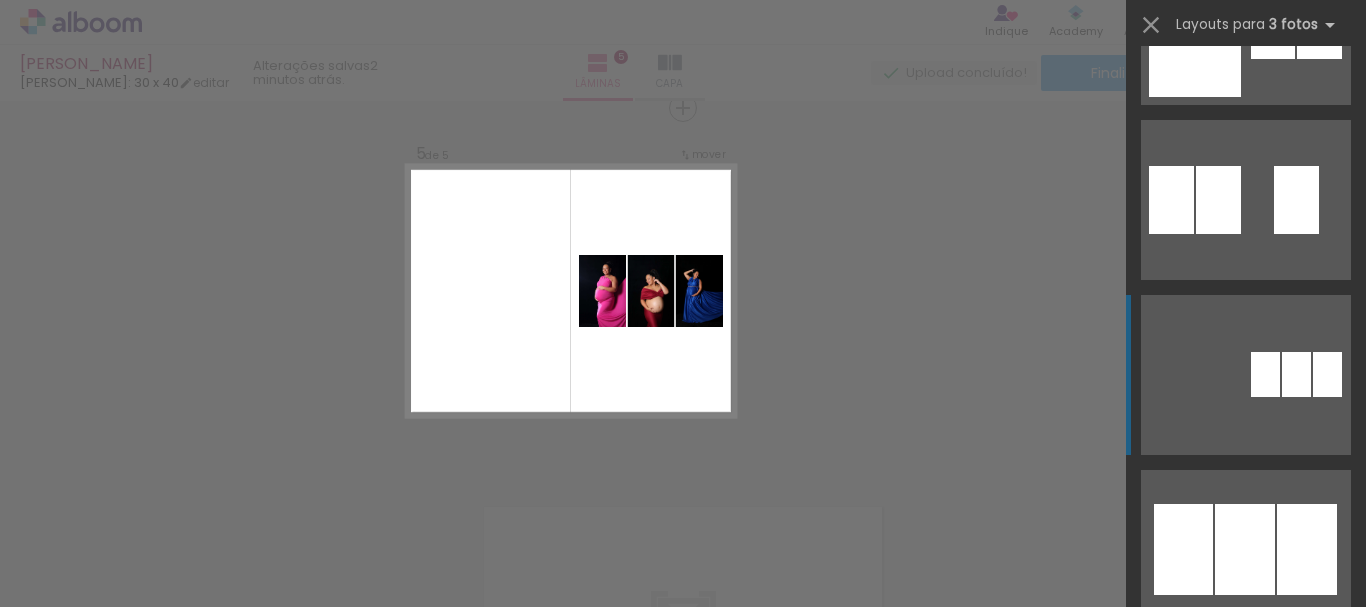 scroll, scrollTop: 1200, scrollLeft: 0, axis: vertical 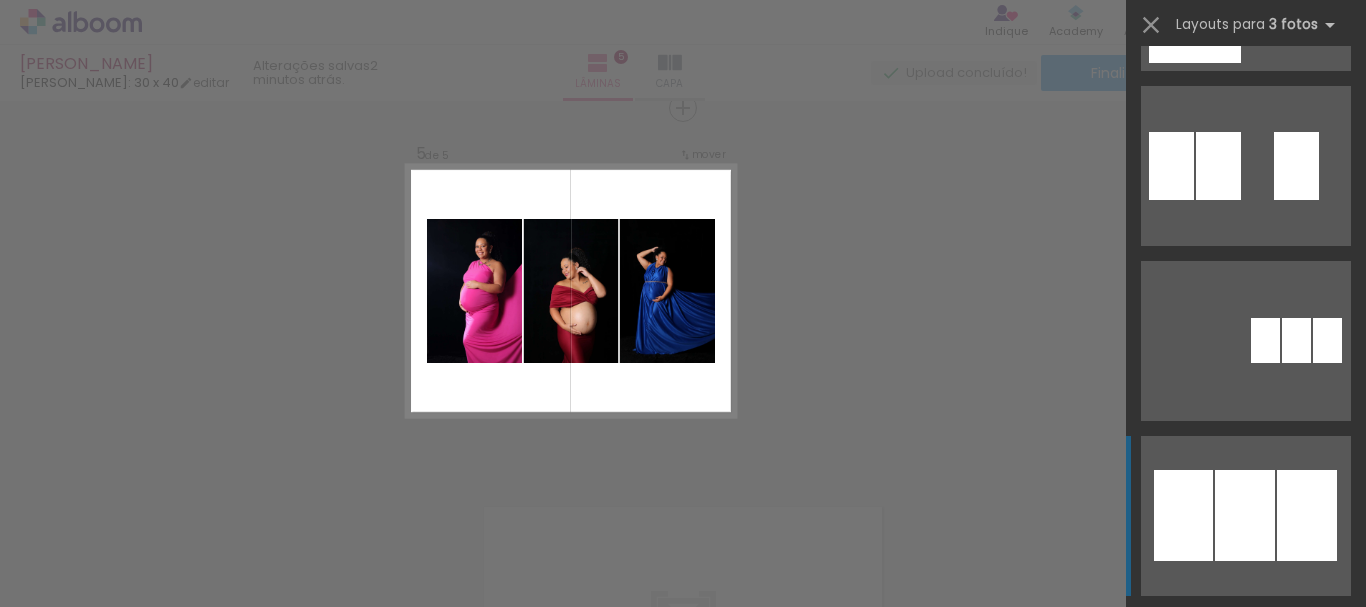 click at bounding box center [1245, 515] 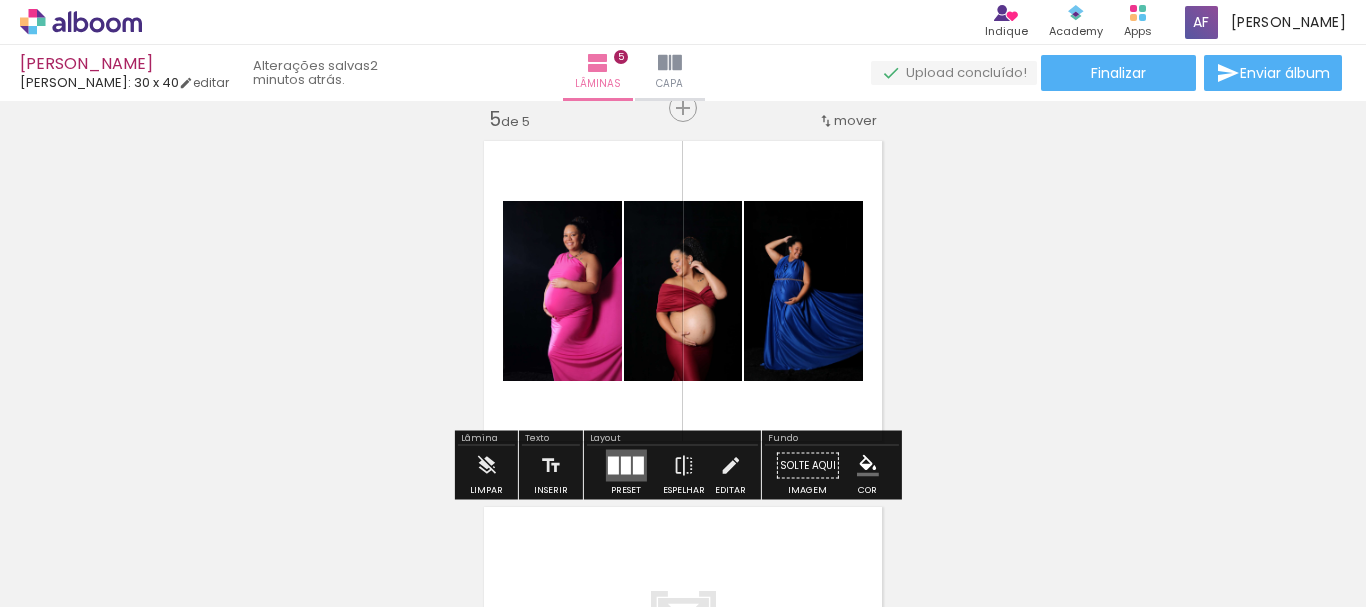 click on "Inserir lâmina 1  de 5  Inserir lâmina 2  de 5  Inserir lâmina 3  de 5  Inserir lâmina 4  de 5  Inserir lâmina 5  de 5" at bounding box center (683, -284) 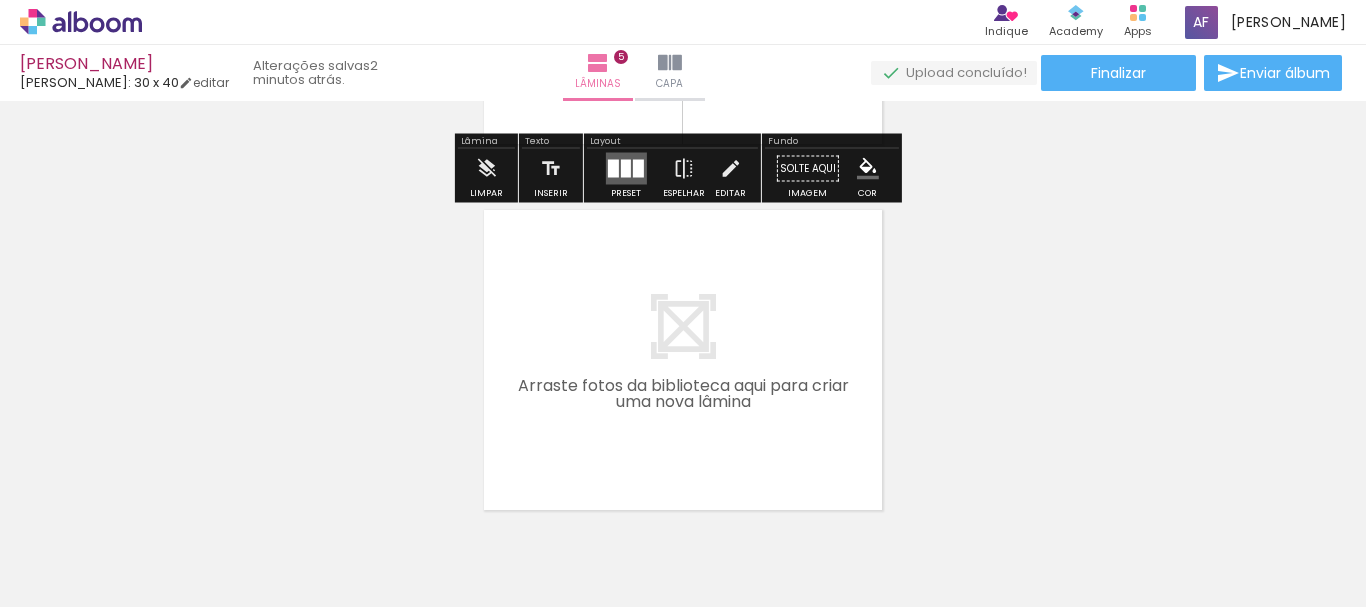 scroll, scrollTop: 1790, scrollLeft: 0, axis: vertical 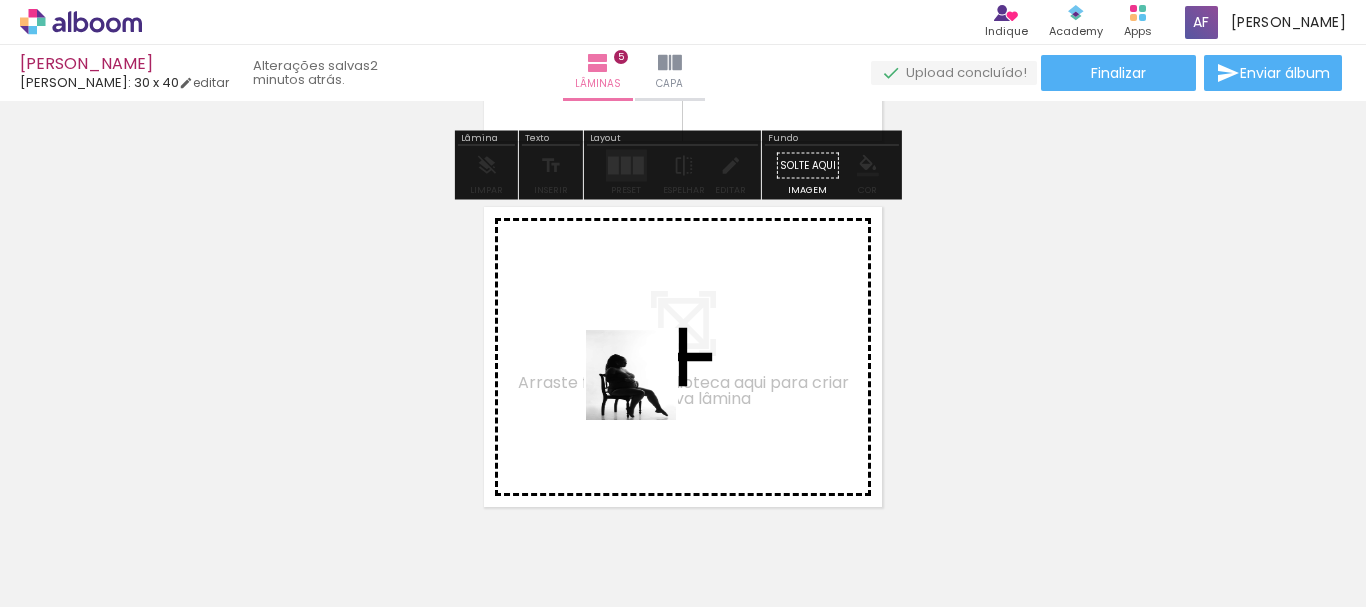 drag, startPoint x: 542, startPoint y: 557, endPoint x: 420, endPoint y: 559, distance: 122.016396 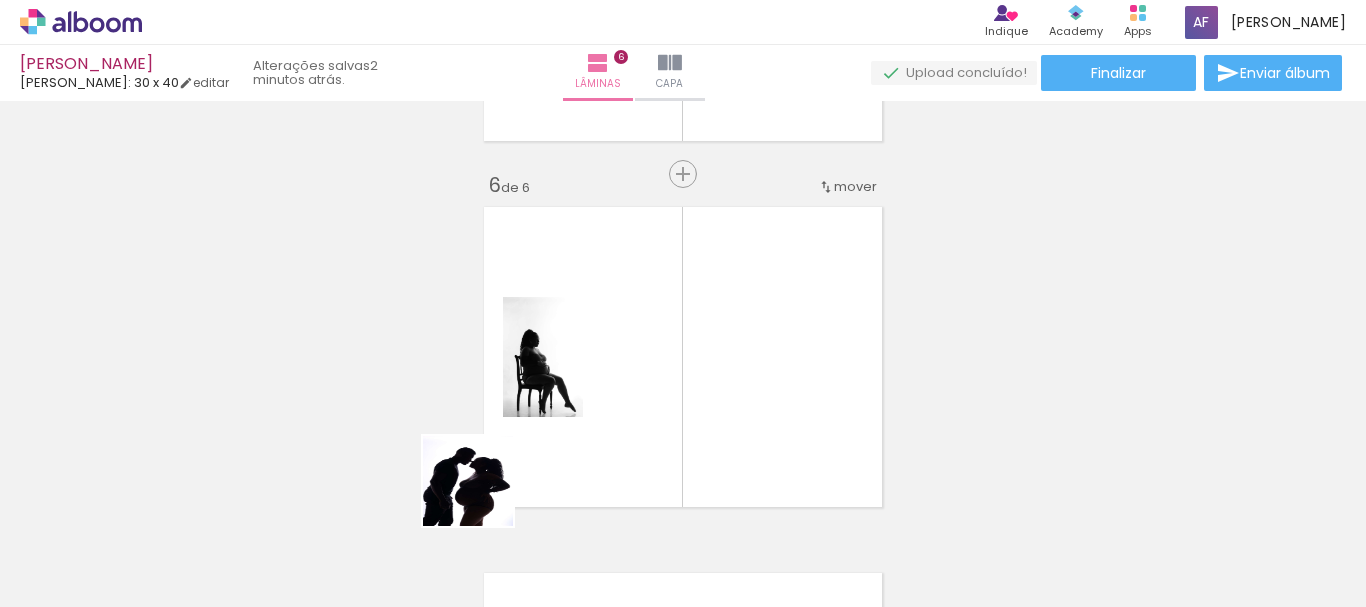 scroll, scrollTop: 1856, scrollLeft: 0, axis: vertical 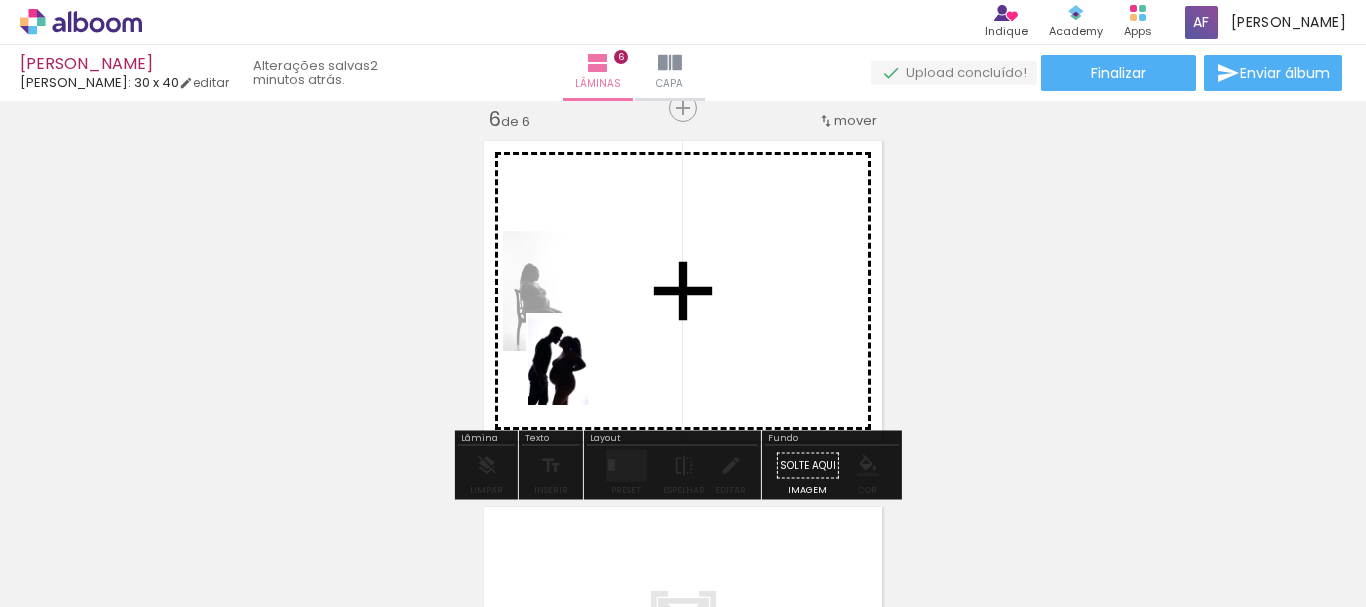 drag, startPoint x: 420, startPoint y: 559, endPoint x: 590, endPoint y: 374, distance: 251.24689 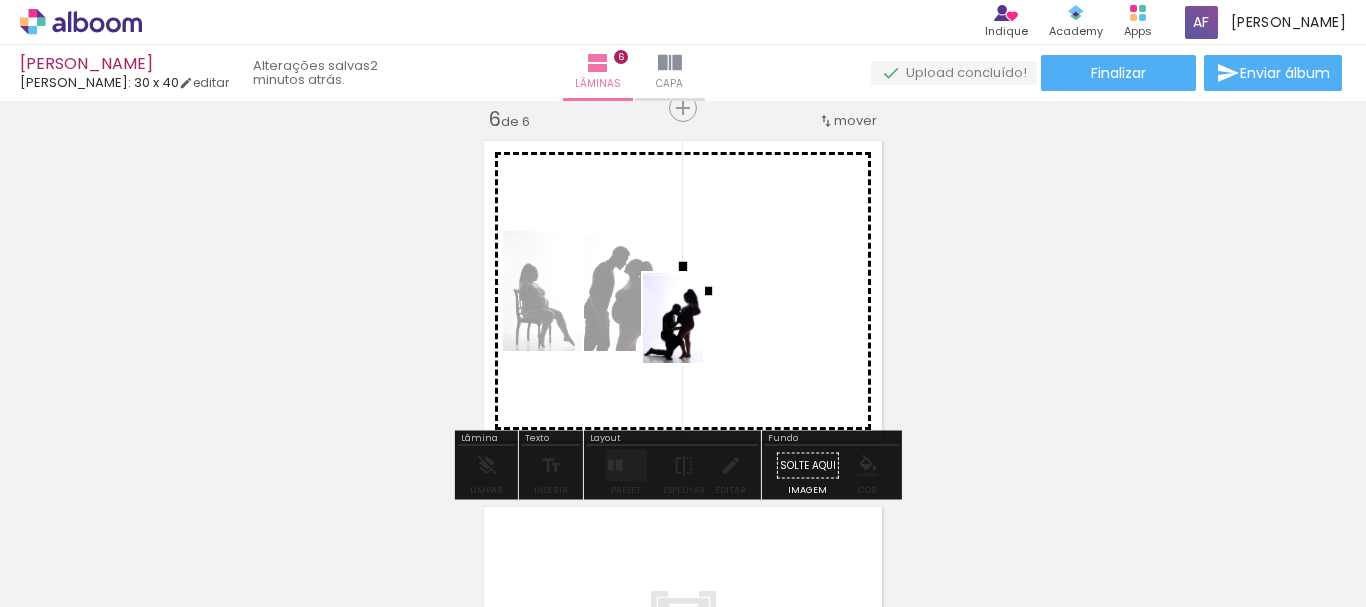 drag, startPoint x: 368, startPoint y: 530, endPoint x: 732, endPoint y: 316, distance: 422.24637 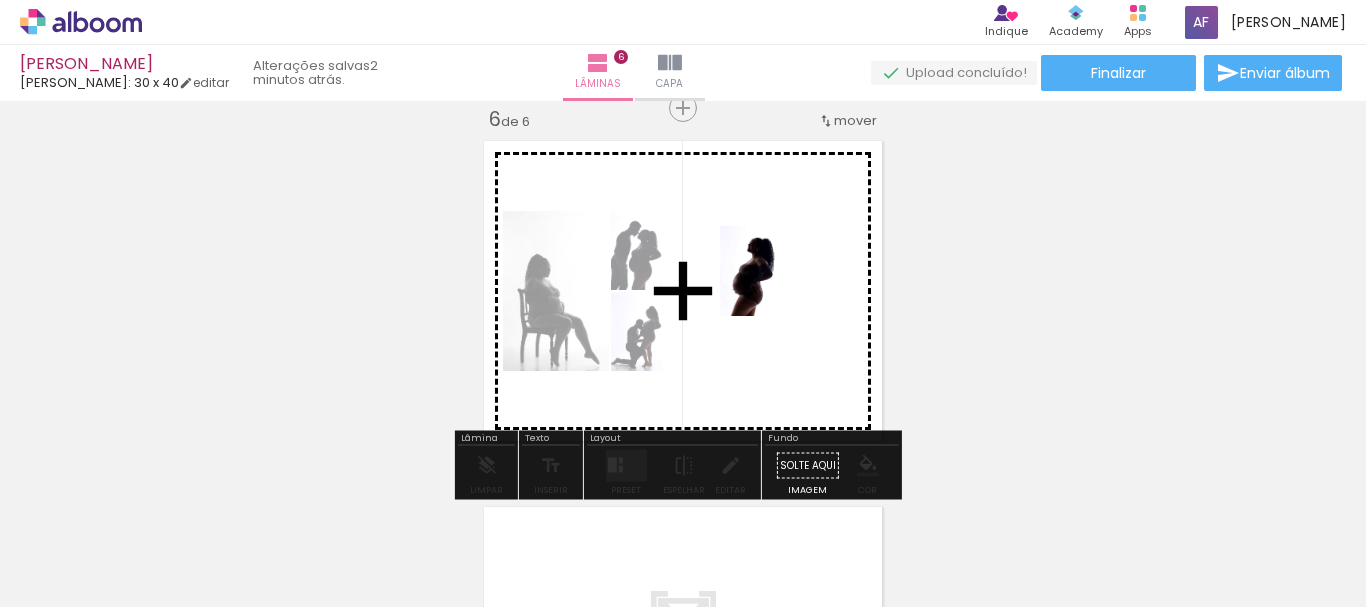 drag, startPoint x: 202, startPoint y: 561, endPoint x: 790, endPoint y: 341, distance: 627.8089 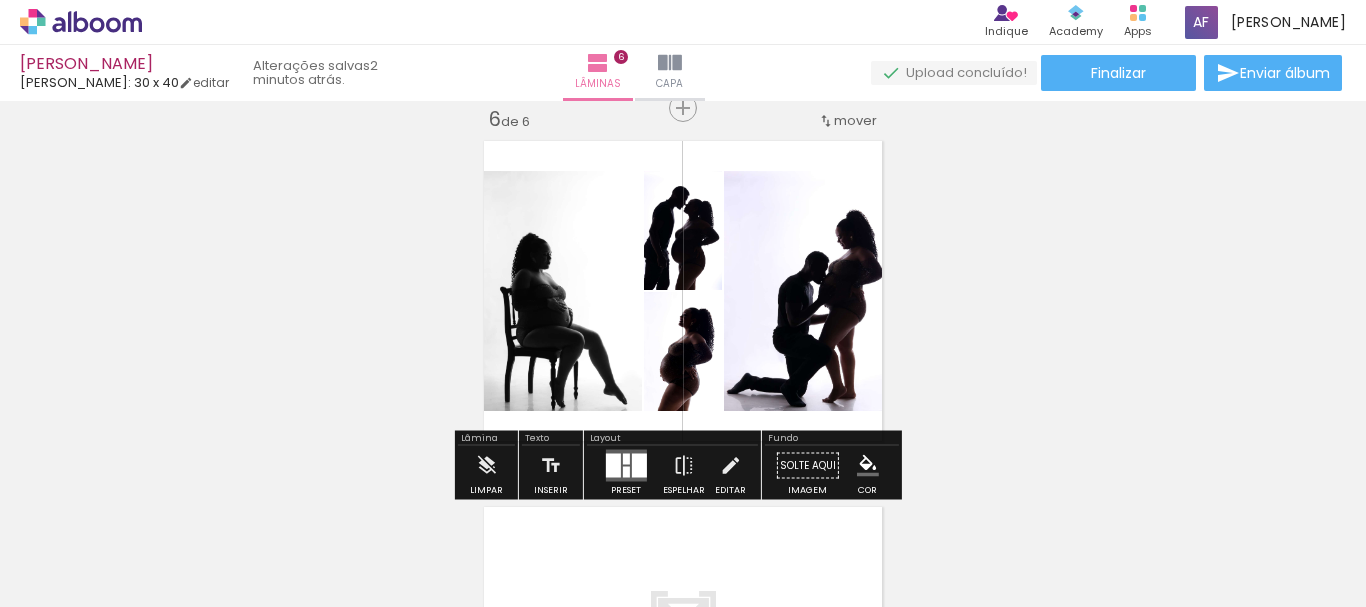 click on "Inserir lâmina 1  de 6  Inserir lâmina 2  de 6  Inserir lâmina 3  de 6  Inserir lâmina 4  de 6  Inserir lâmina 5  de 6  Inserir lâmina 6  de 6" at bounding box center [683, -467] 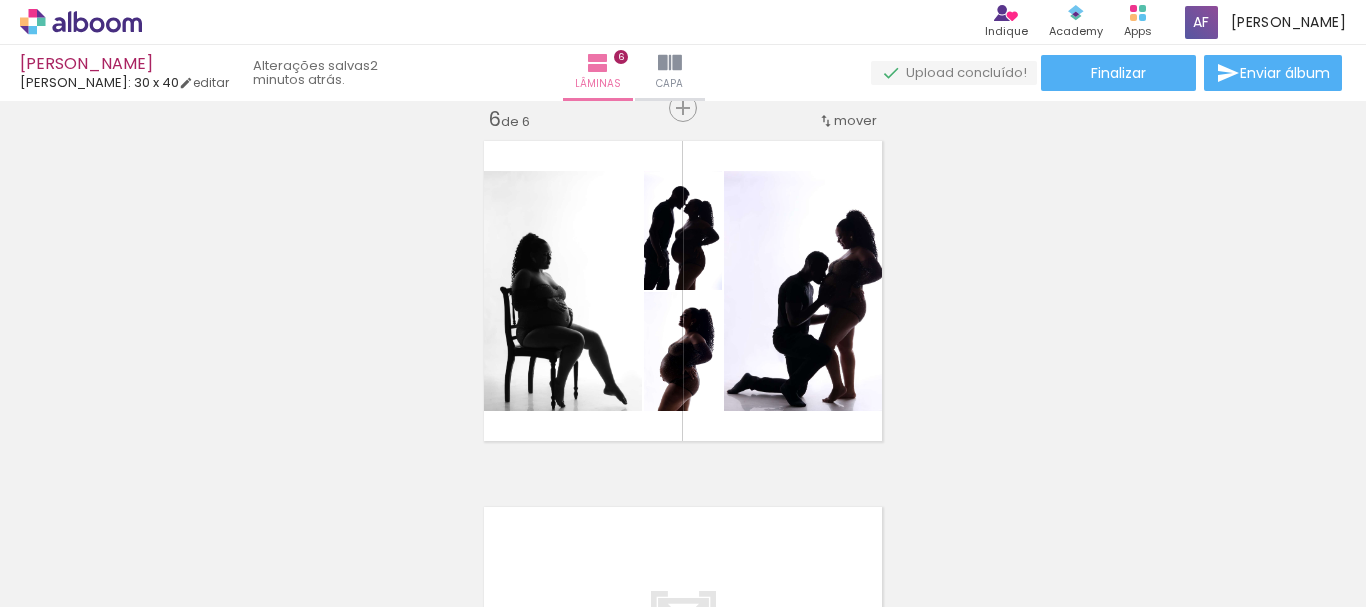 scroll, scrollTop: 1956, scrollLeft: 0, axis: vertical 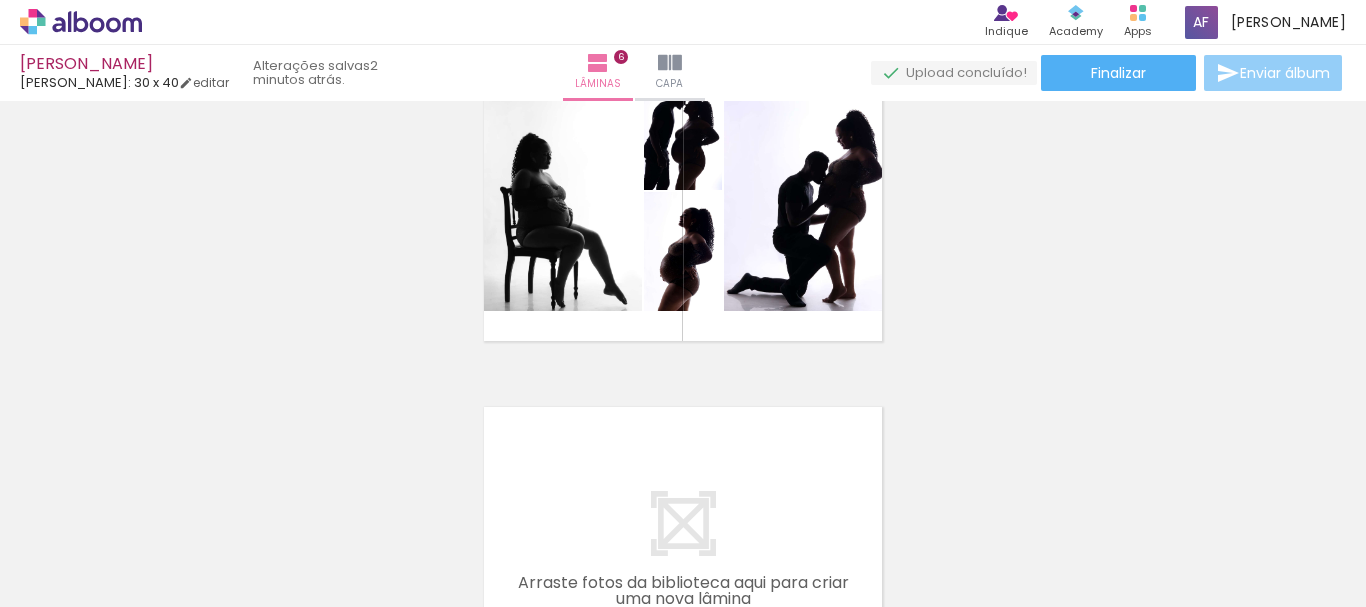 click at bounding box center [1228, 73] 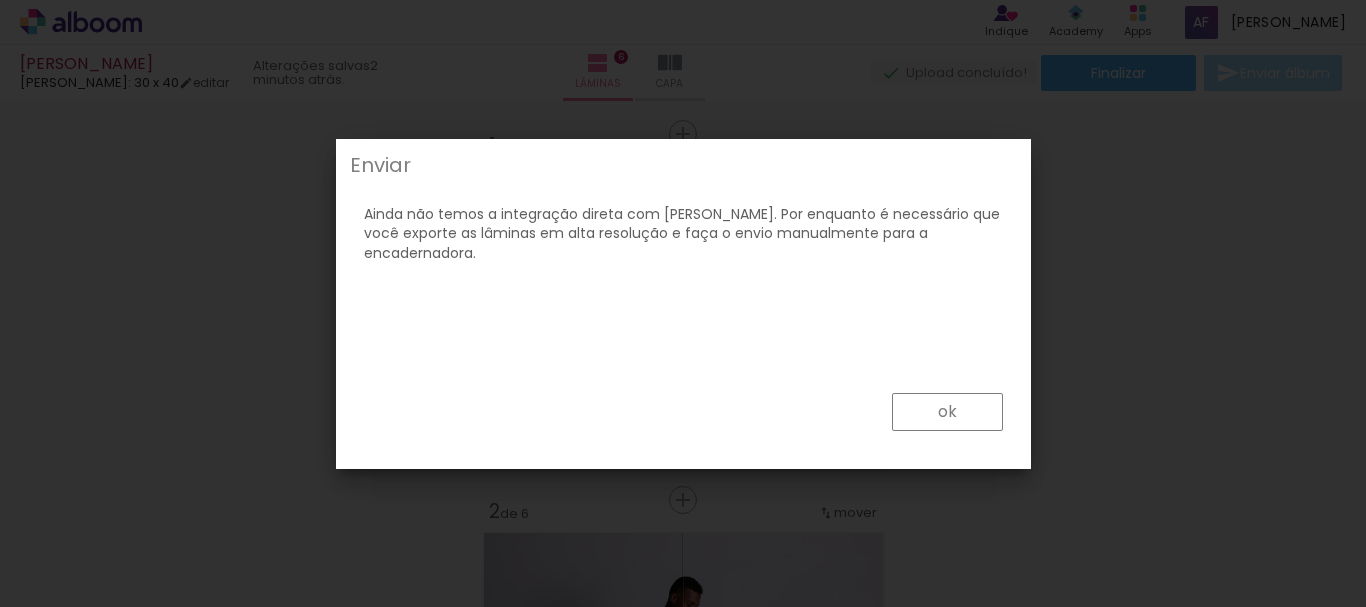 scroll, scrollTop: 0, scrollLeft: 0, axis: both 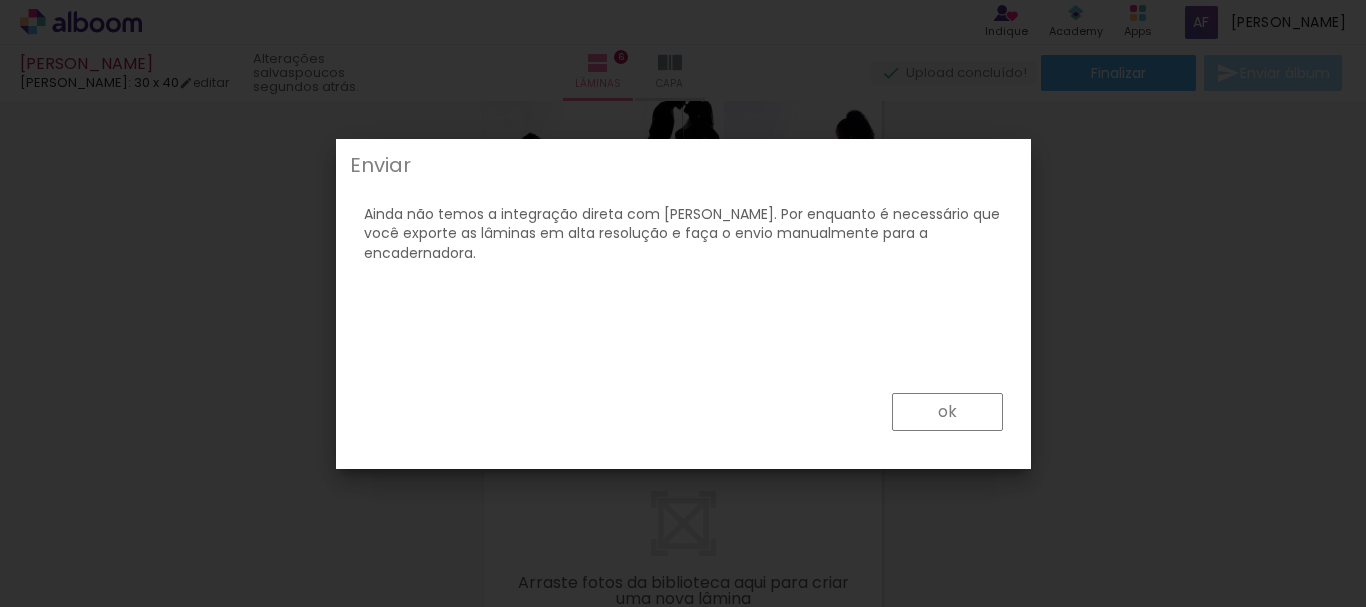 click on "ok" at bounding box center [0, 0] 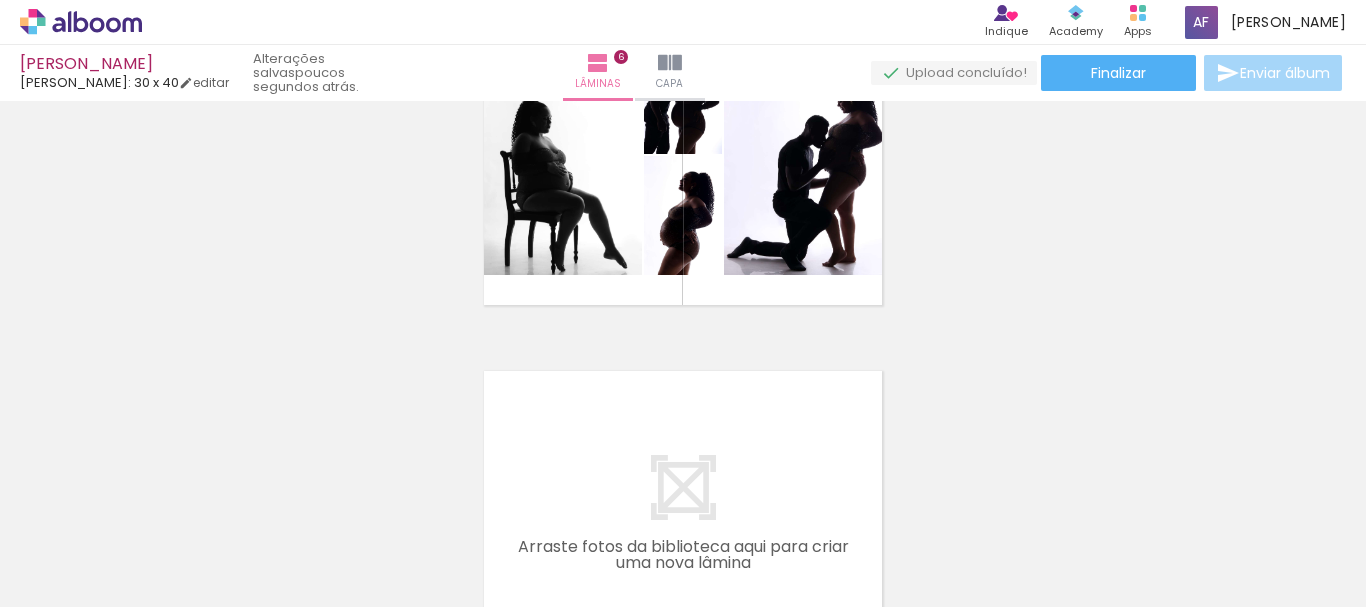 scroll, scrollTop: 1959, scrollLeft: 0, axis: vertical 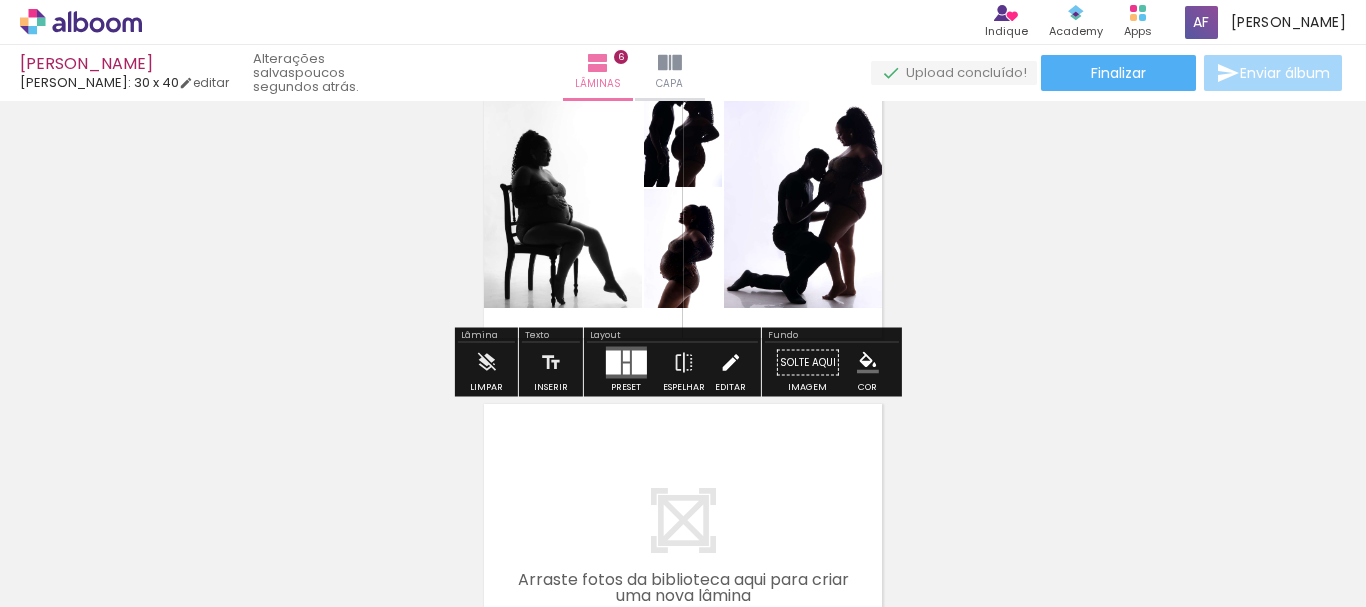 click at bounding box center [730, 363] 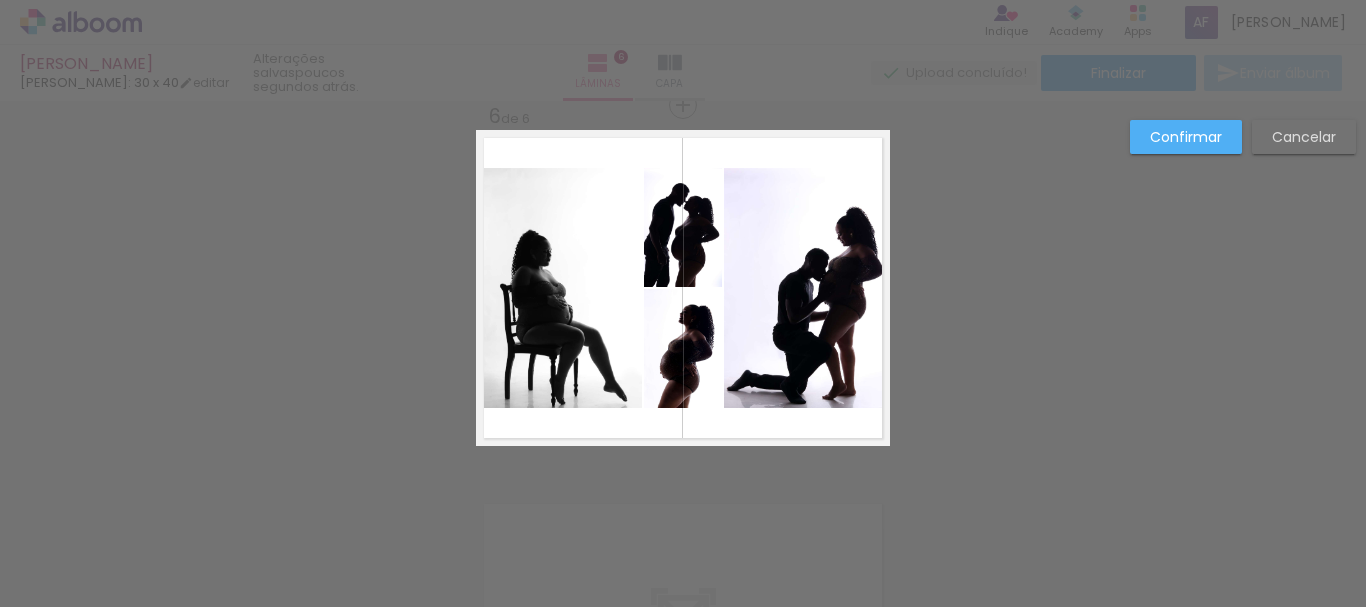 scroll, scrollTop: 1856, scrollLeft: 0, axis: vertical 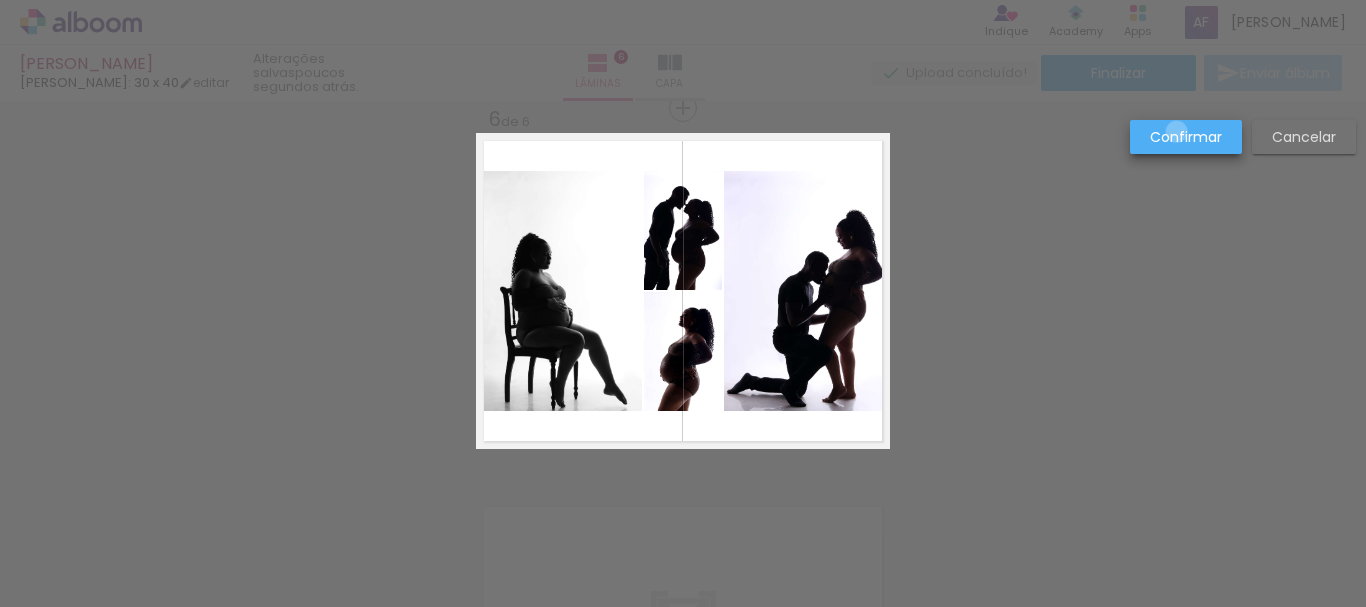 click on "Confirmar" at bounding box center [0, 0] 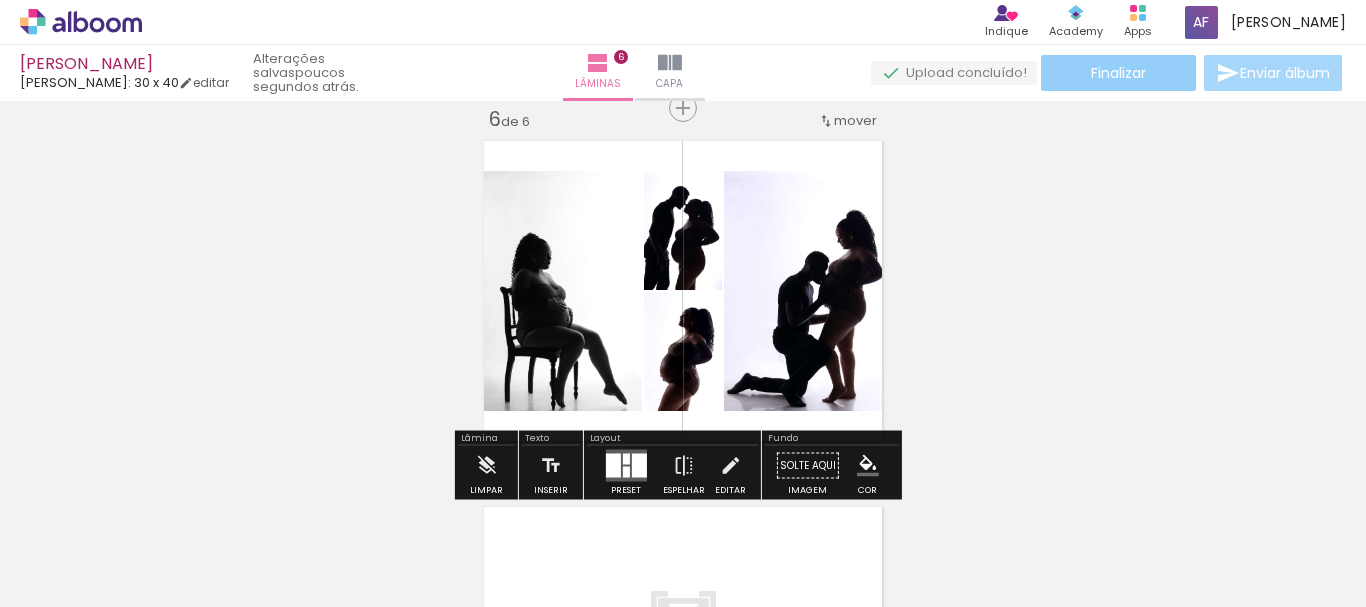 click on "Finalizar" 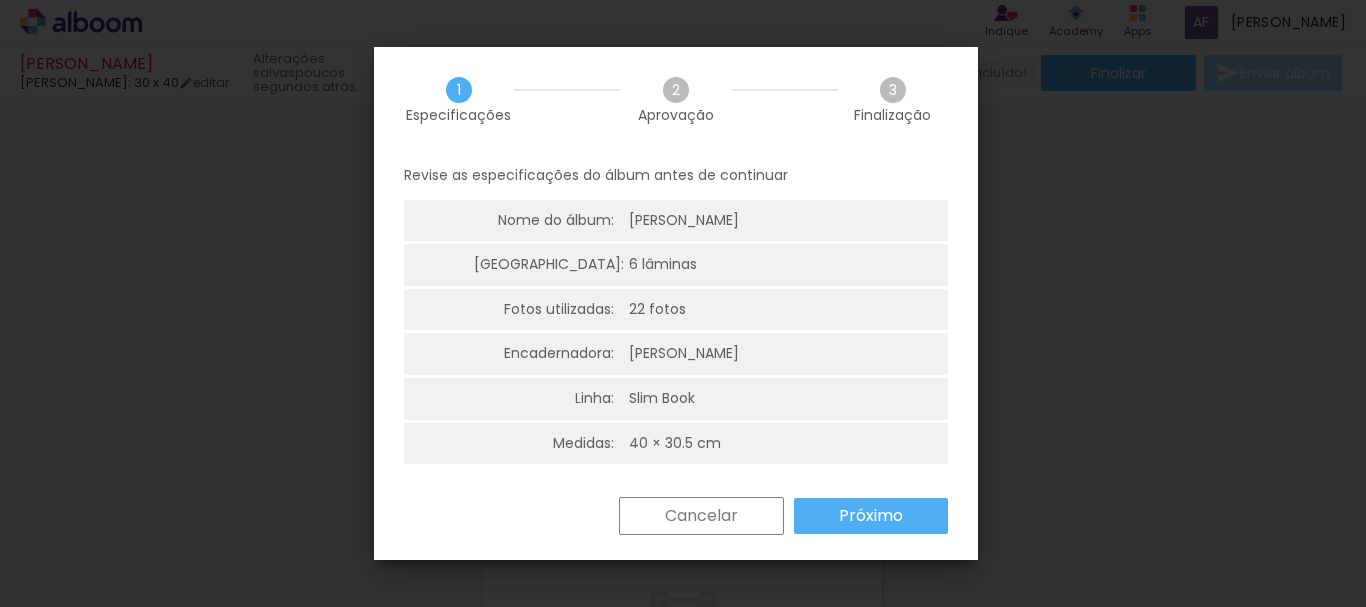 click on "2" at bounding box center (676, 90) 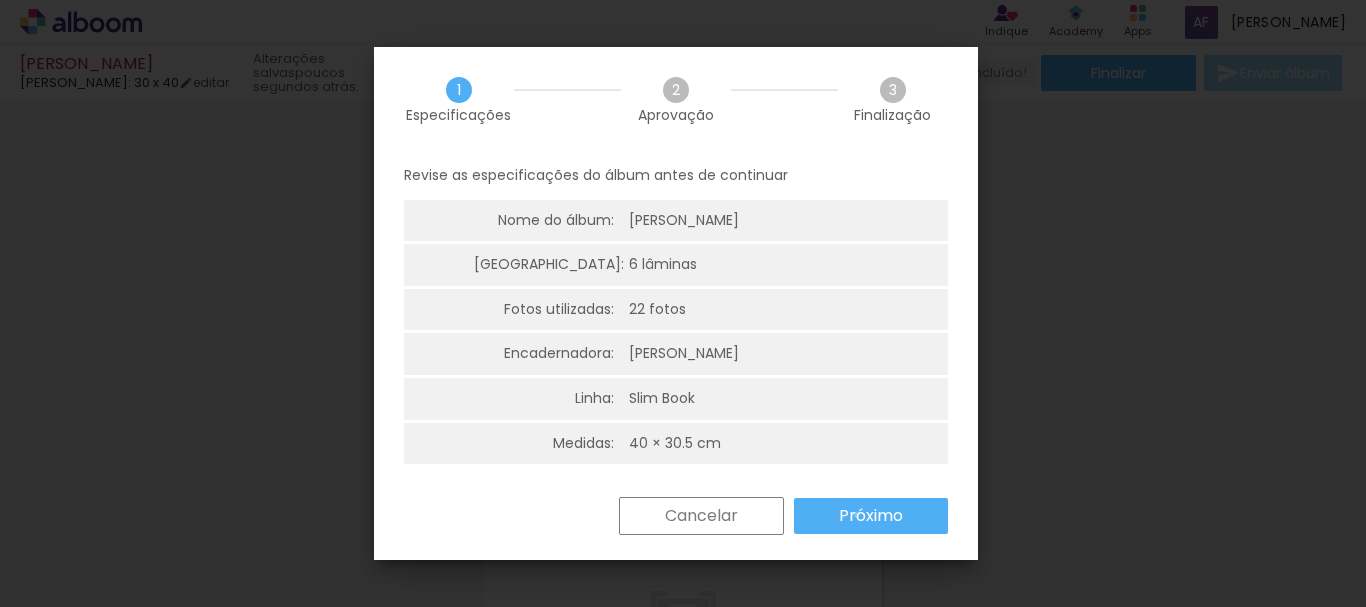 click on "Próximo" at bounding box center [0, 0] 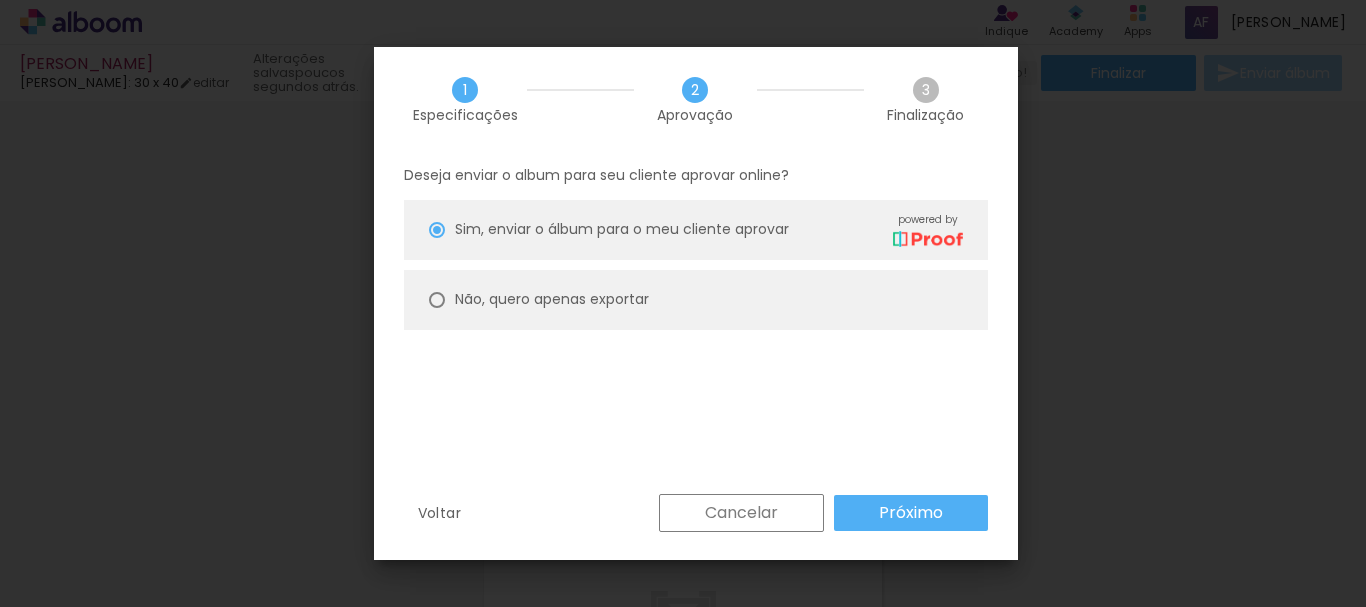 click on "Próximo" at bounding box center [0, 0] 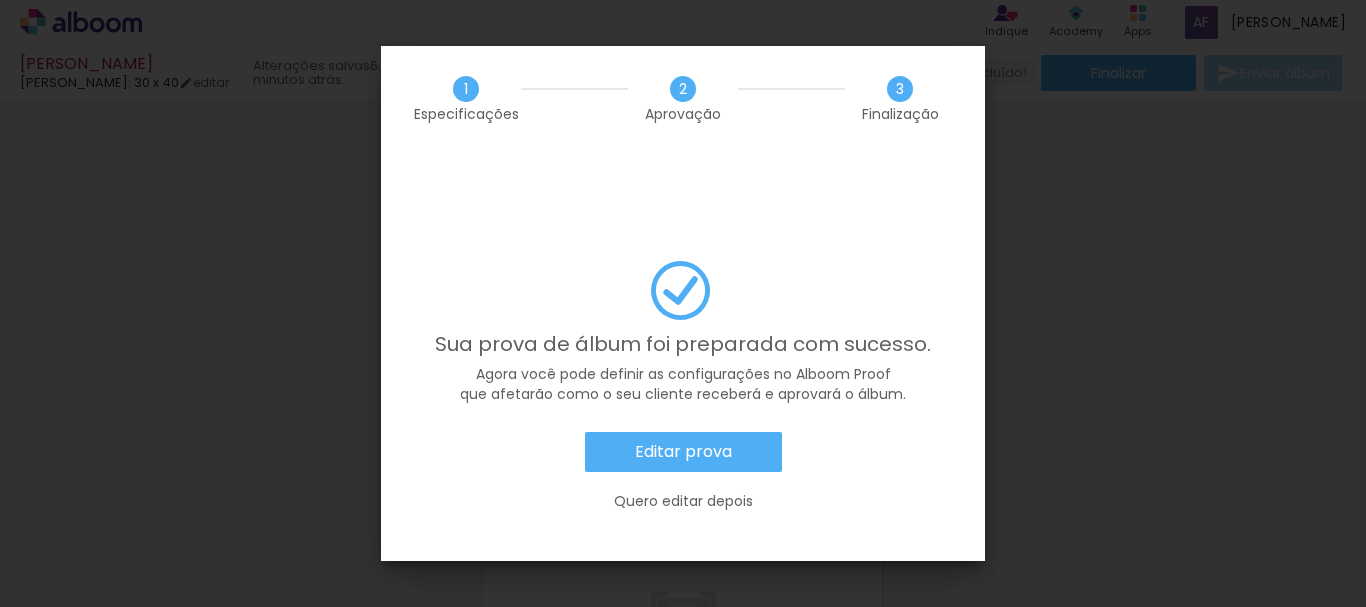 click on "Quero editar depois" at bounding box center [0, 0] 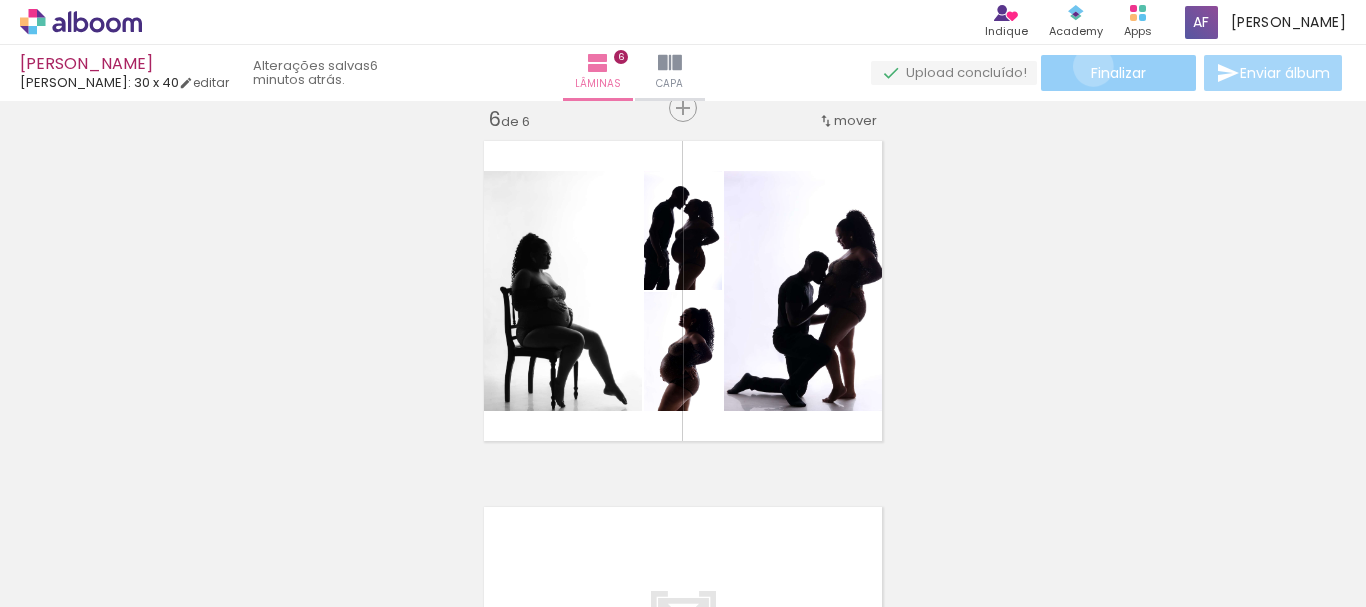 click on "Finalizar" 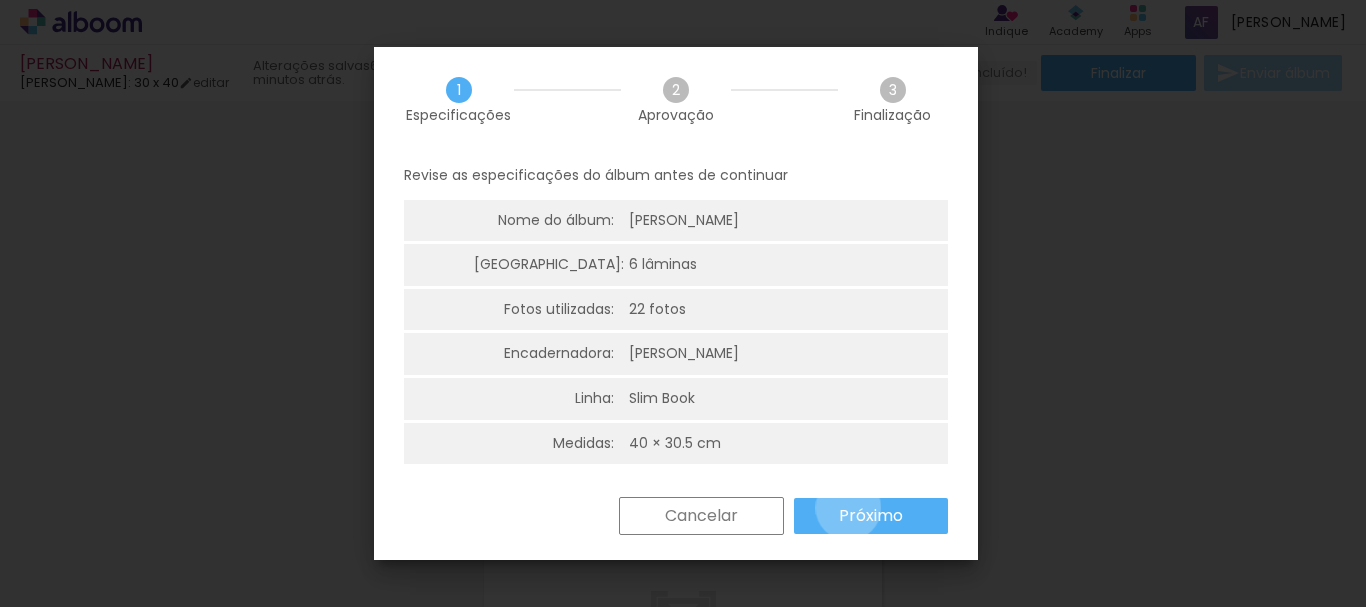 click on "Próximo" at bounding box center [0, 0] 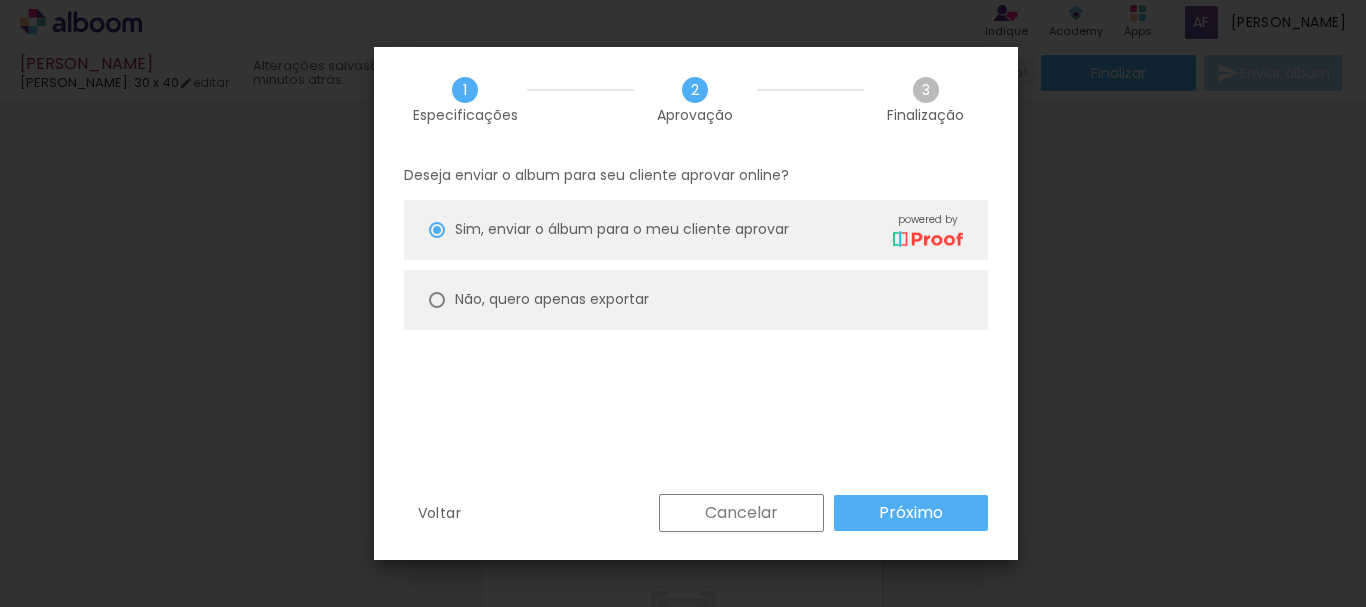 click on "Próximo" at bounding box center (911, 513) 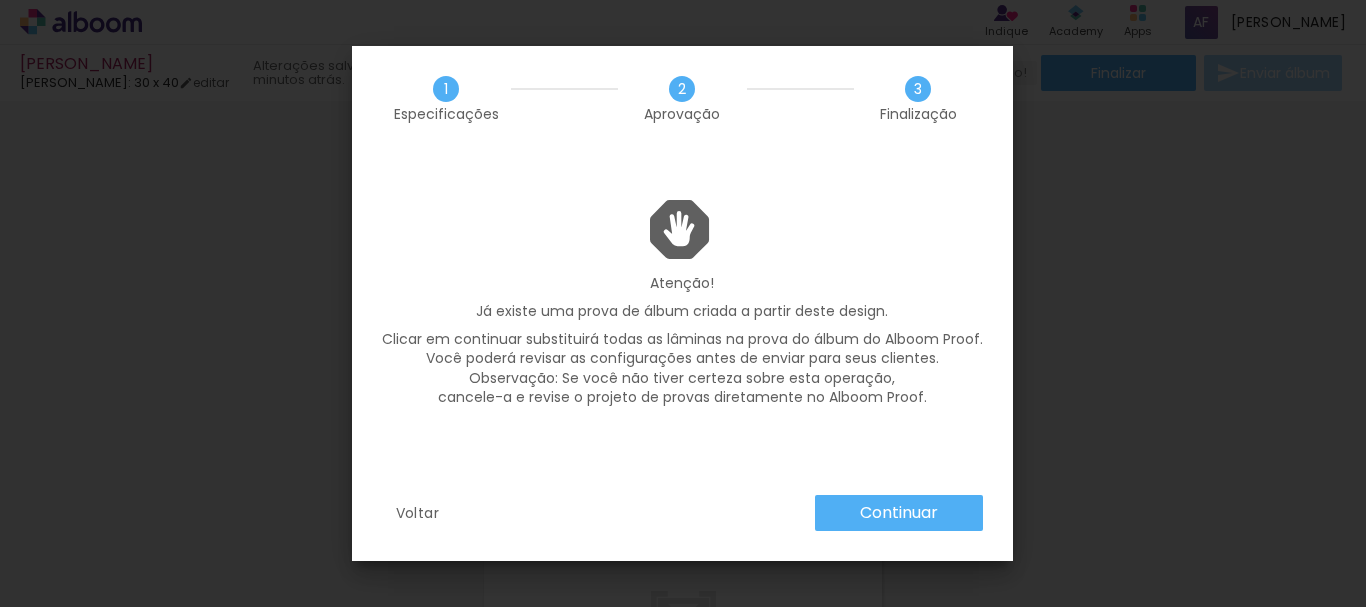 click on "Voltar" at bounding box center (0, 0) 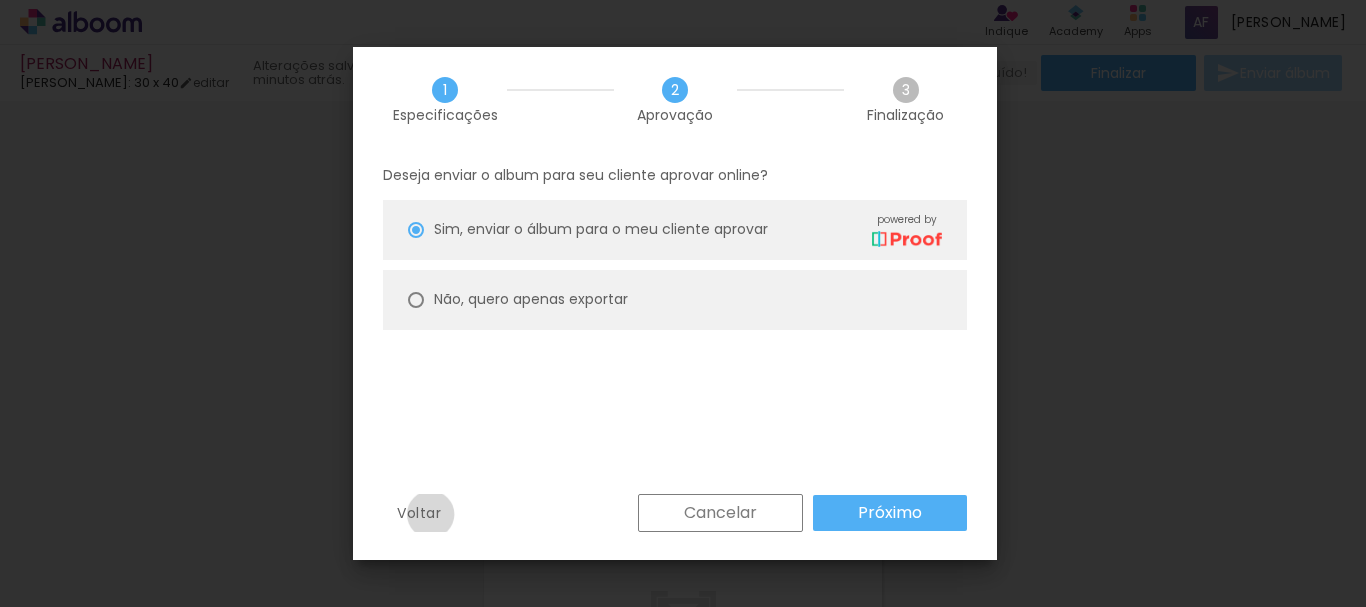 click on "Voltar" at bounding box center (0, 0) 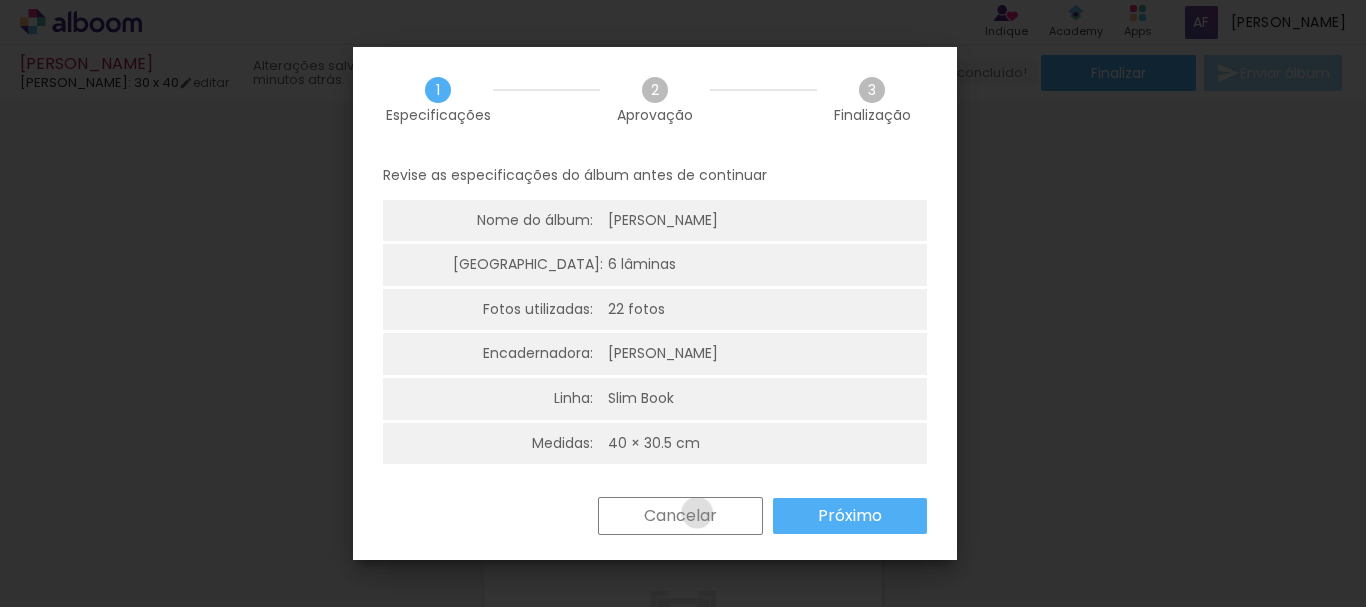 click on "Cancelar" at bounding box center [0, 0] 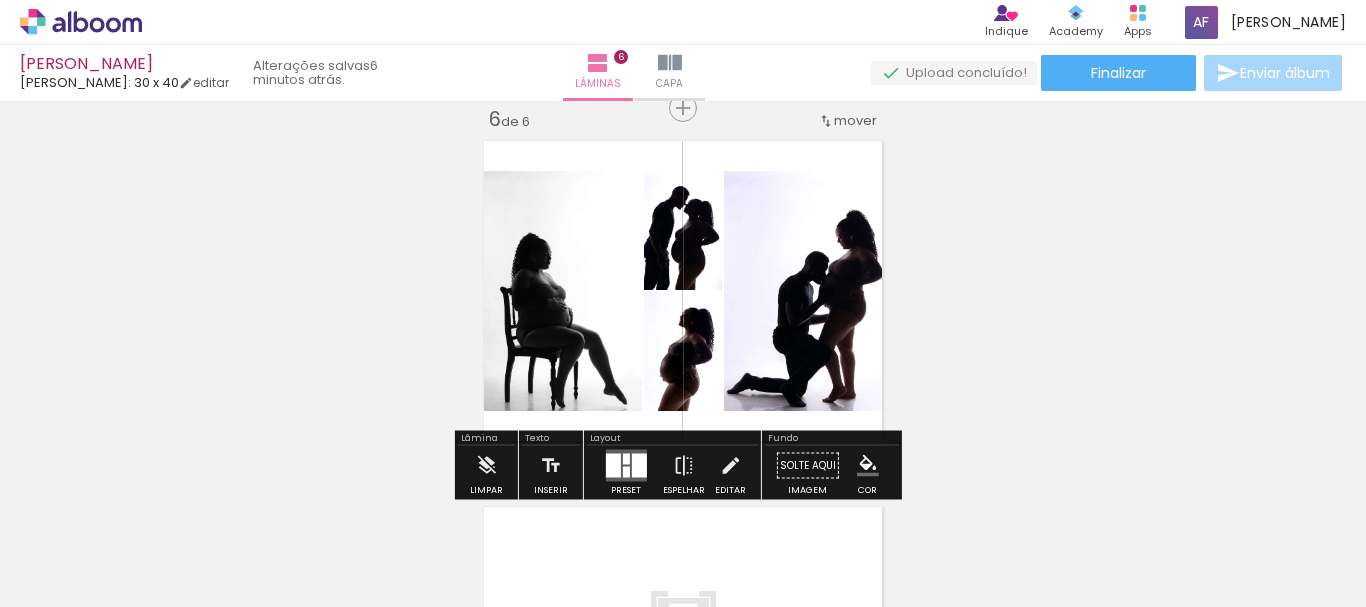 click 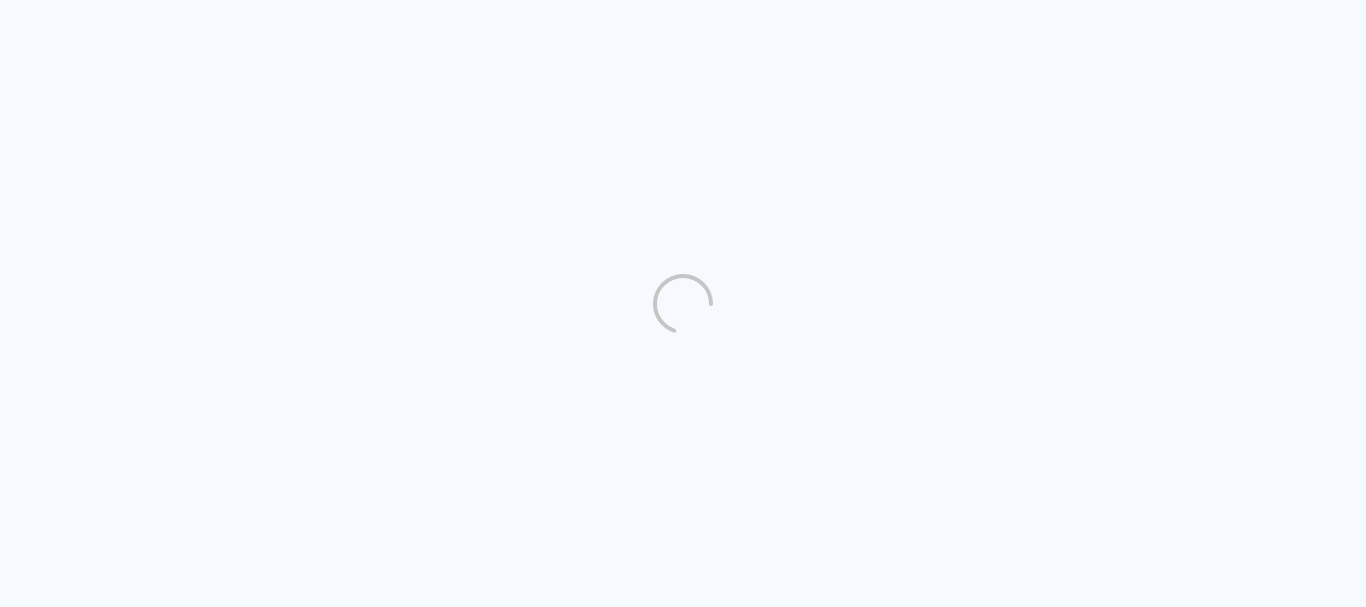 scroll, scrollTop: 0, scrollLeft: 0, axis: both 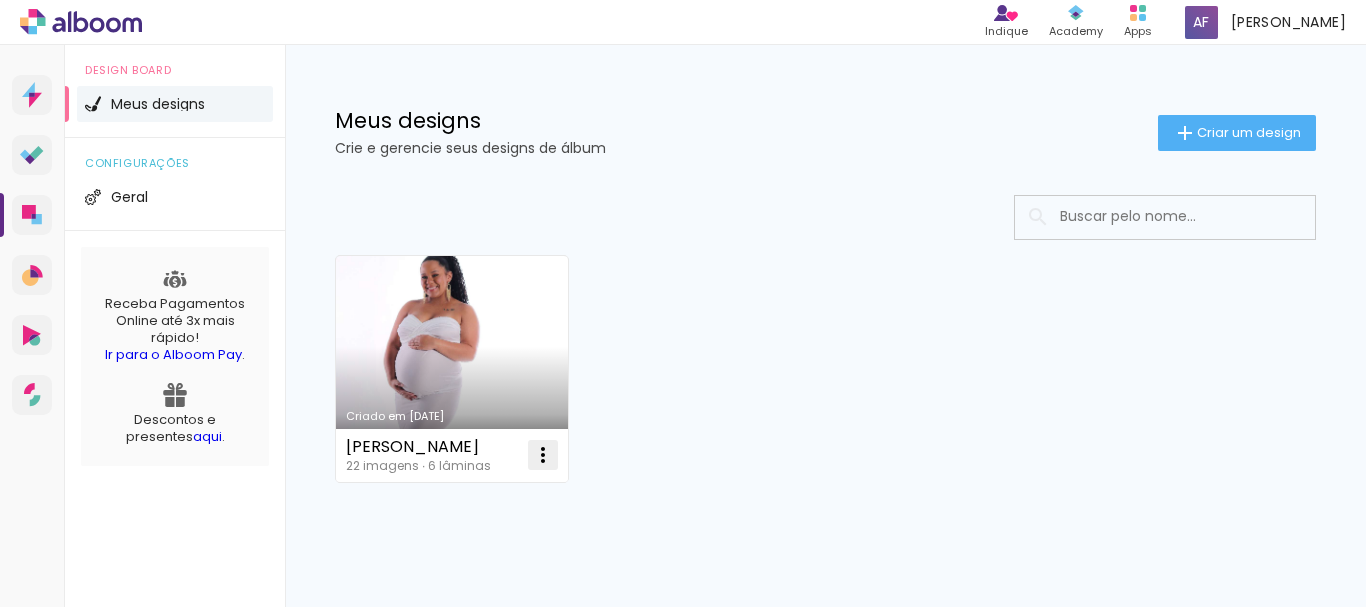 click at bounding box center [543, 455] 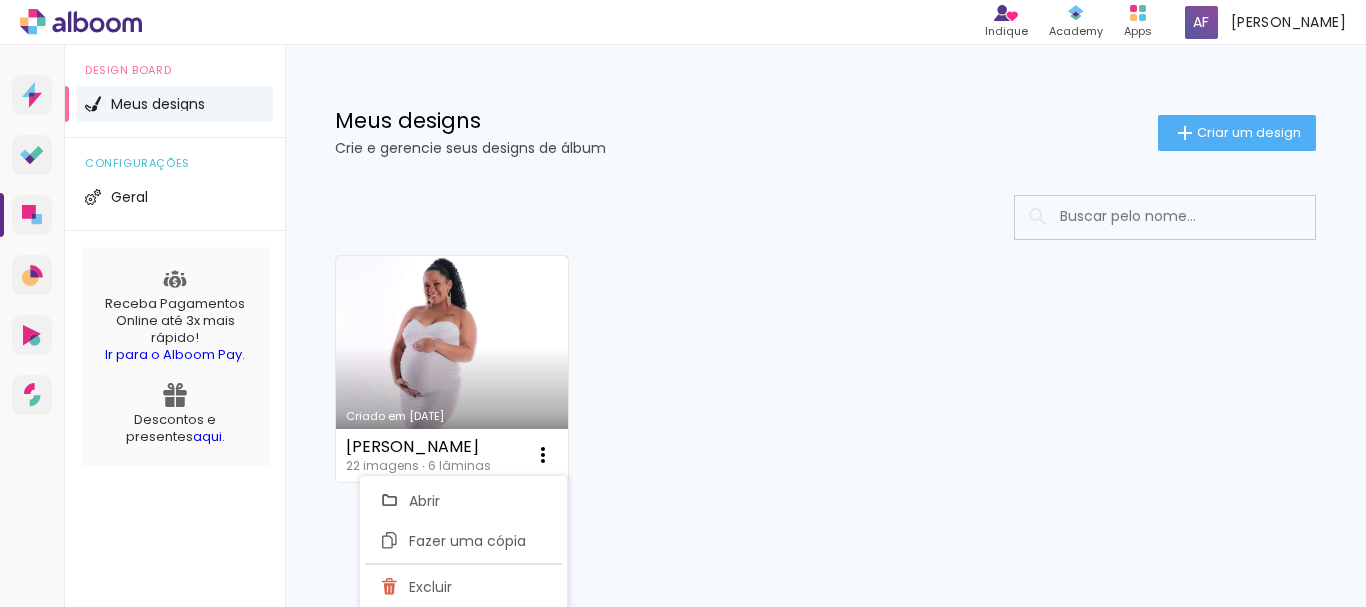 click on "Criado em 24/07/25 Luciana 22 imagens  ∙ 6 lâminas  Abrir Fazer uma cópia Excluir" at bounding box center (825, 368) 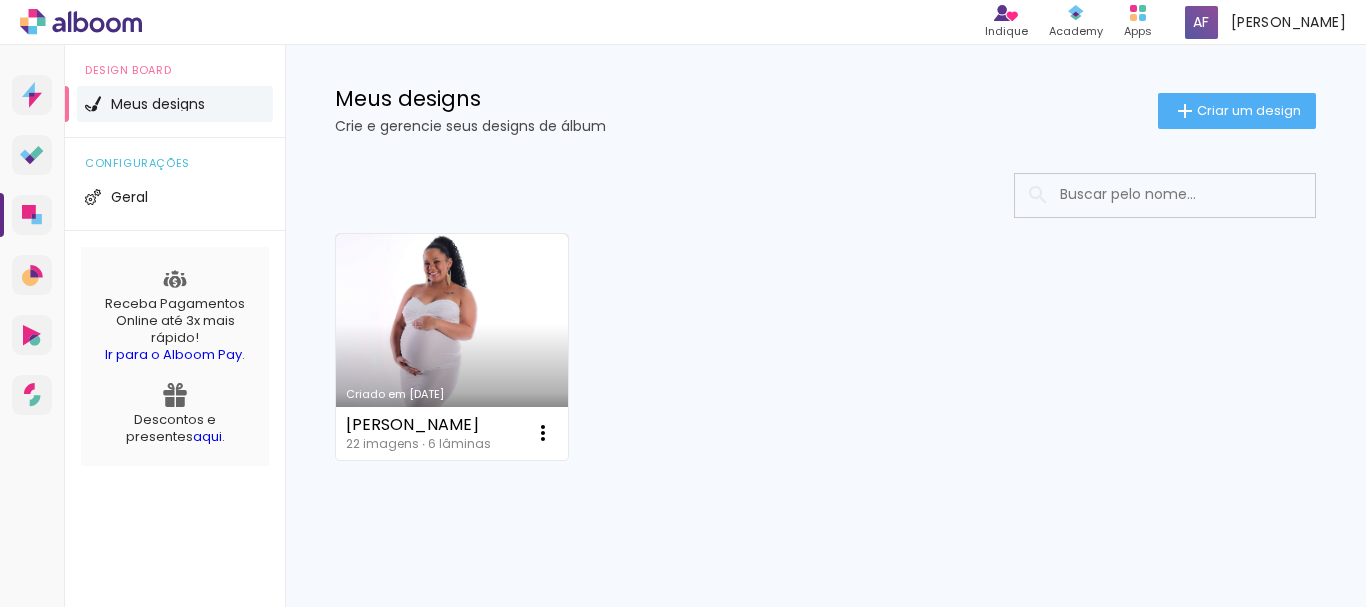 scroll, scrollTop: 0, scrollLeft: 0, axis: both 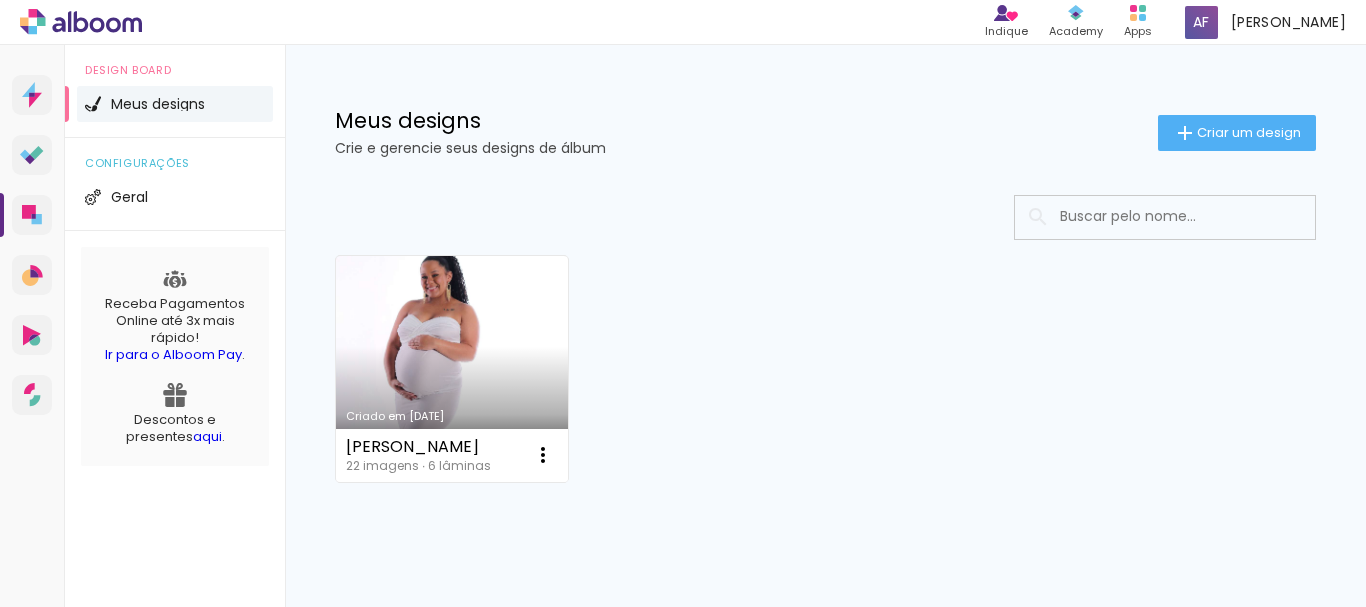 click on "Criado em [DATE]" at bounding box center (452, 369) 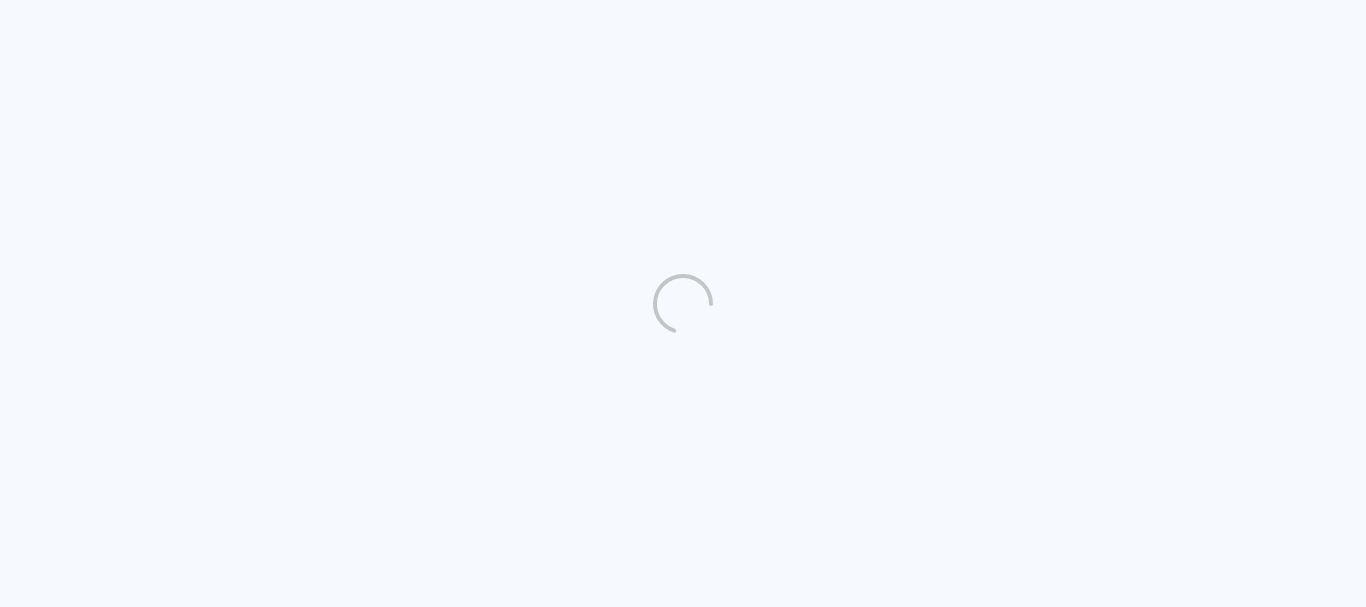 scroll, scrollTop: 0, scrollLeft: 0, axis: both 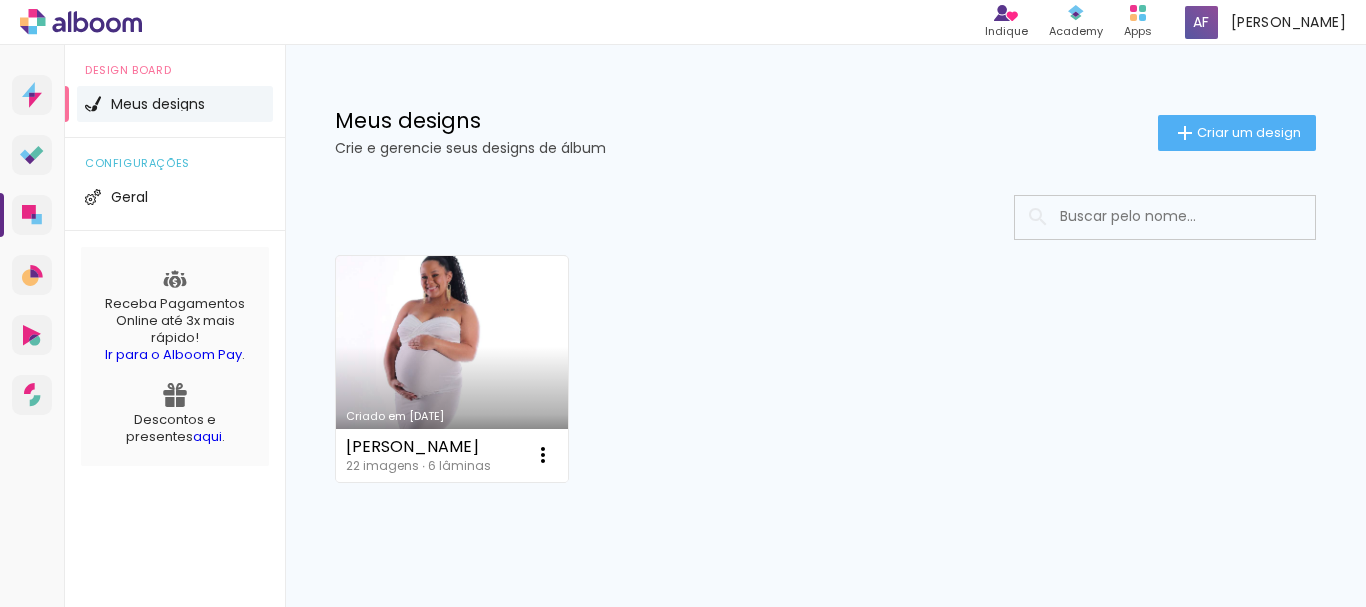 click on "Criado em [DATE]" at bounding box center [452, 369] 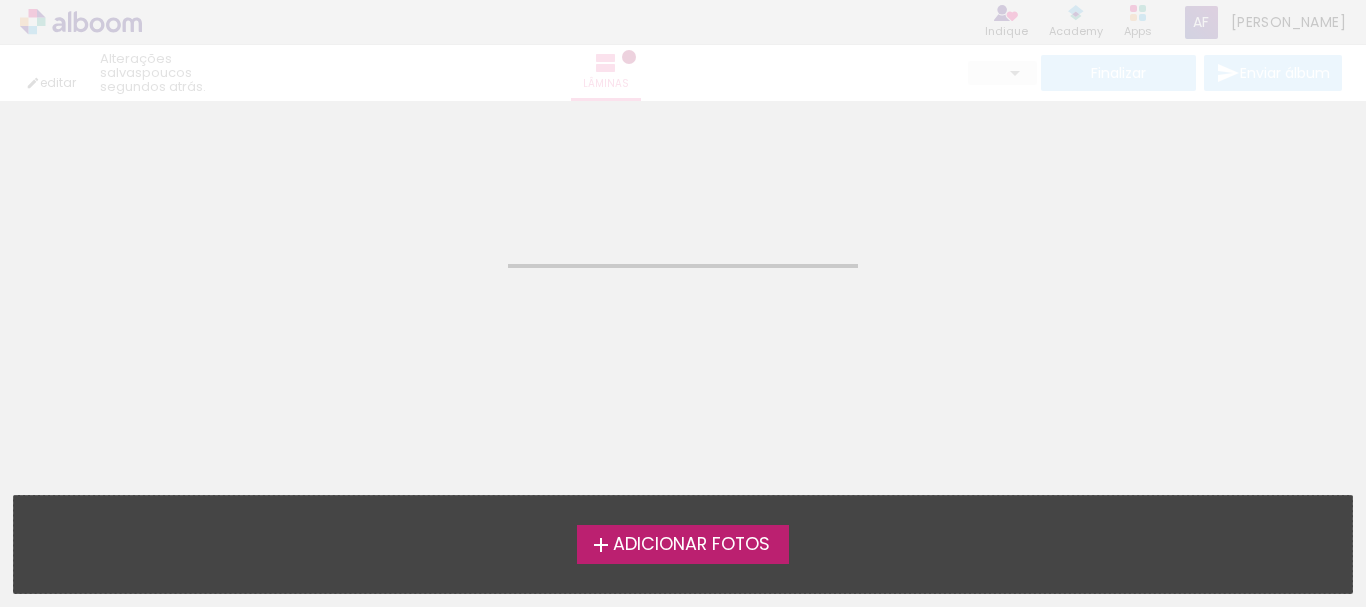 click on "editar poucos segundos atrás. Lâminas   Finalizar  Enviar álbum" at bounding box center [683, 50] 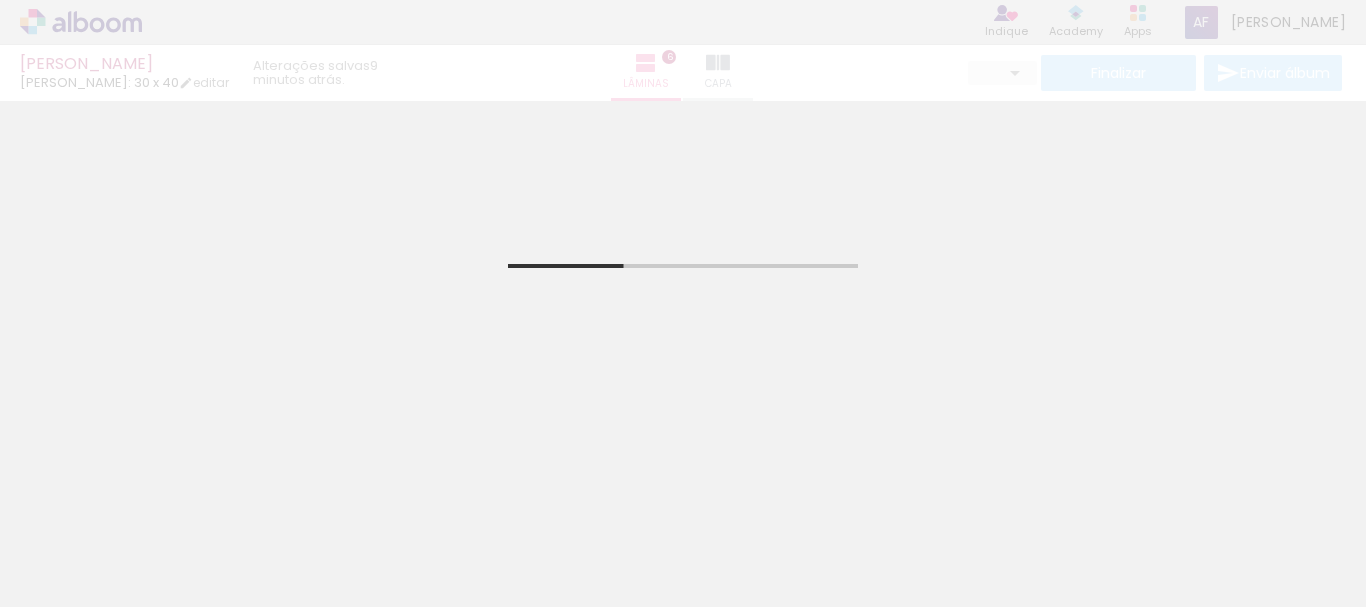 click on "[PERSON_NAME] Fotógrafo: 30 x 40    editar 9 minutos atrás. Lâminas 6 Capa Finalizar  Enviar álbum" at bounding box center (683, 50) 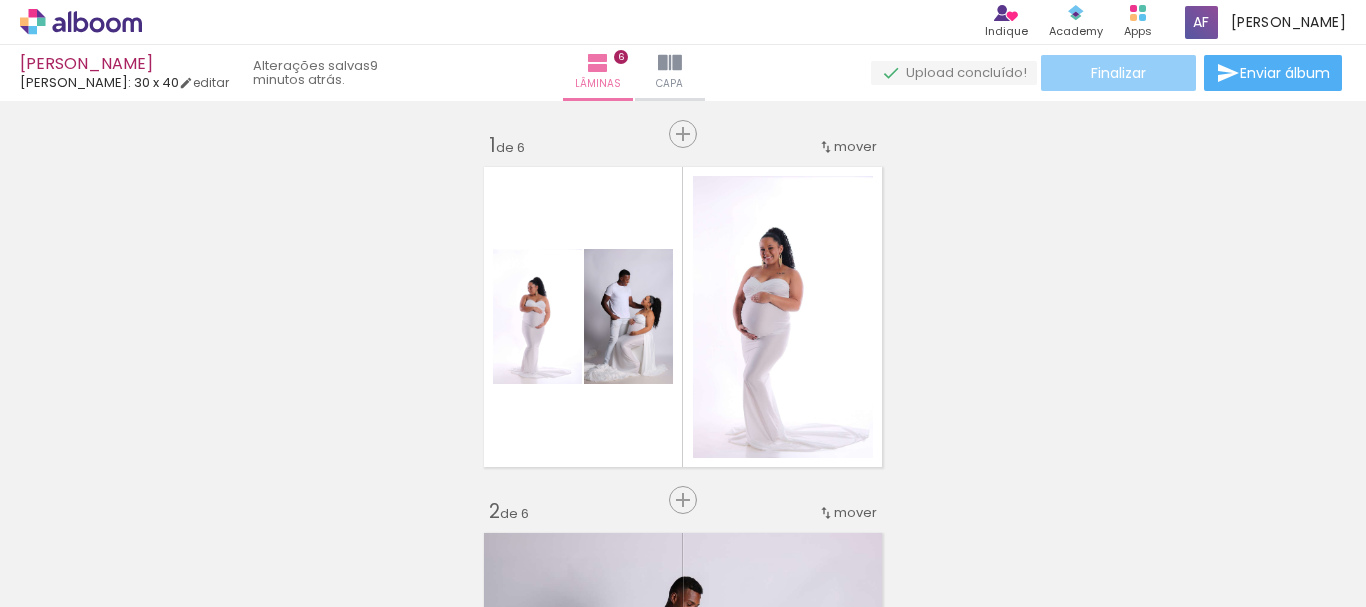 click on "Finalizar" 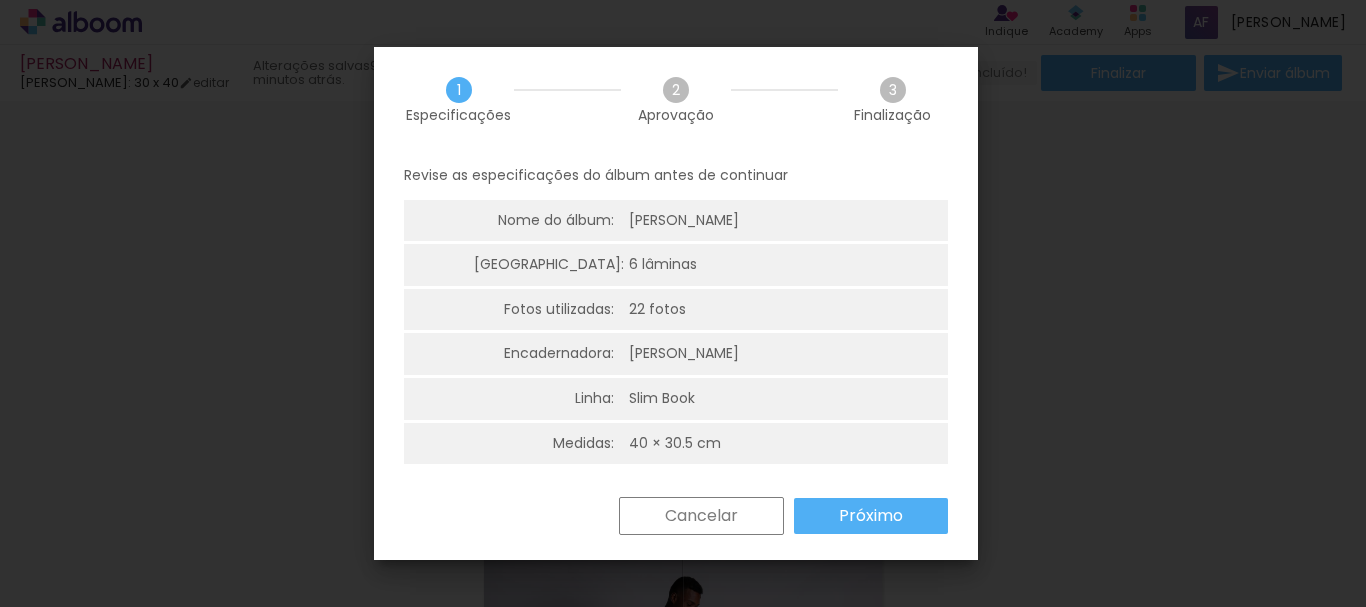 click on "3" at bounding box center (893, 90) 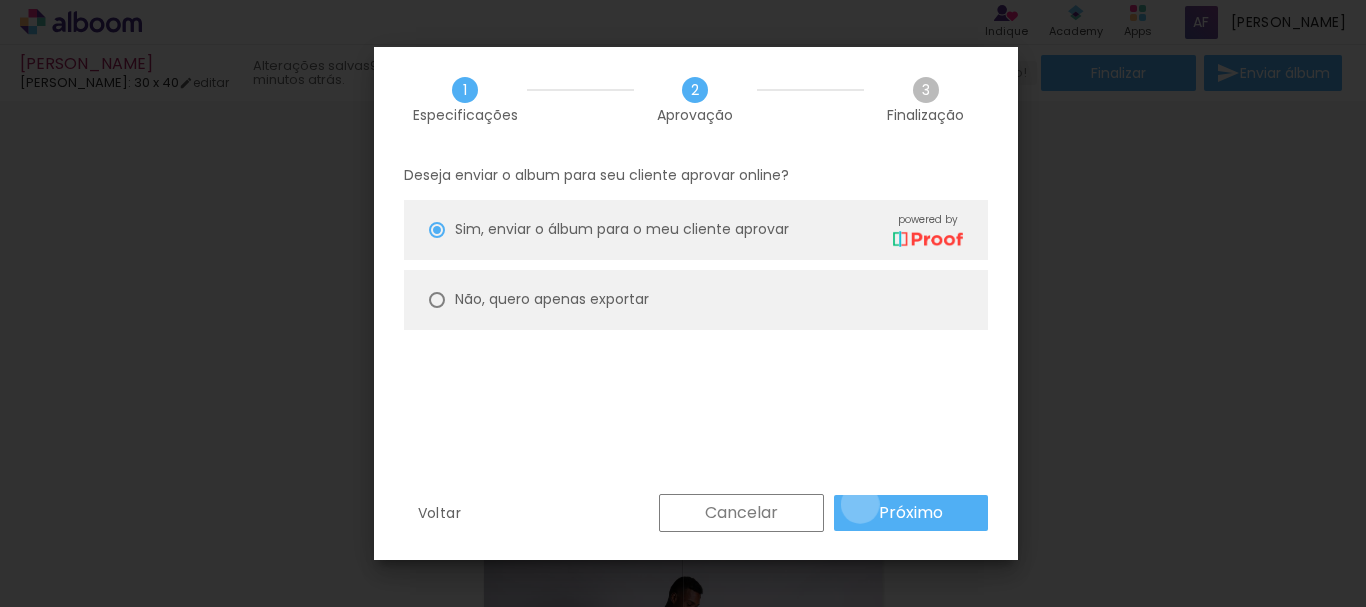 click on "Próximo" at bounding box center [911, 513] 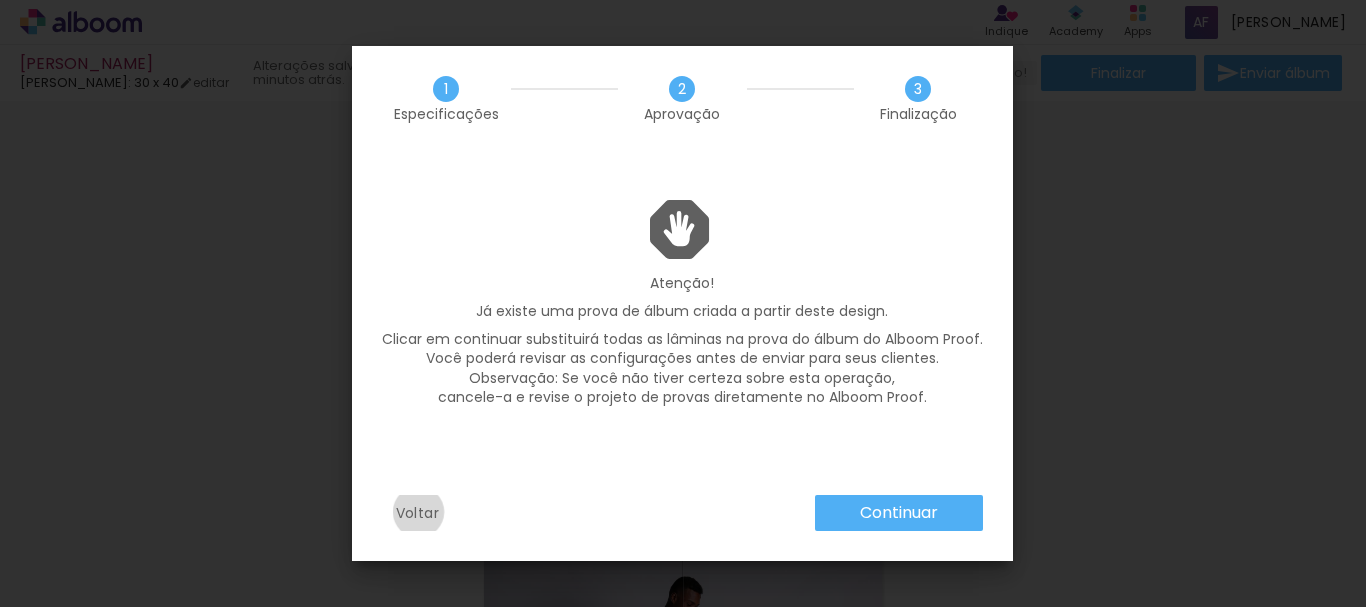 click on "Voltar" at bounding box center (0, 0) 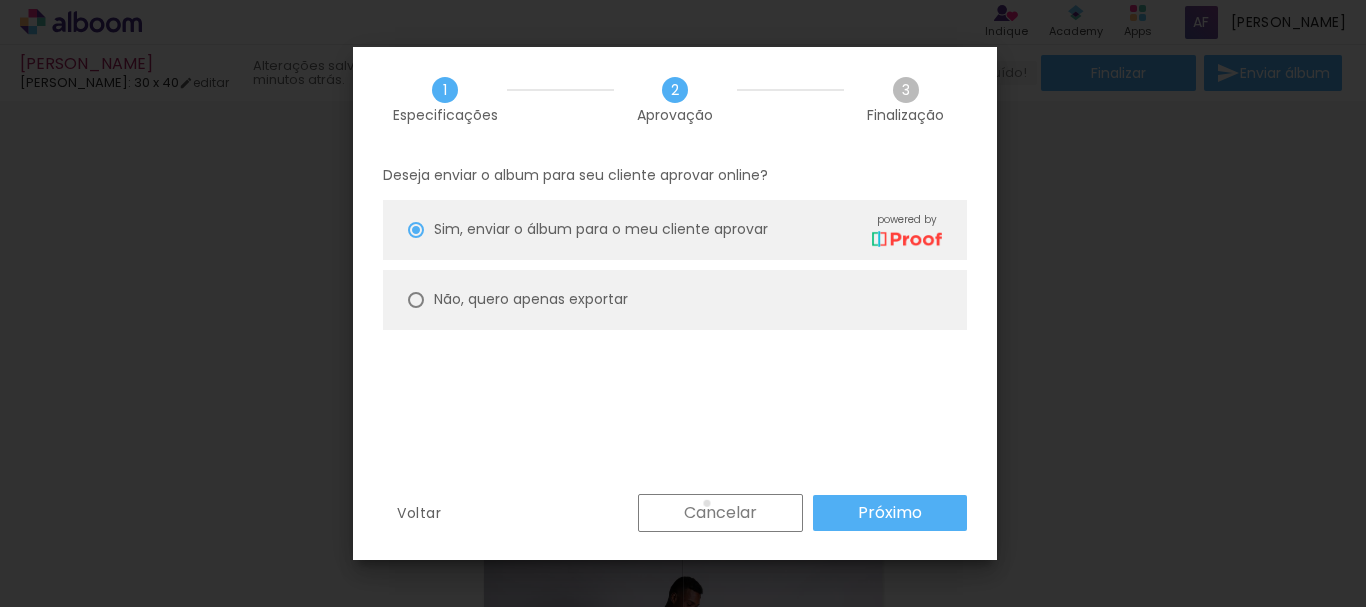 click on "Cancelar" at bounding box center [0, 0] 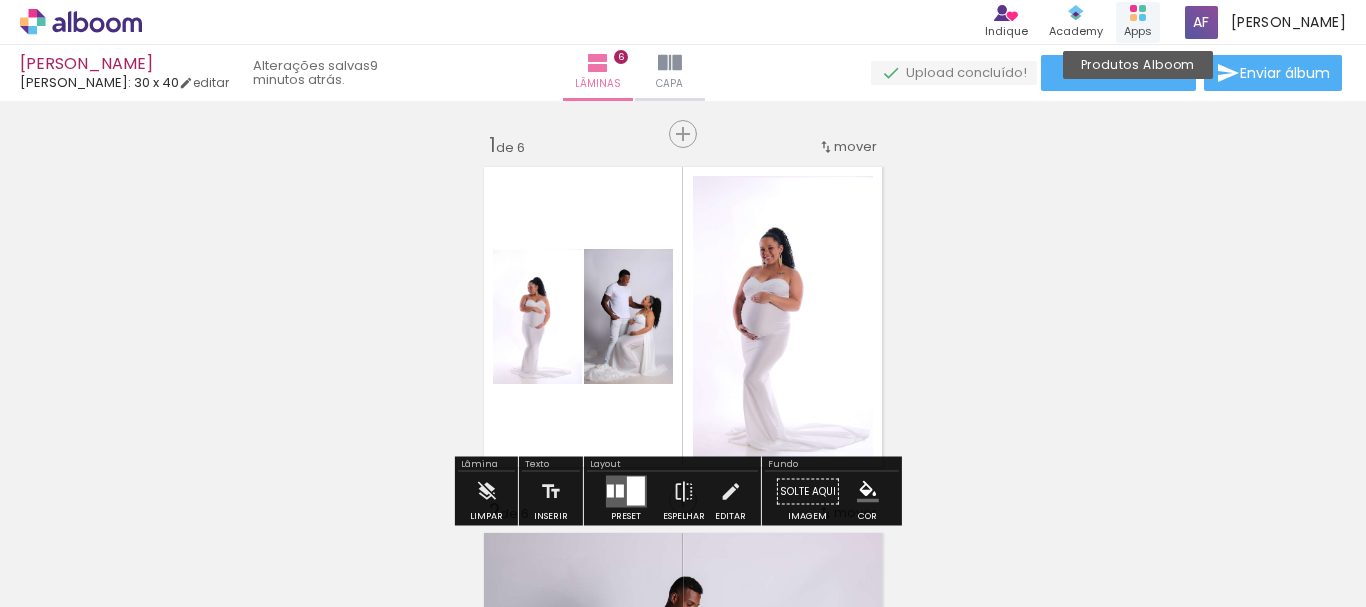click on "Produtos Alboom Apps" at bounding box center [1138, 22] 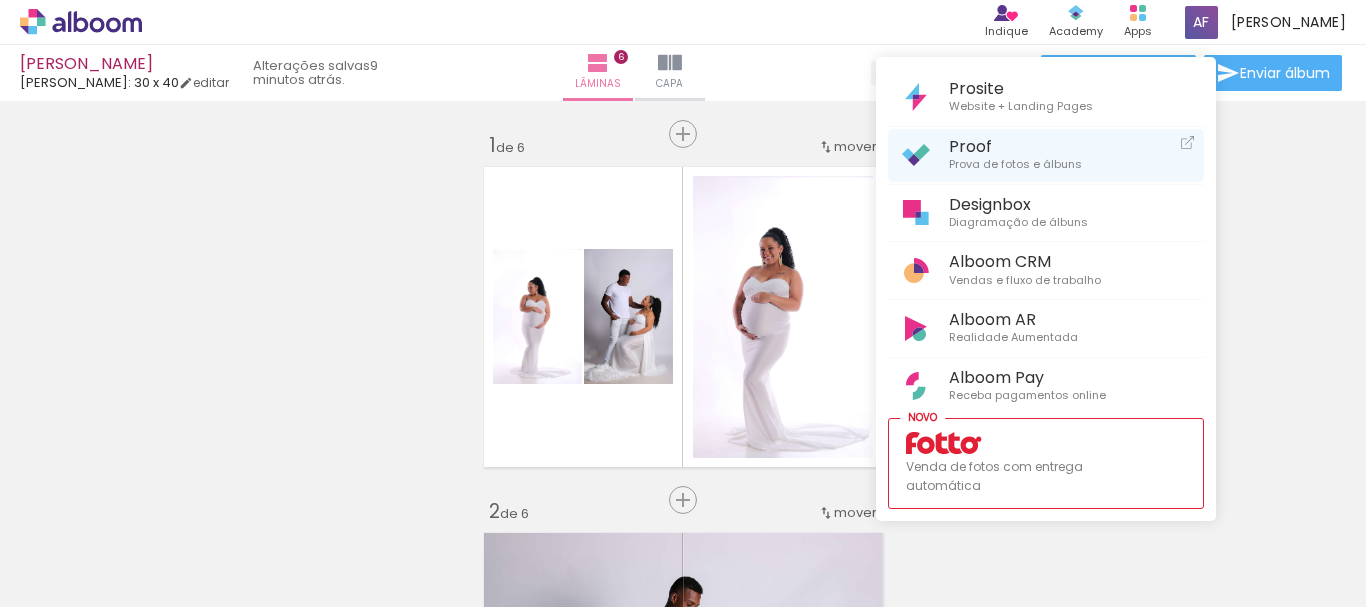 click on "Proof Prova de fotos e álbuns" at bounding box center (1046, 155) 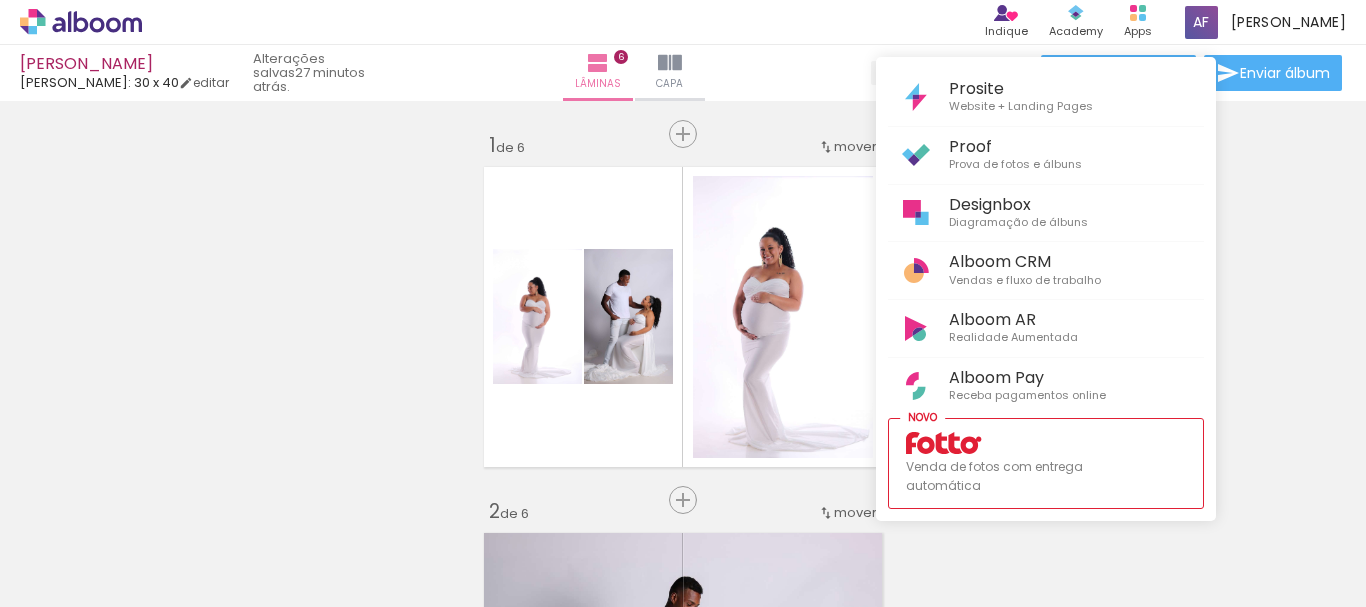 click at bounding box center [683, 303] 